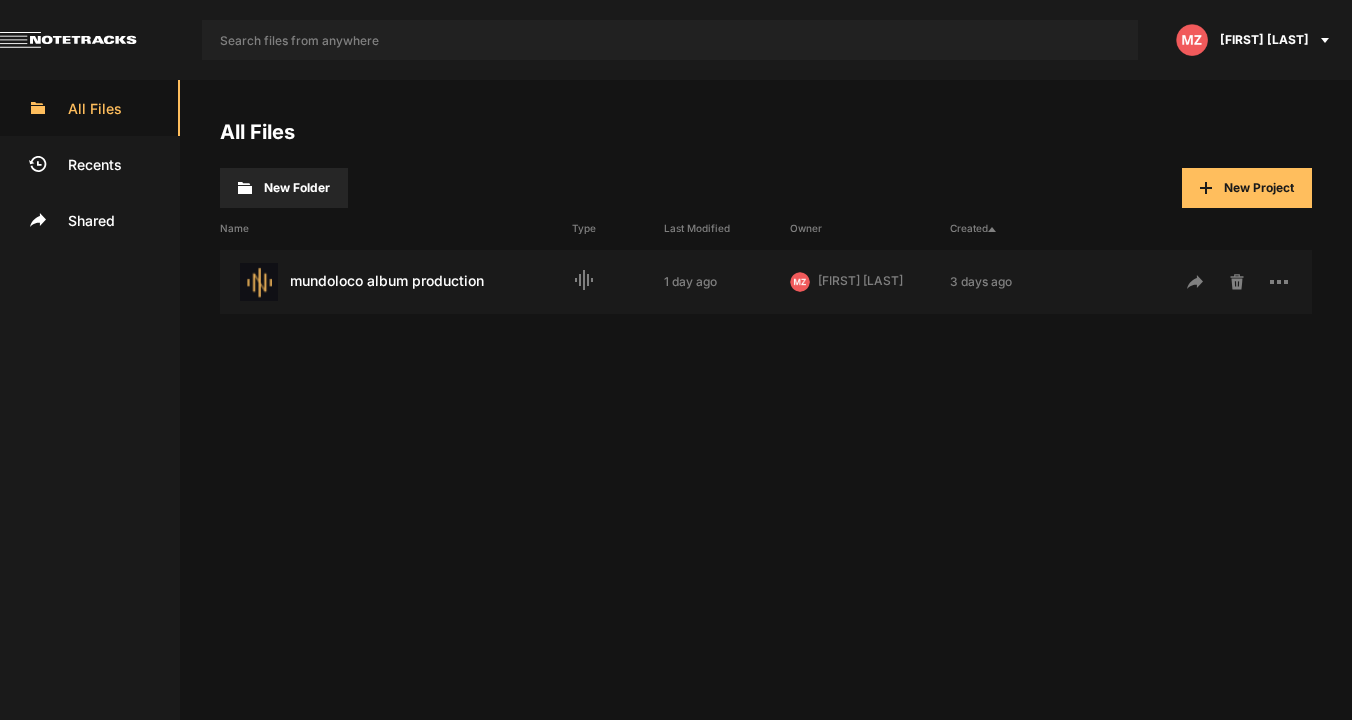 scroll, scrollTop: 0, scrollLeft: 0, axis: both 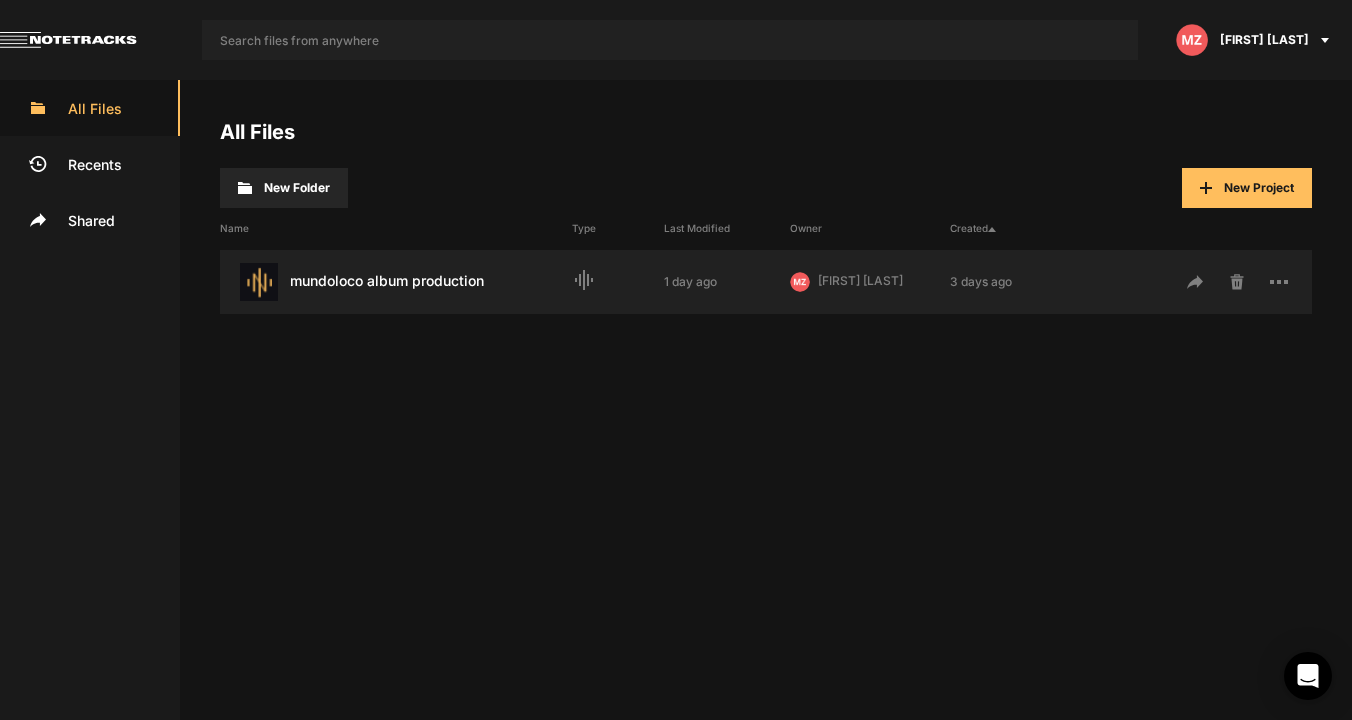 click on "mundoloco album production  Last Modified: 1 day ago" at bounding box center [396, 282] 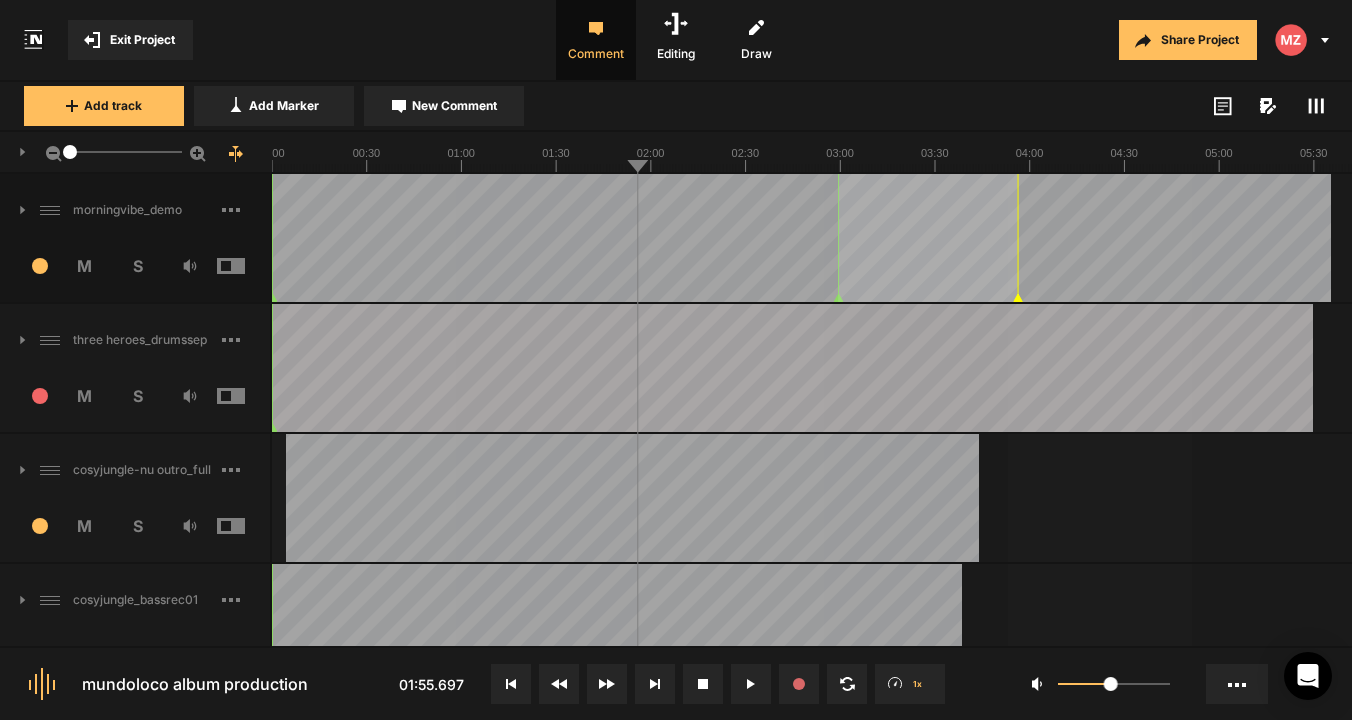 scroll, scrollTop: 0, scrollLeft: 0, axis: both 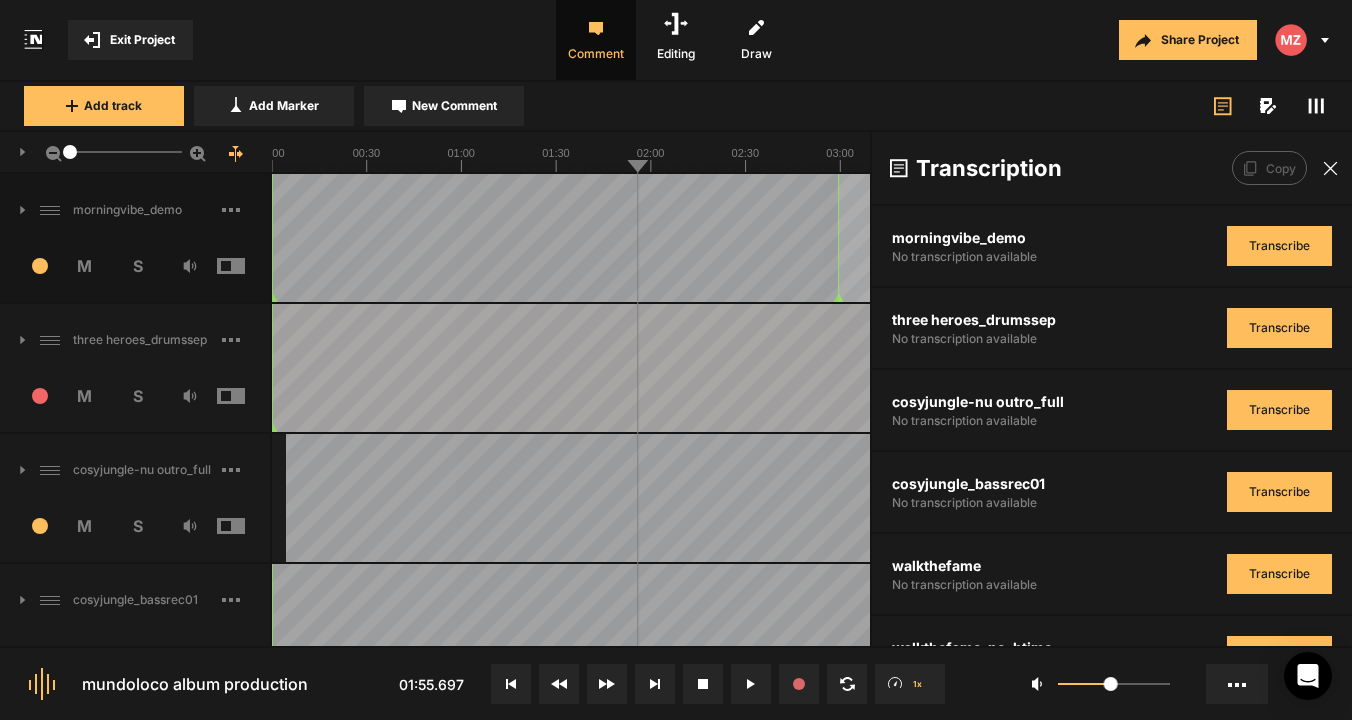 click 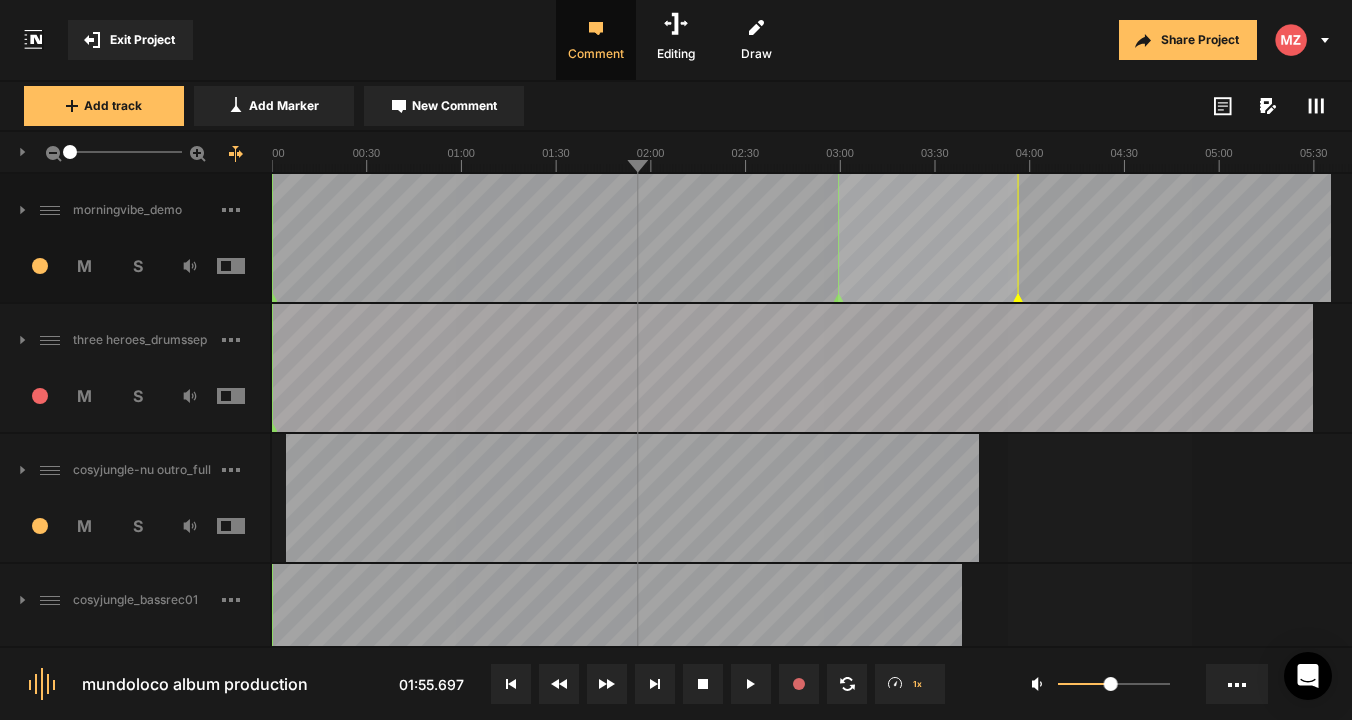 click 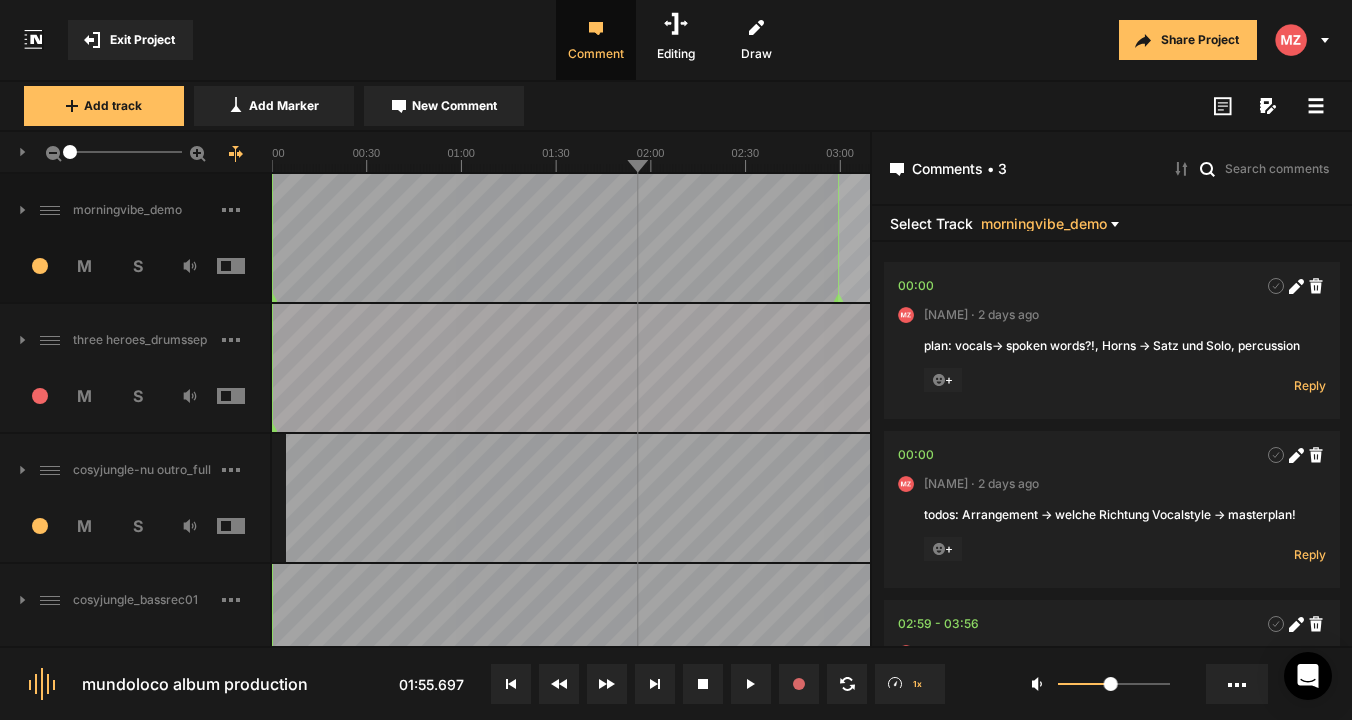 click 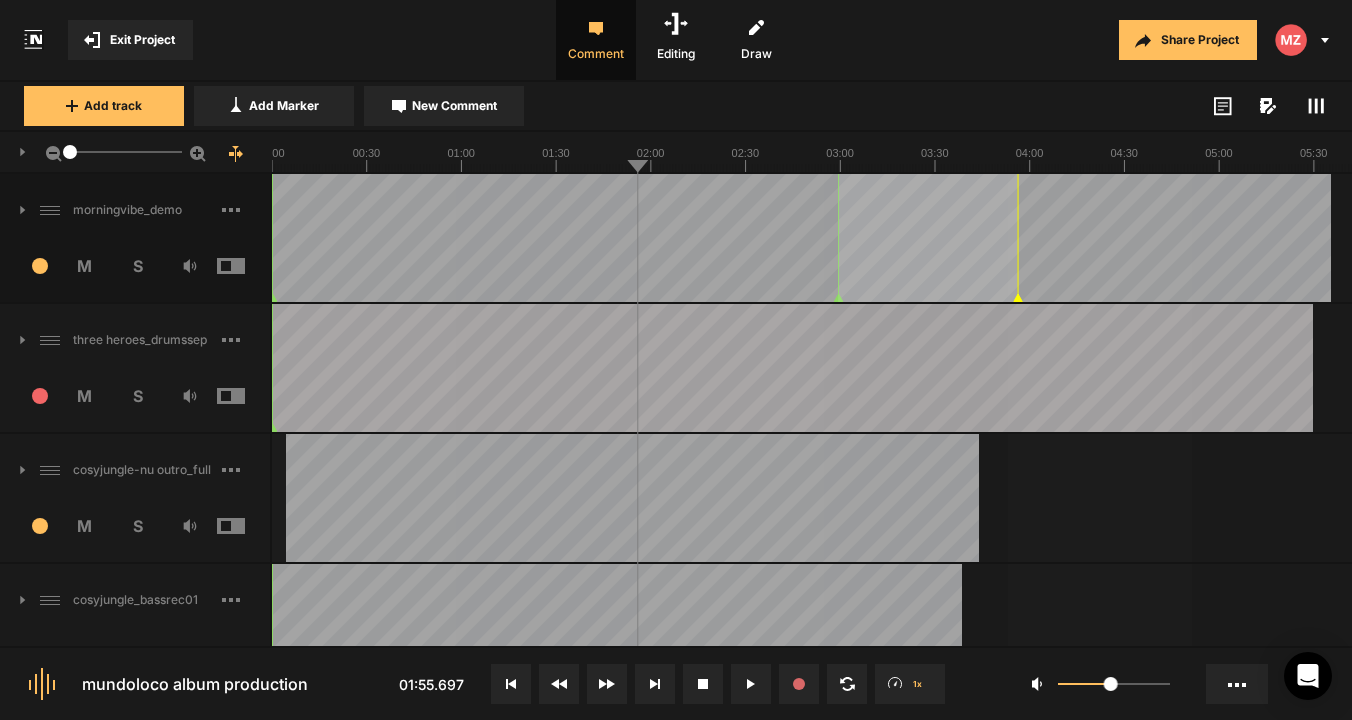 click 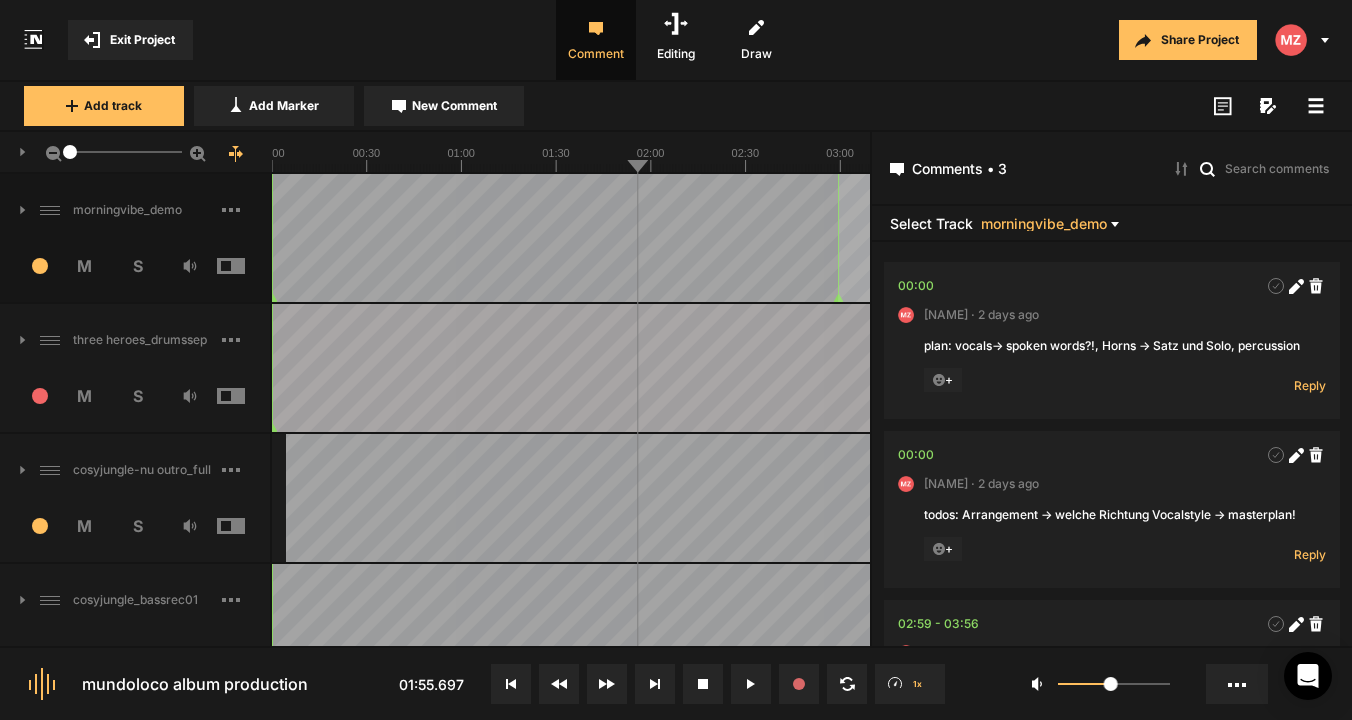 click 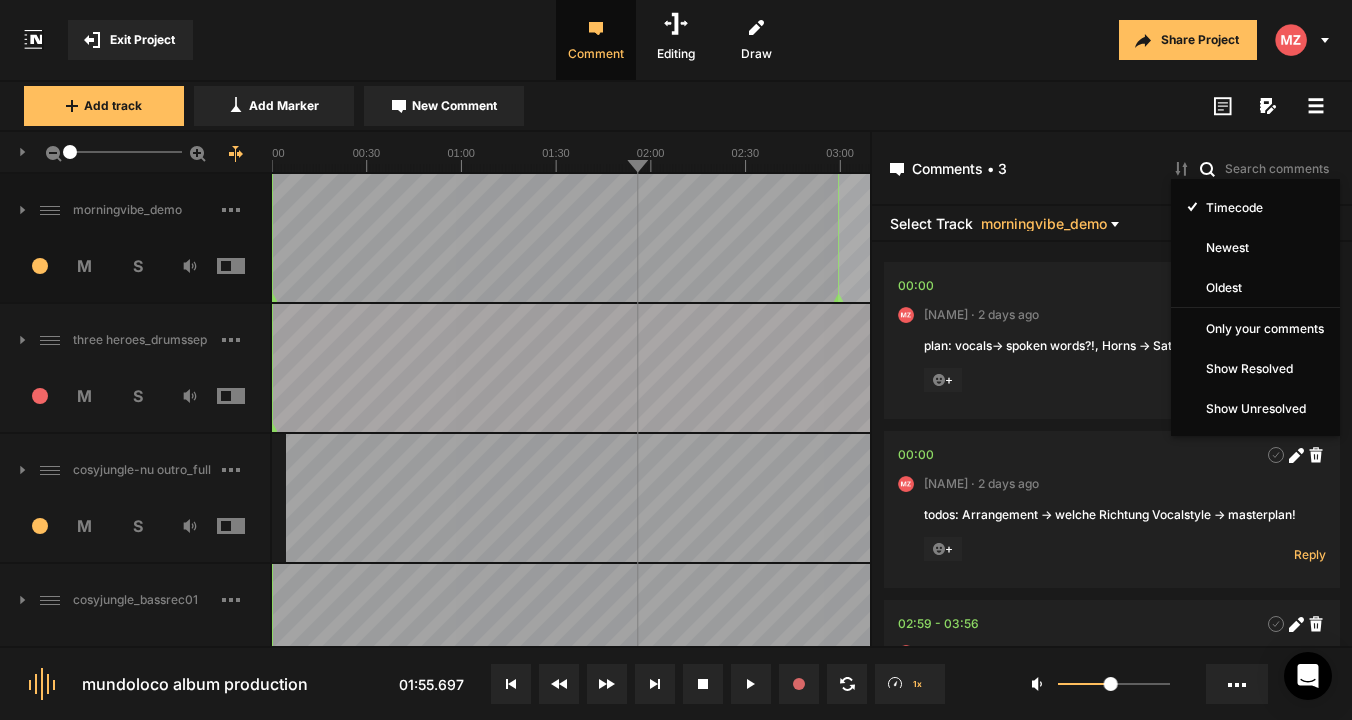 click at bounding box center [676, 360] 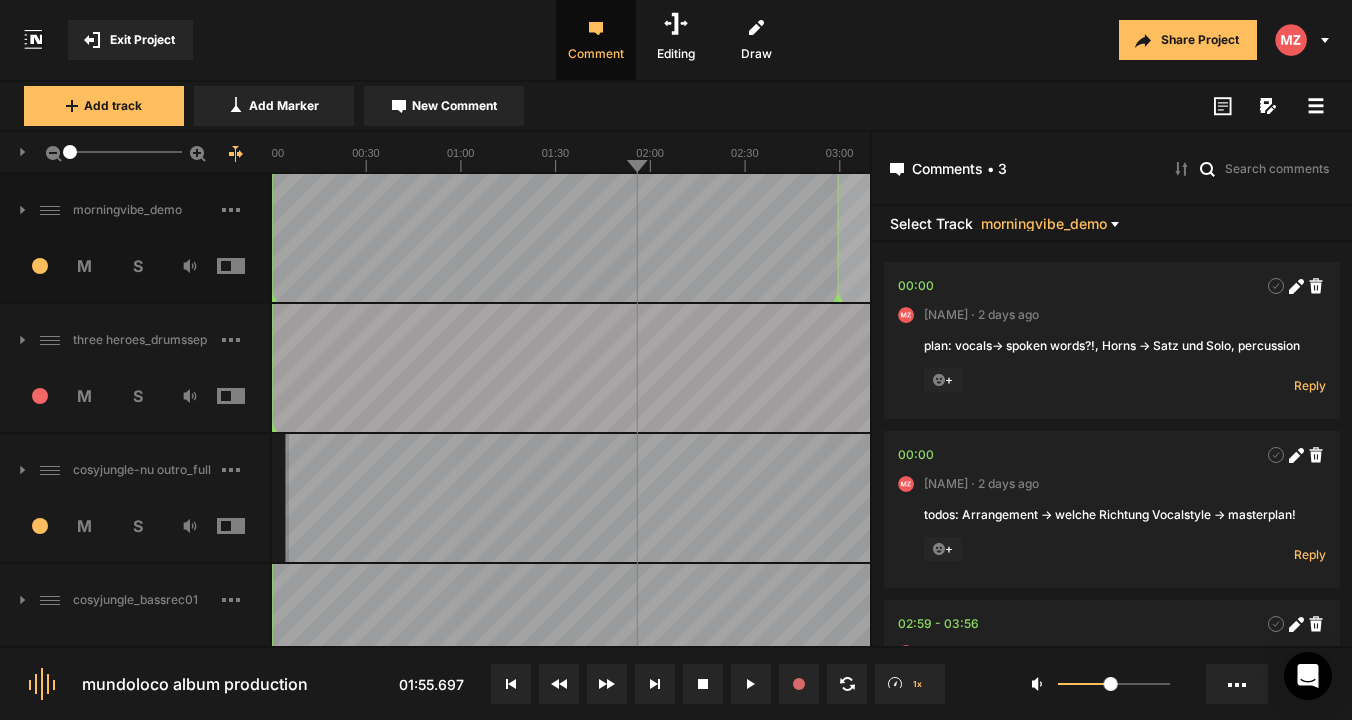 scroll, scrollTop: 0, scrollLeft: 0, axis: both 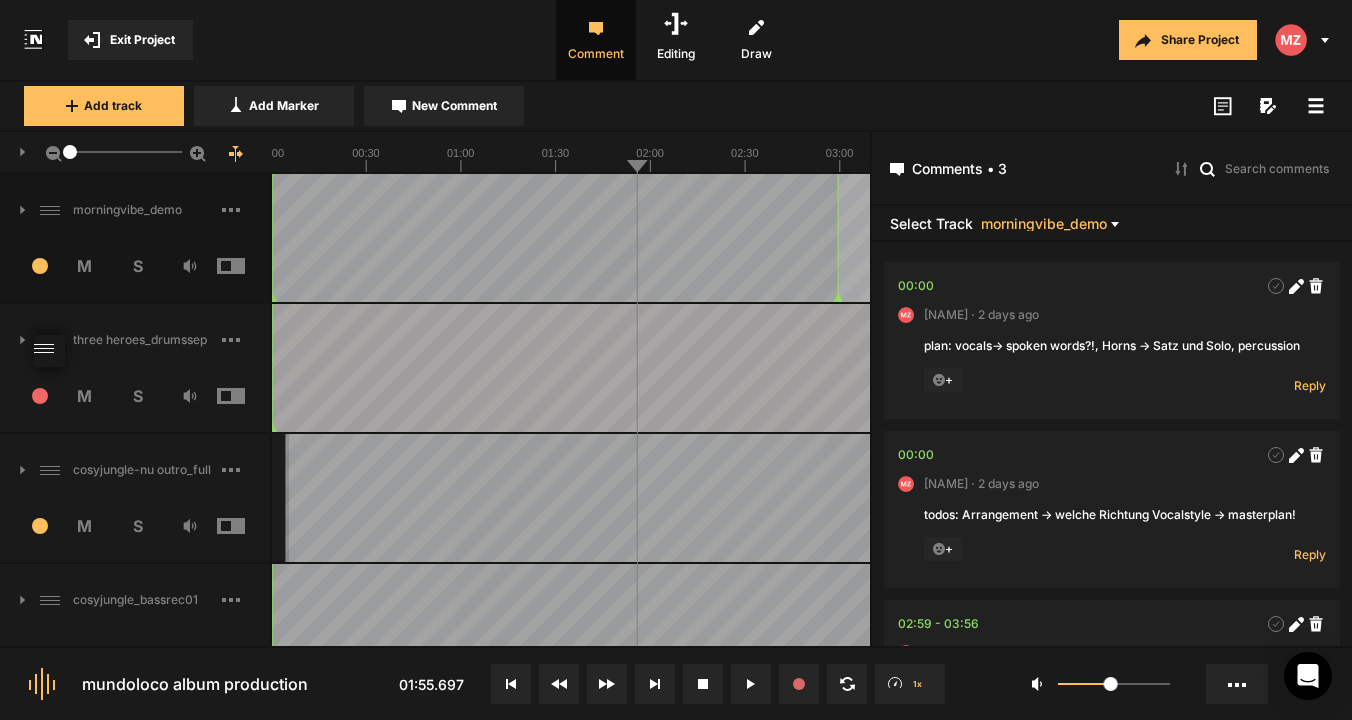 drag, startPoint x: 44, startPoint y: 210, endPoint x: 49, endPoint y: 347, distance: 137.09122 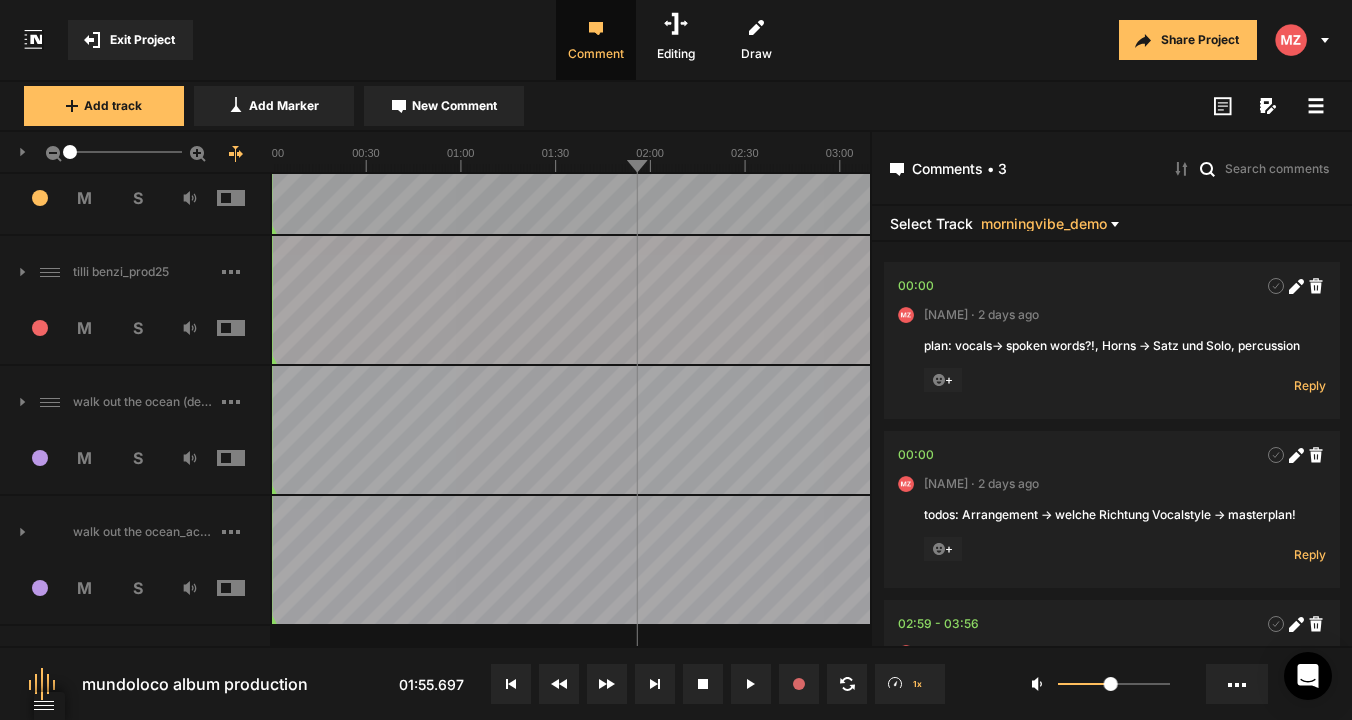 scroll, scrollTop: 1606, scrollLeft: 0, axis: vertical 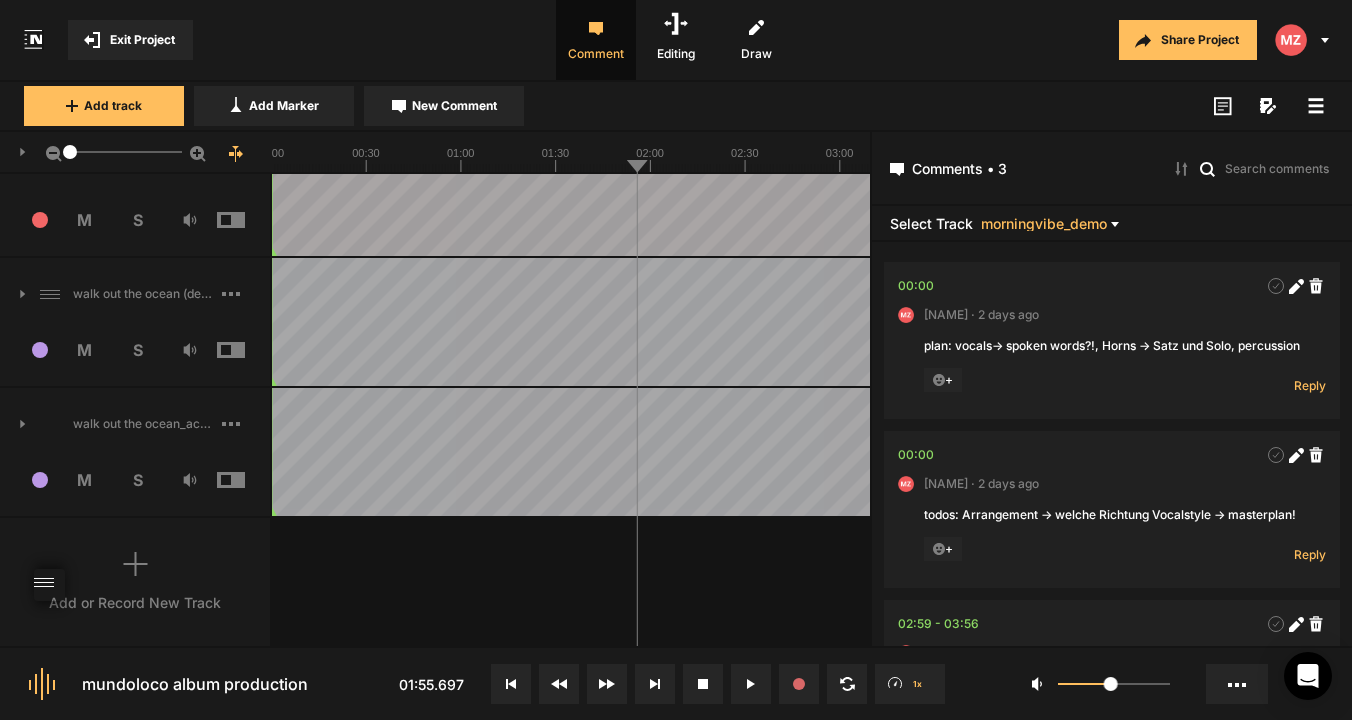 drag, startPoint x: 49, startPoint y: 342, endPoint x: 120, endPoint y: 580, distance: 248.36465 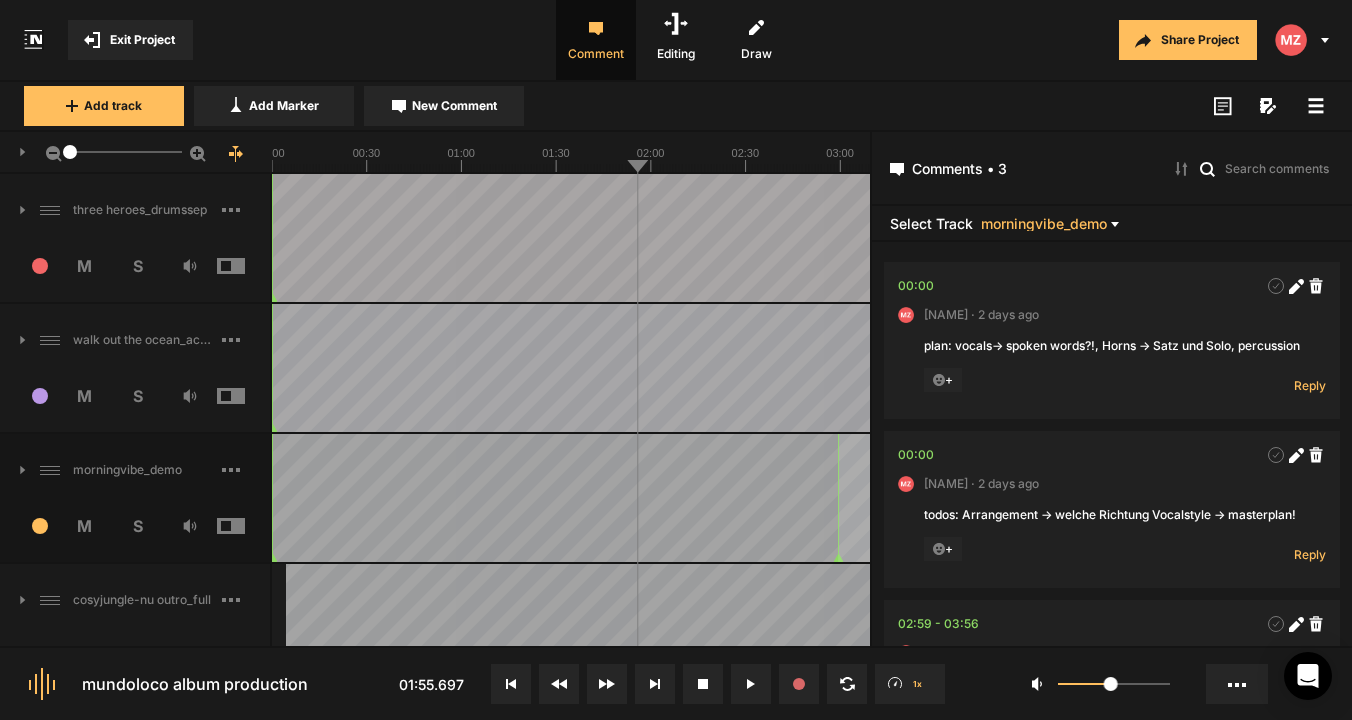 scroll, scrollTop: 0, scrollLeft: 0, axis: both 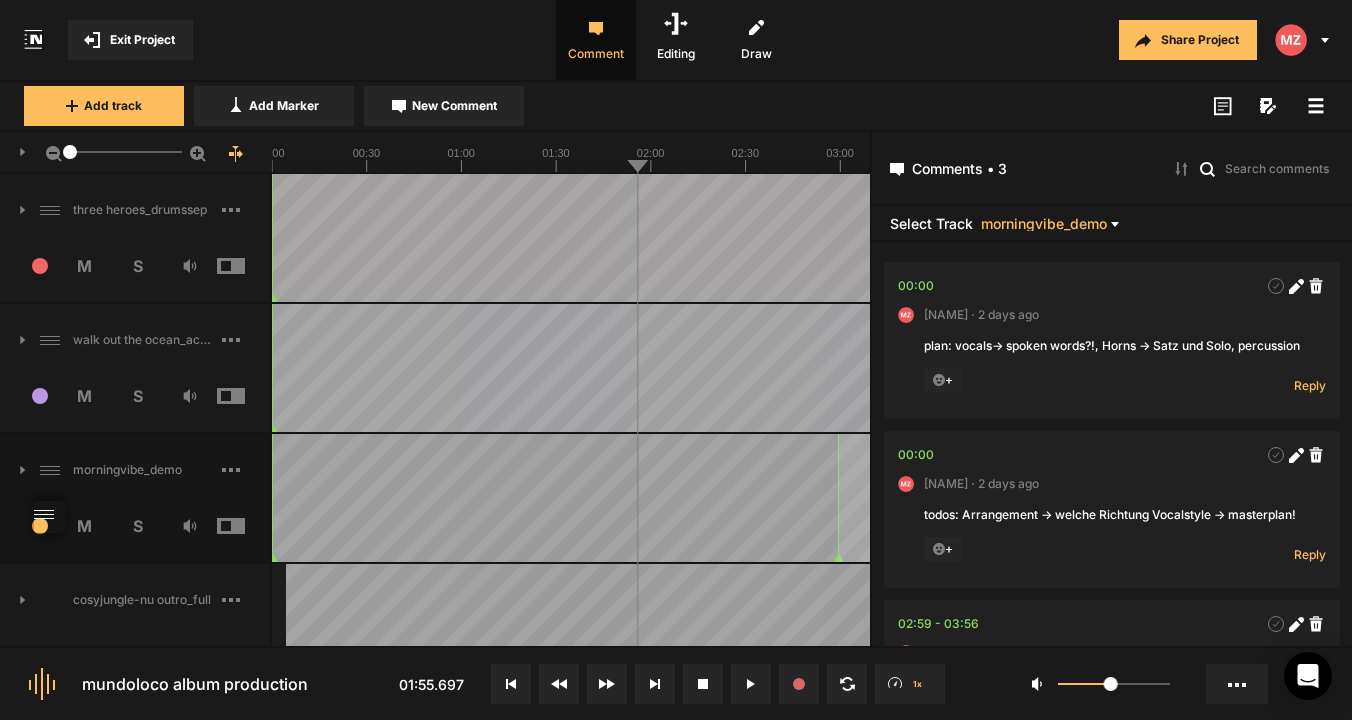 drag, startPoint x: 47, startPoint y: 345, endPoint x: 87, endPoint y: 522, distance: 181.4635 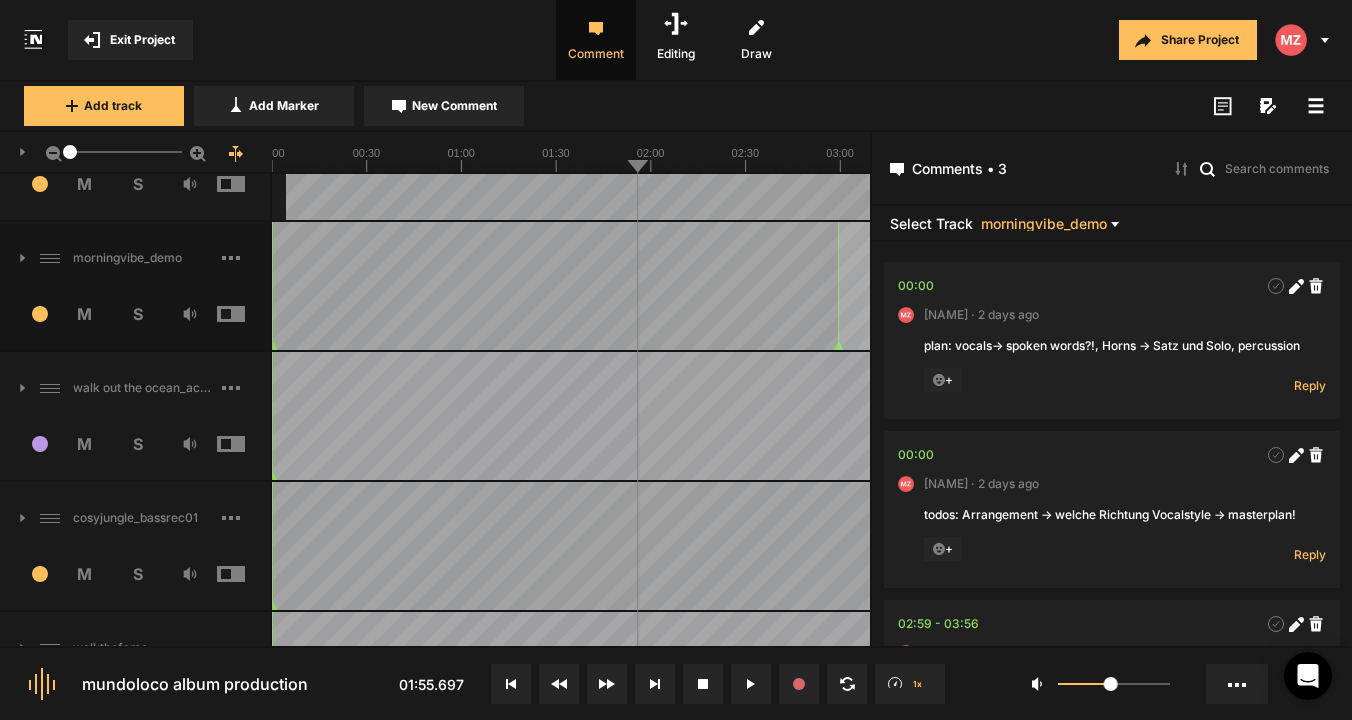scroll, scrollTop: 218, scrollLeft: 0, axis: vertical 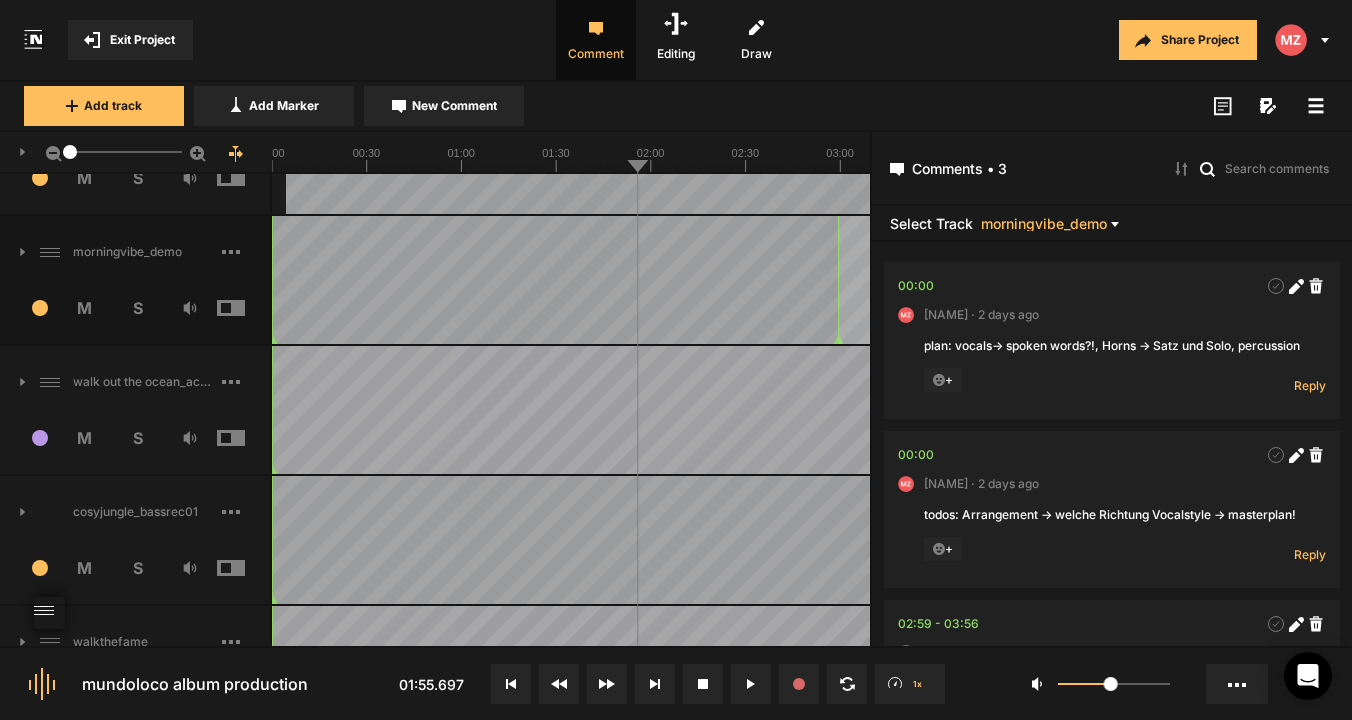 drag, startPoint x: 48, startPoint y: 396, endPoint x: 67, endPoint y: 627, distance: 231.78008 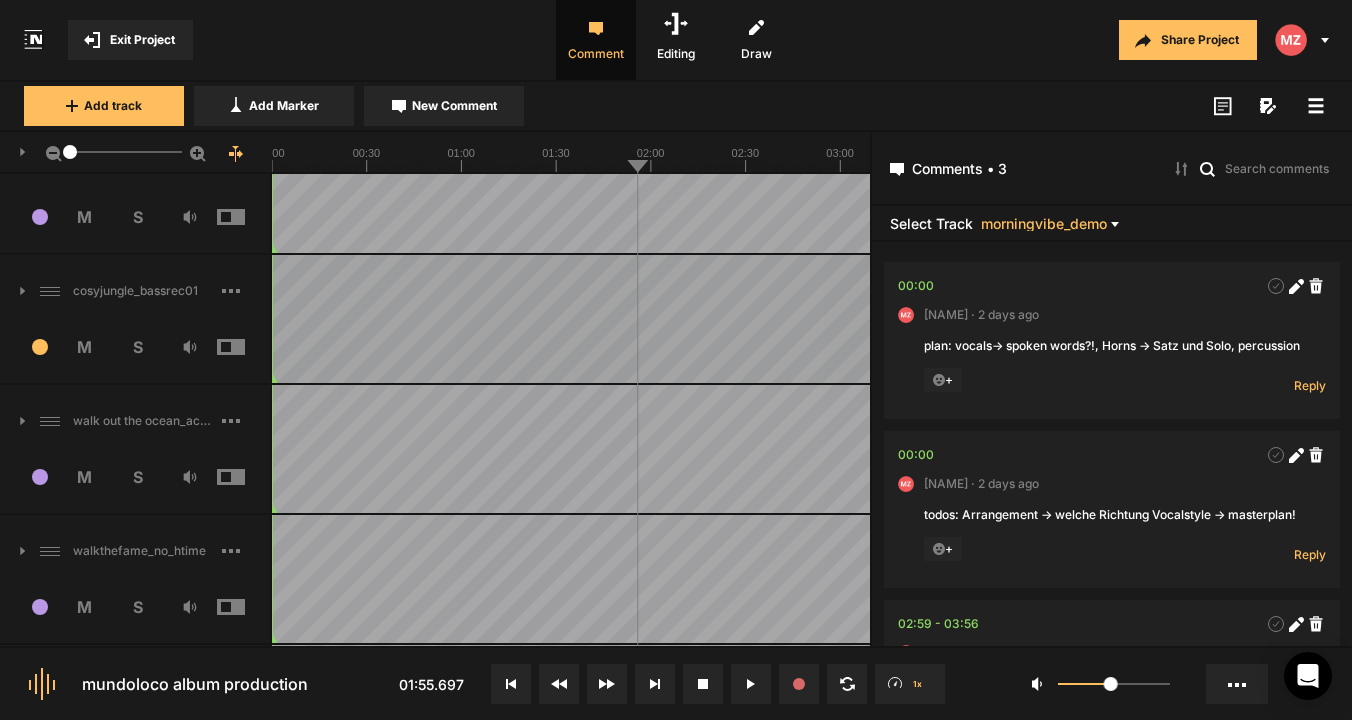 scroll, scrollTop: 442, scrollLeft: 0, axis: vertical 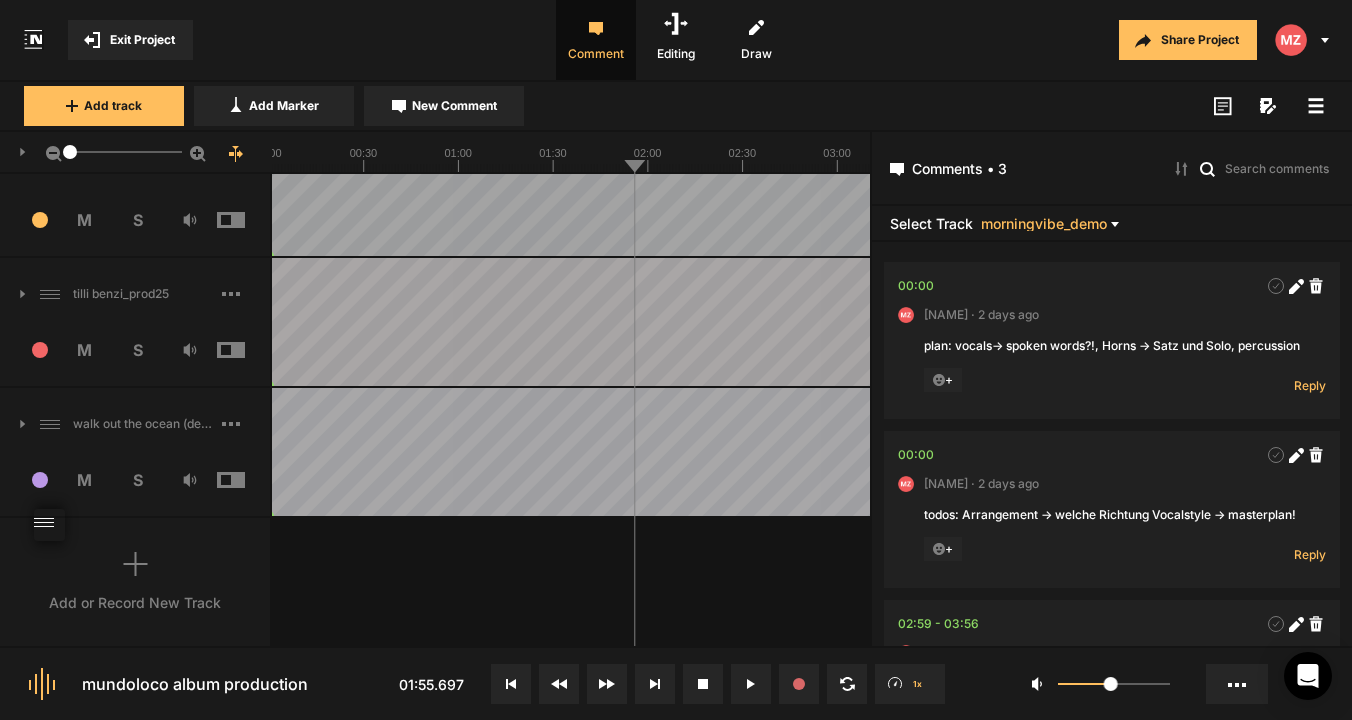 drag, startPoint x: 47, startPoint y: 422, endPoint x: 151, endPoint y: 534, distance: 152.83978 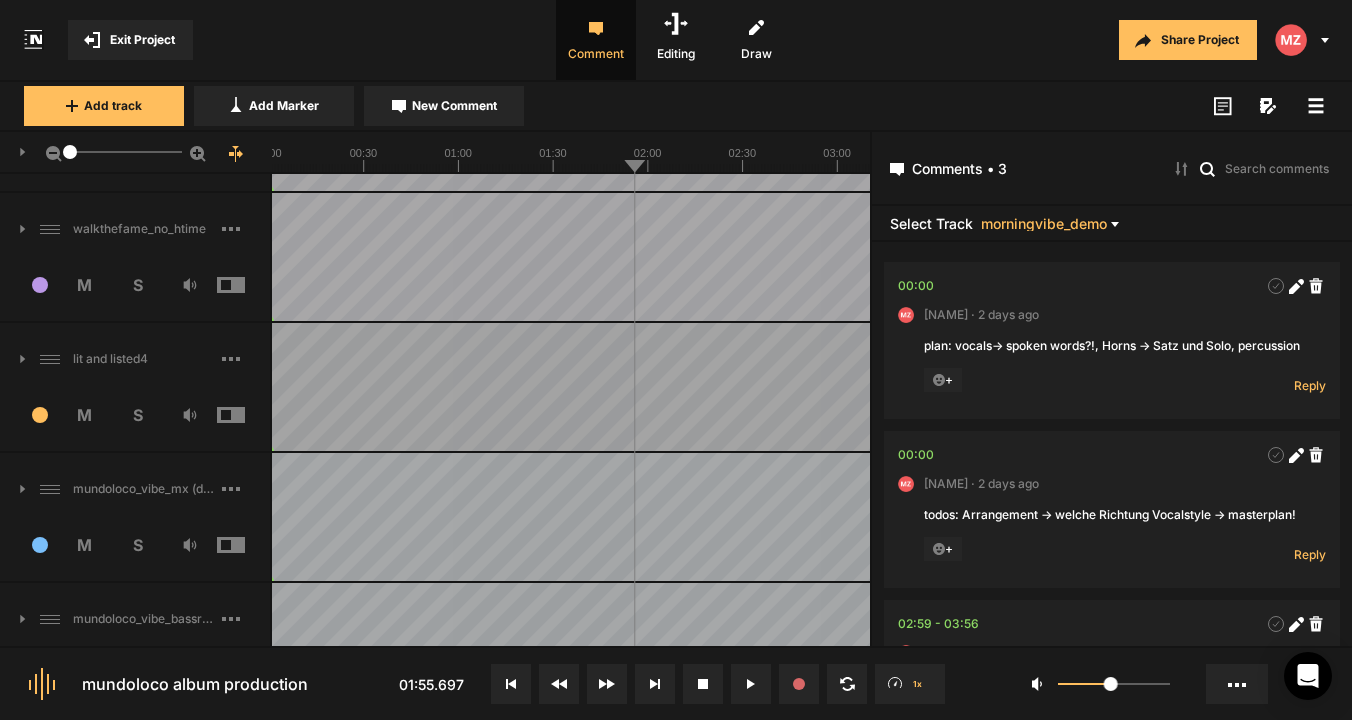scroll, scrollTop: 759, scrollLeft: 0, axis: vertical 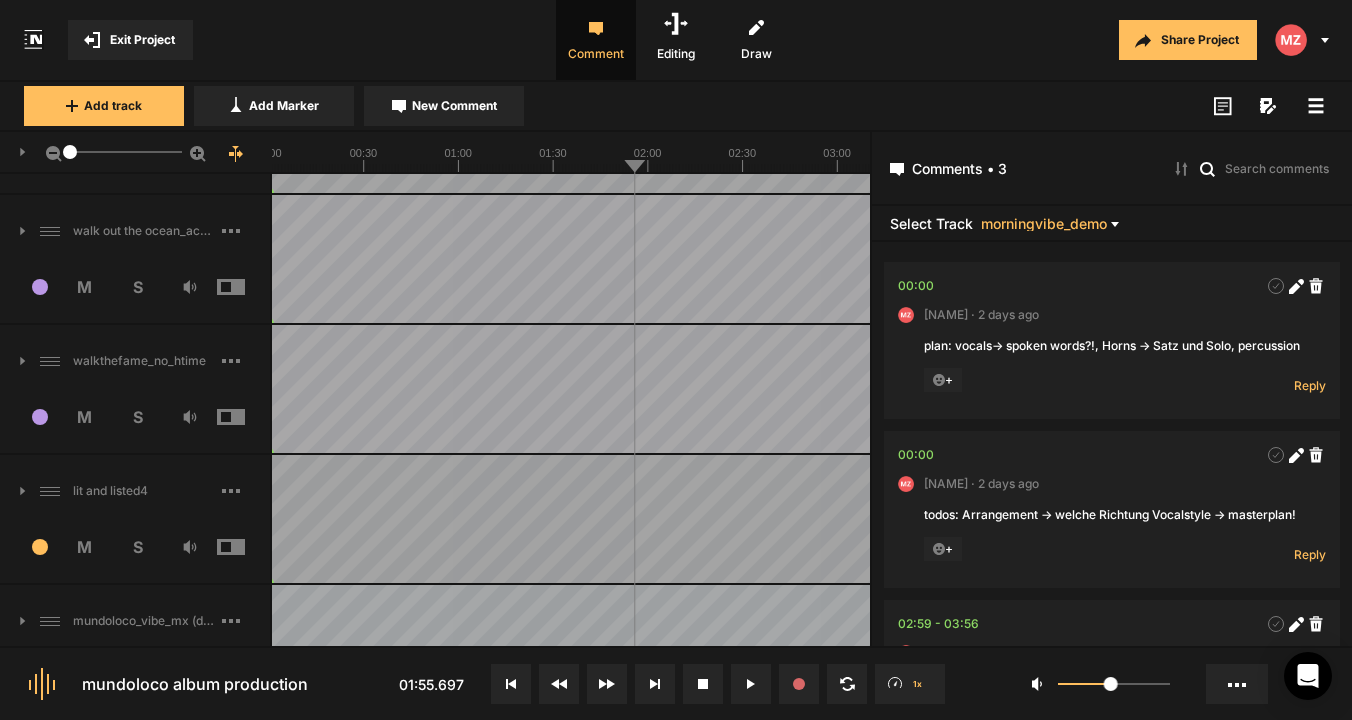 click 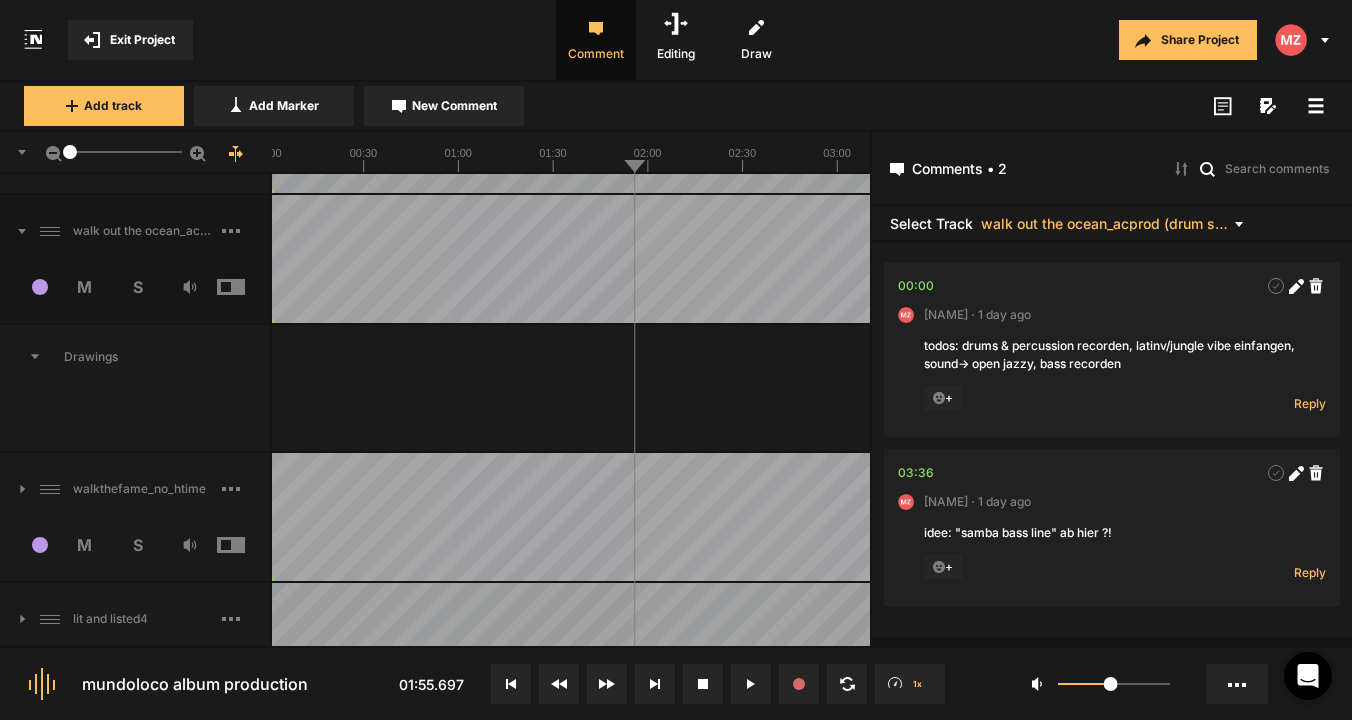 click 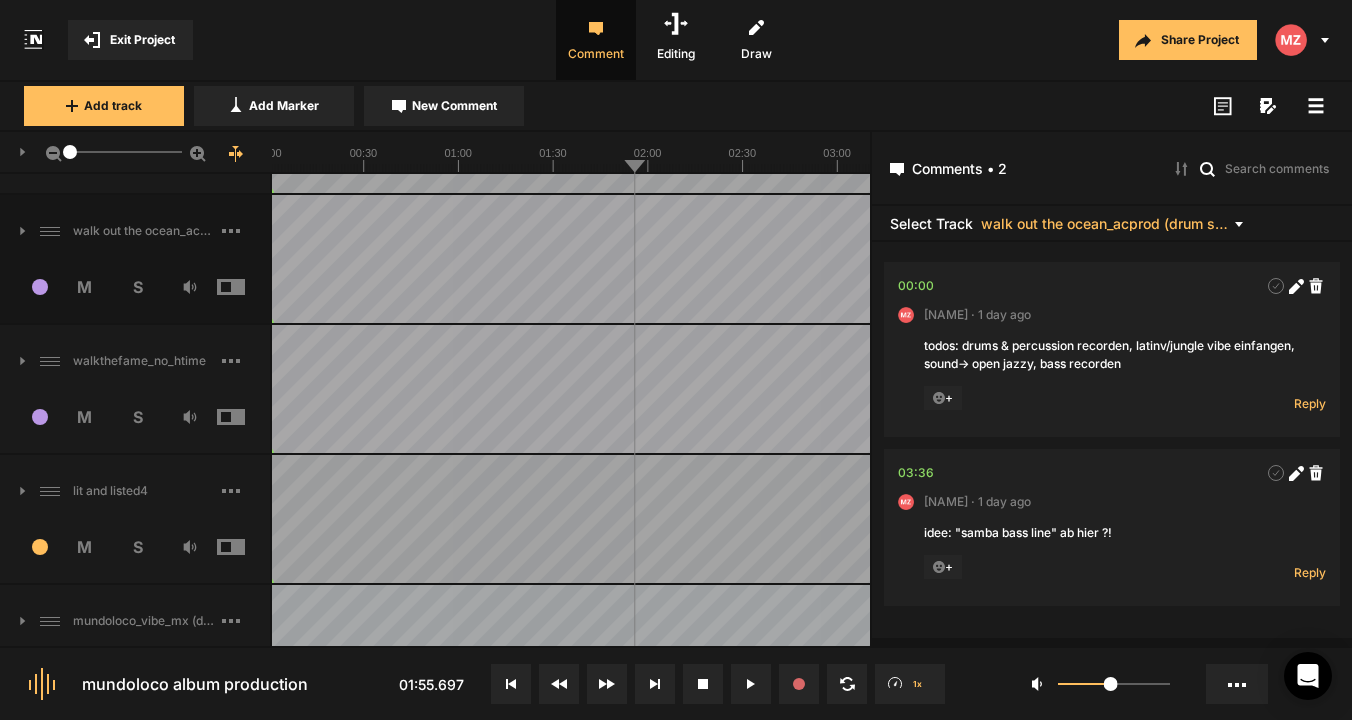 click 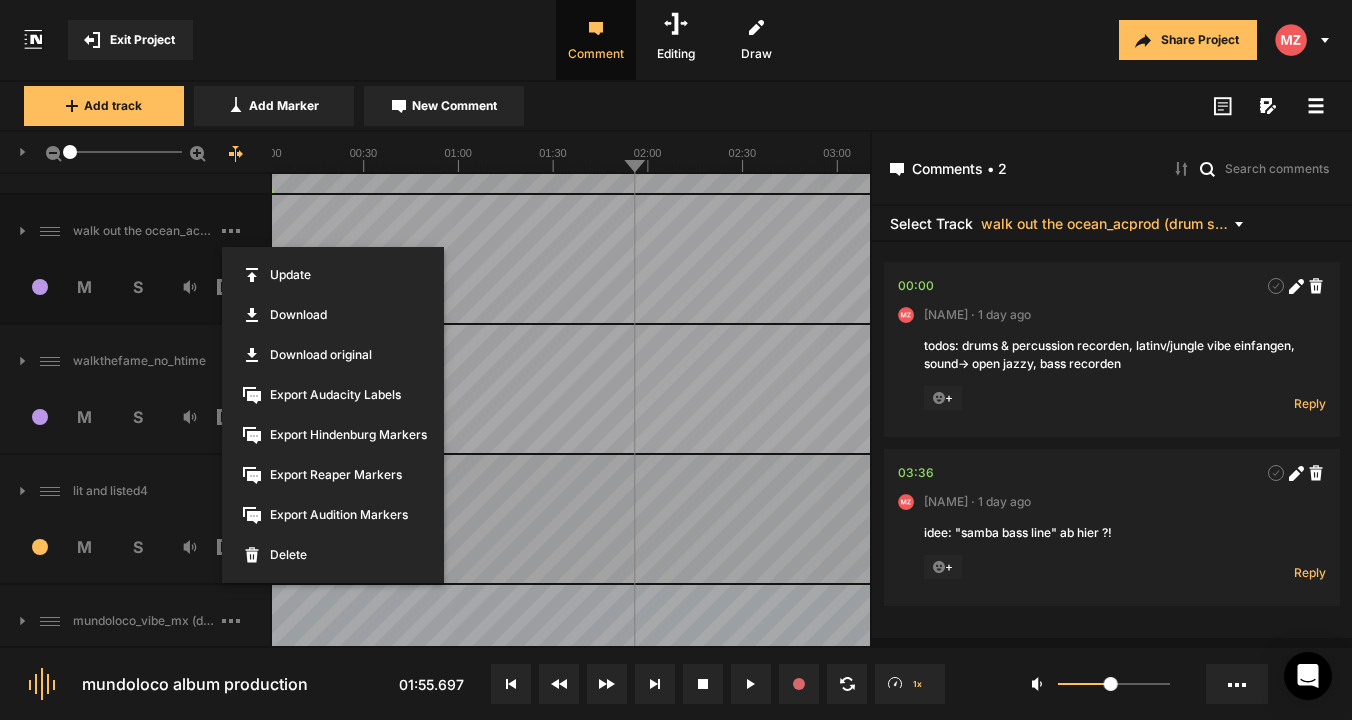 click at bounding box center [676, 360] 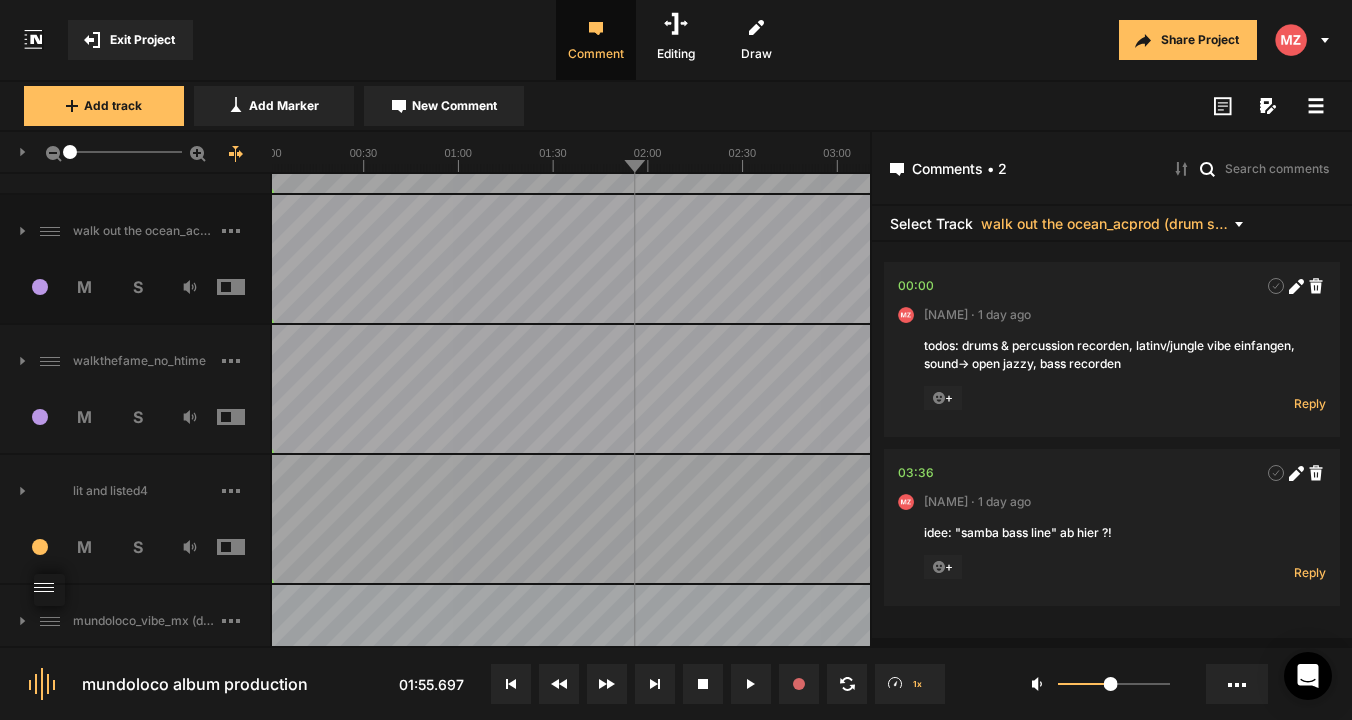 drag, startPoint x: 44, startPoint y: 316, endPoint x: 88, endPoint y: 596, distance: 283.43607 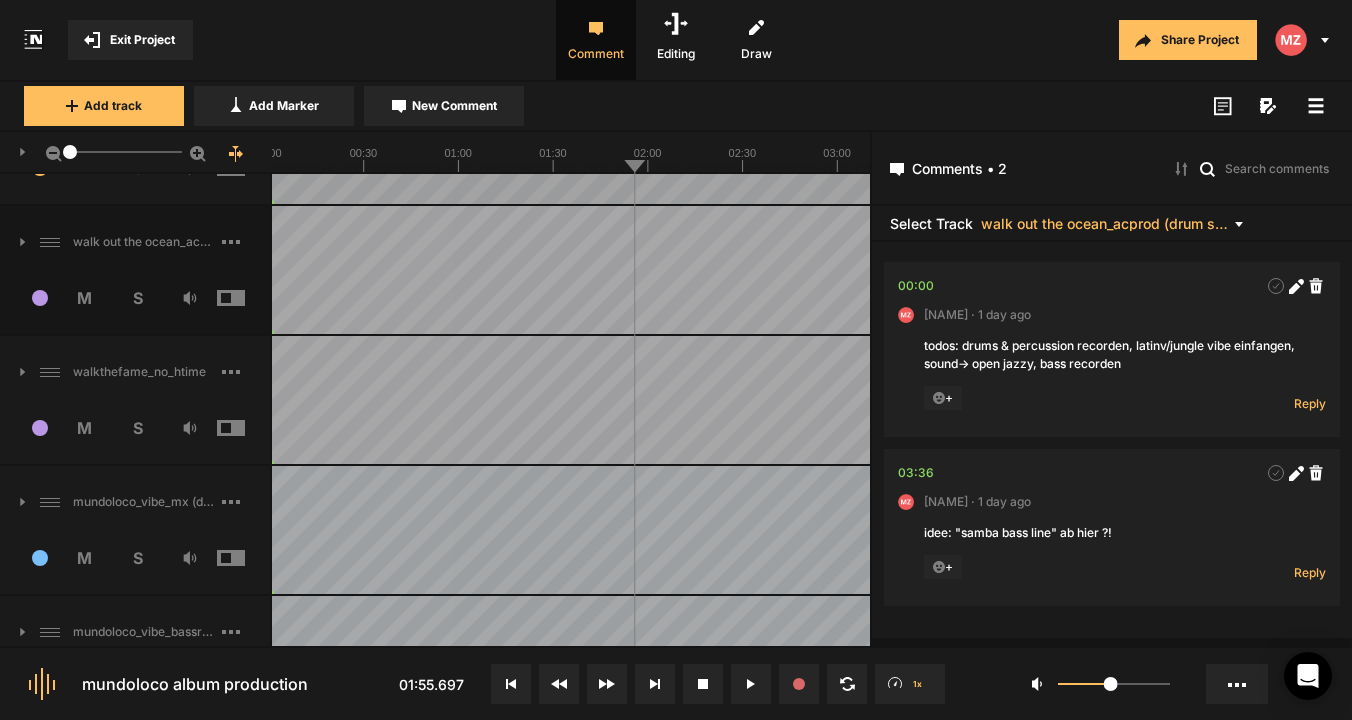 scroll, scrollTop: 880, scrollLeft: 0, axis: vertical 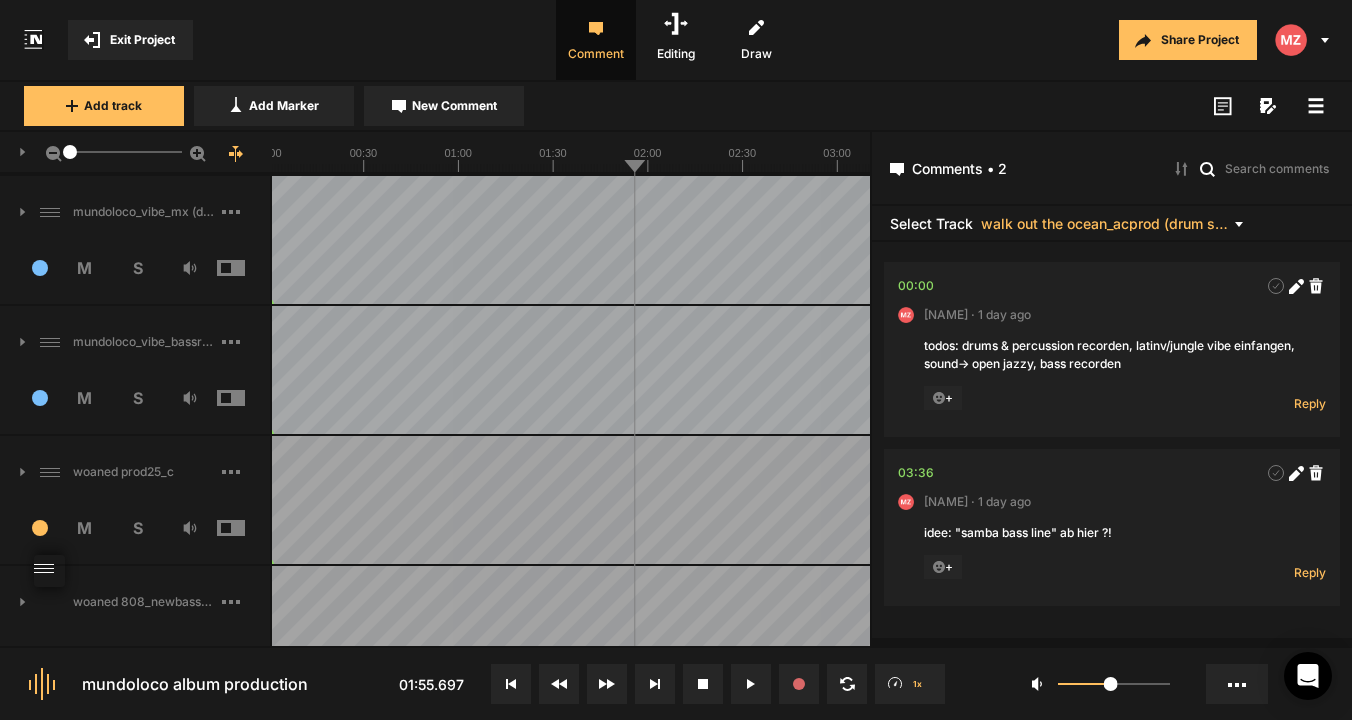 drag, startPoint x: 48, startPoint y: 406, endPoint x: 124, endPoint y: 576, distance: 186.21494 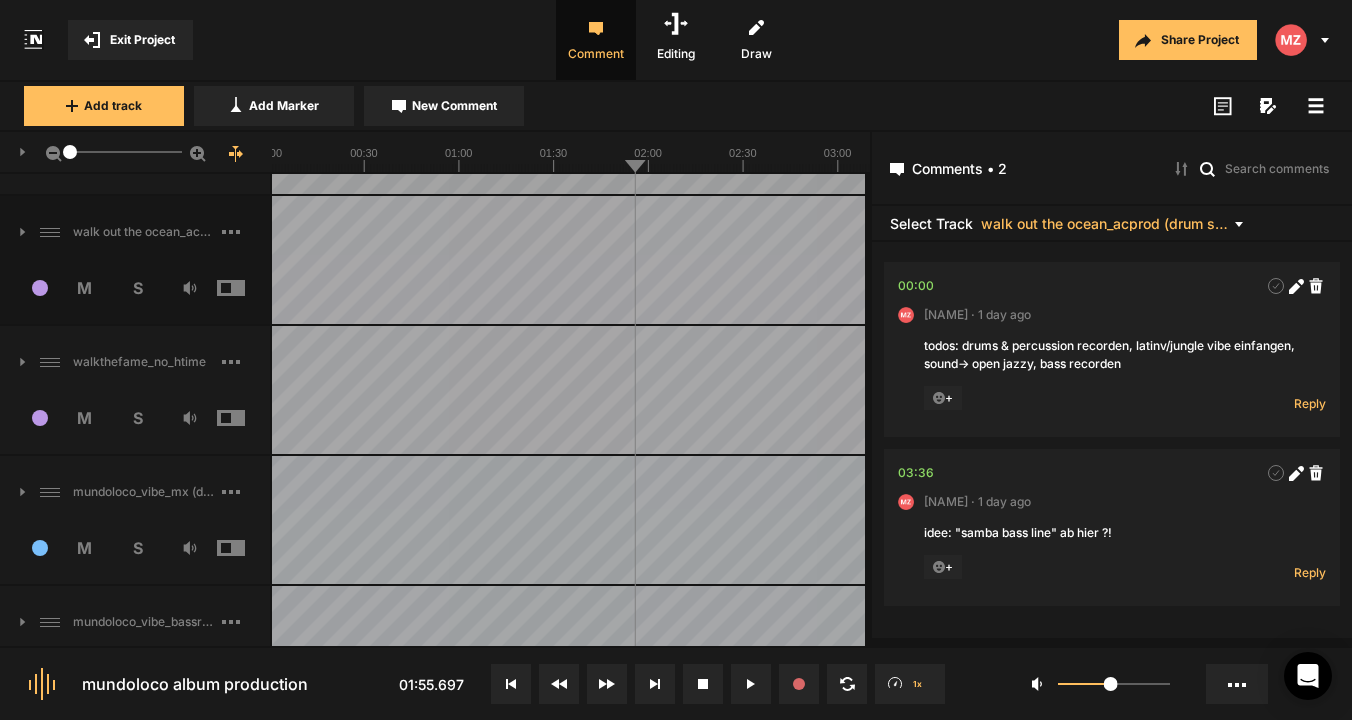 scroll, scrollTop: 995, scrollLeft: 5, axis: both 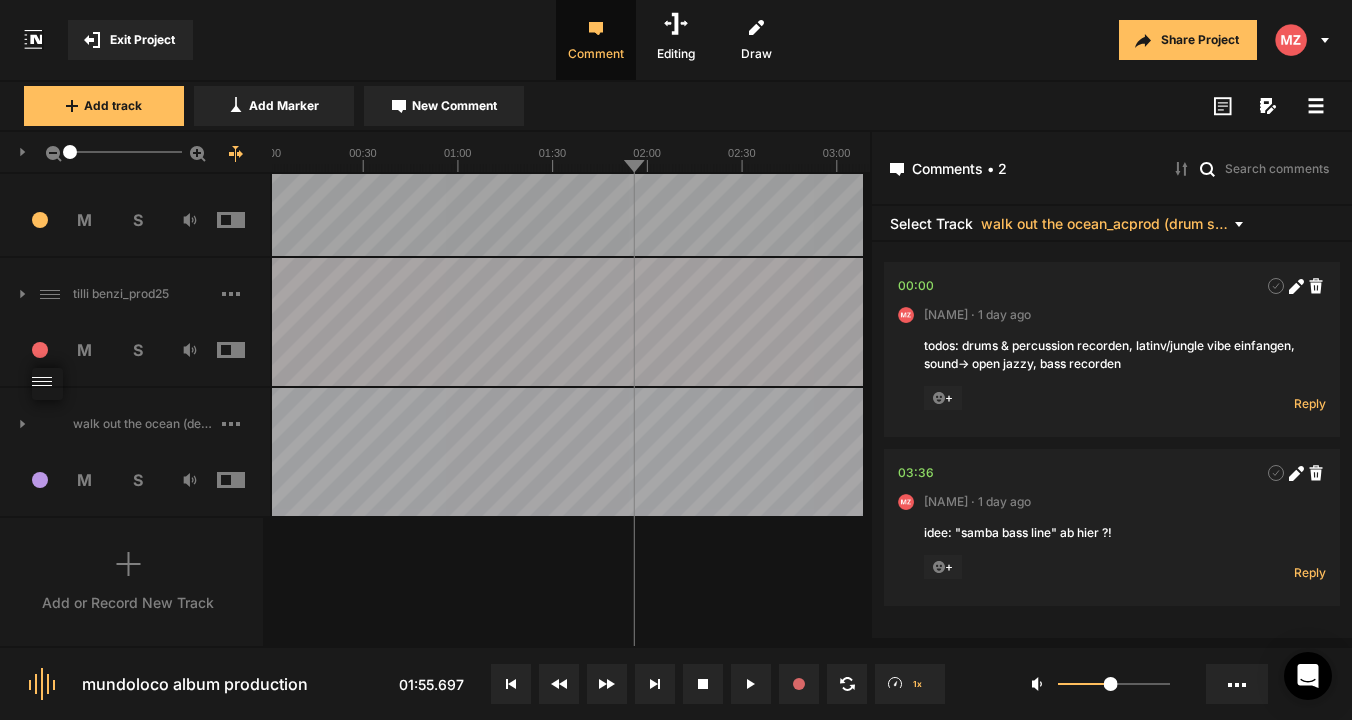 drag, startPoint x: 49, startPoint y: 256, endPoint x: 171, endPoint y: 382, distance: 175.38528 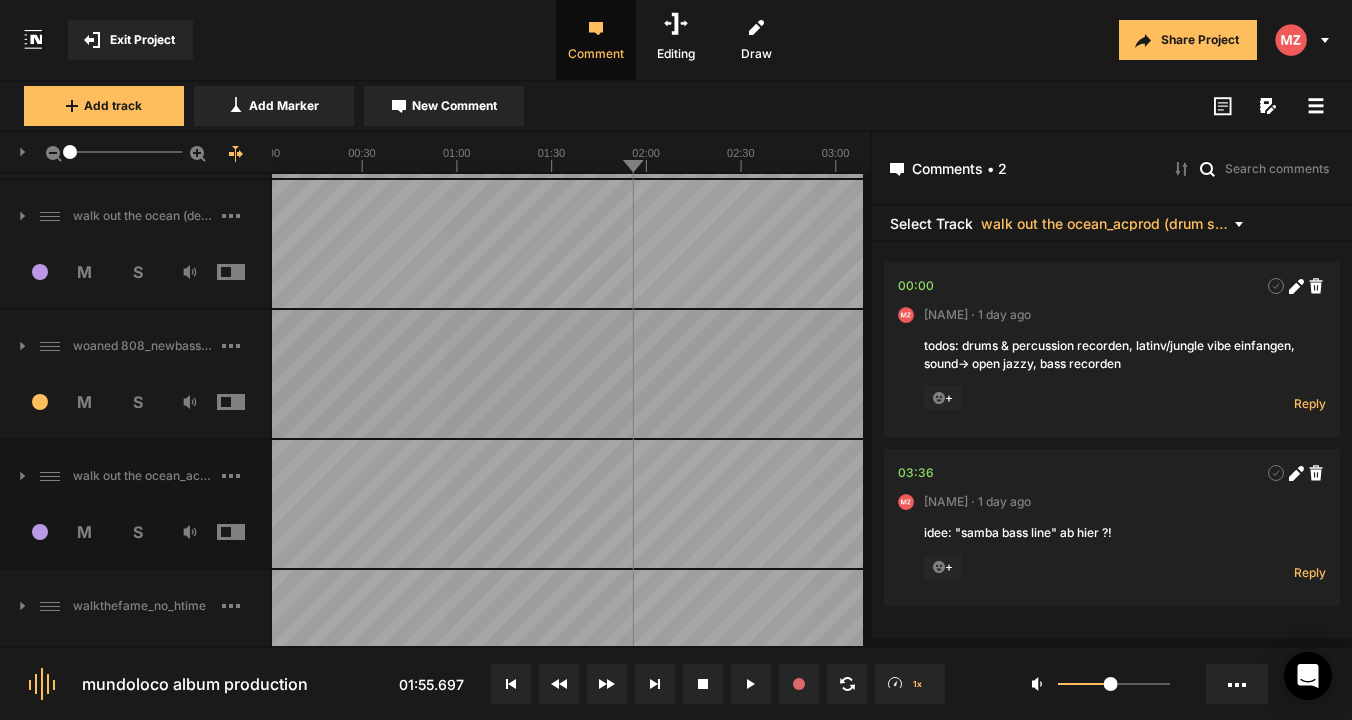 scroll, scrollTop: 920, scrollLeft: 7, axis: both 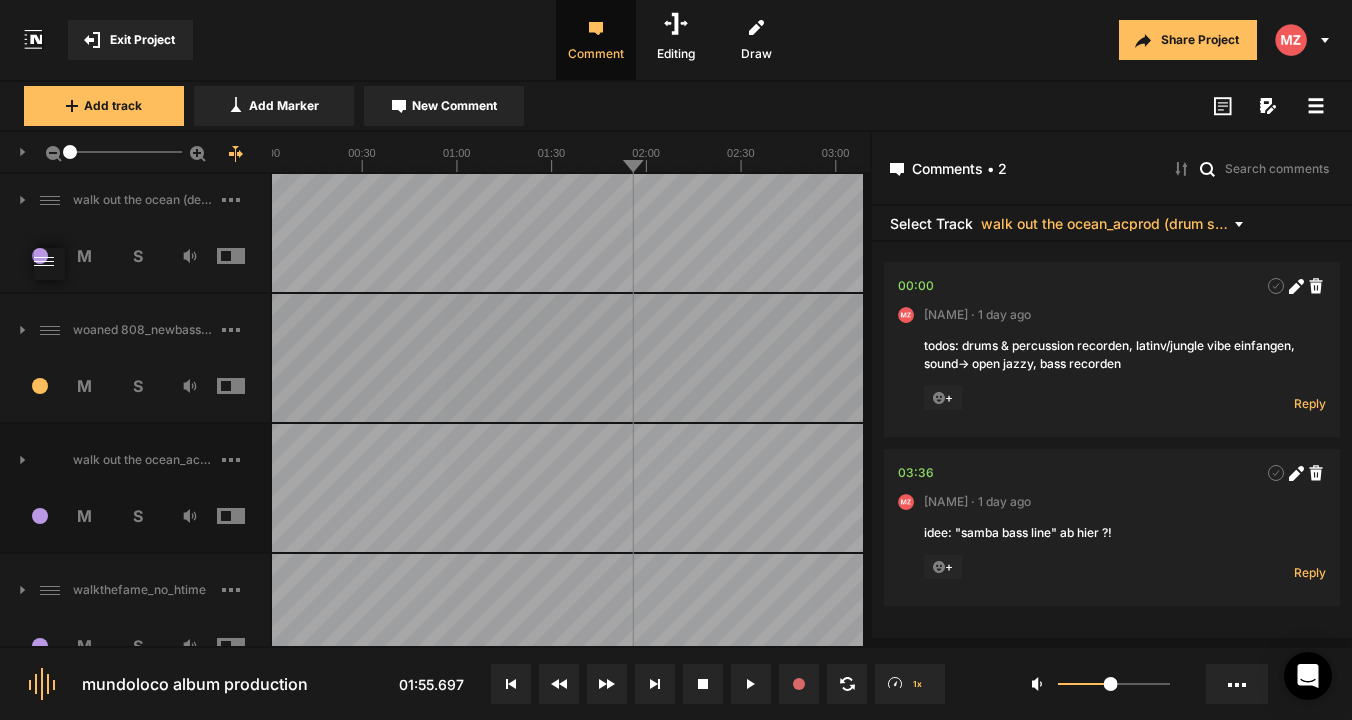drag, startPoint x: 38, startPoint y: 463, endPoint x: 99, endPoint y: 267, distance: 205.273 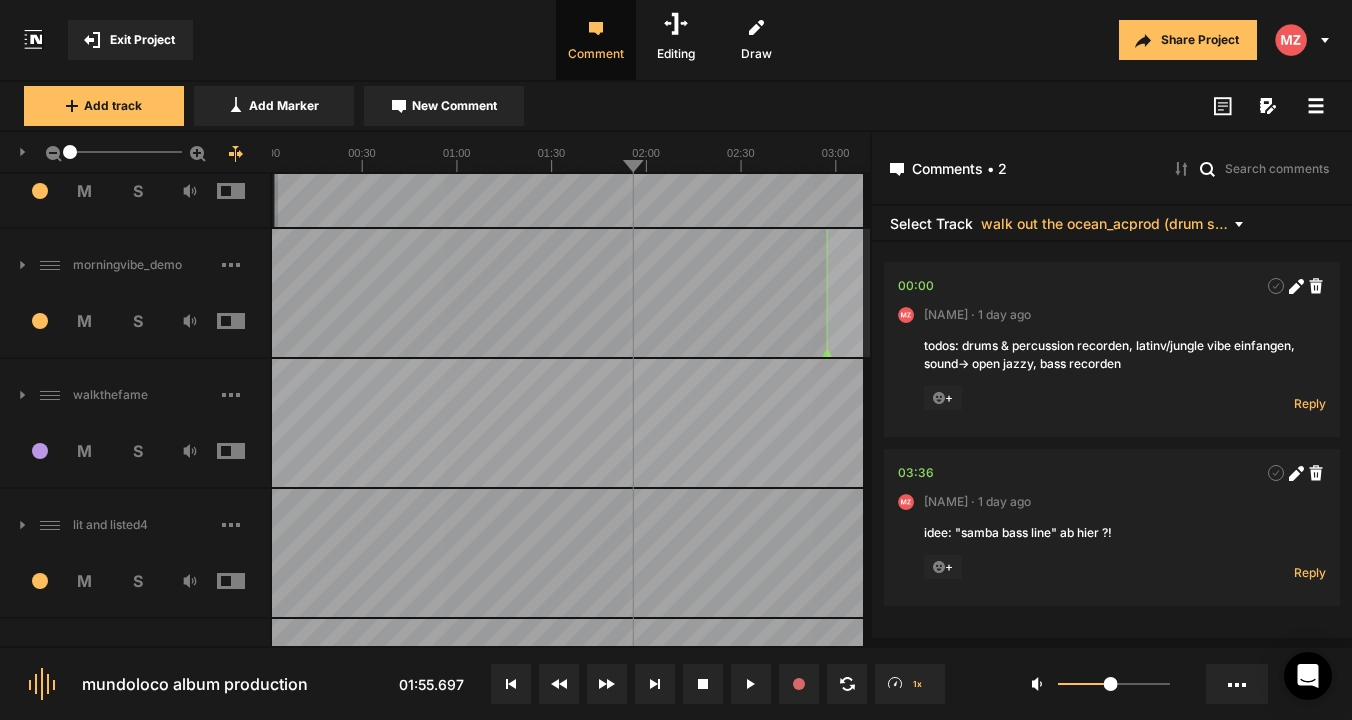 scroll, scrollTop: 207, scrollLeft: 7, axis: both 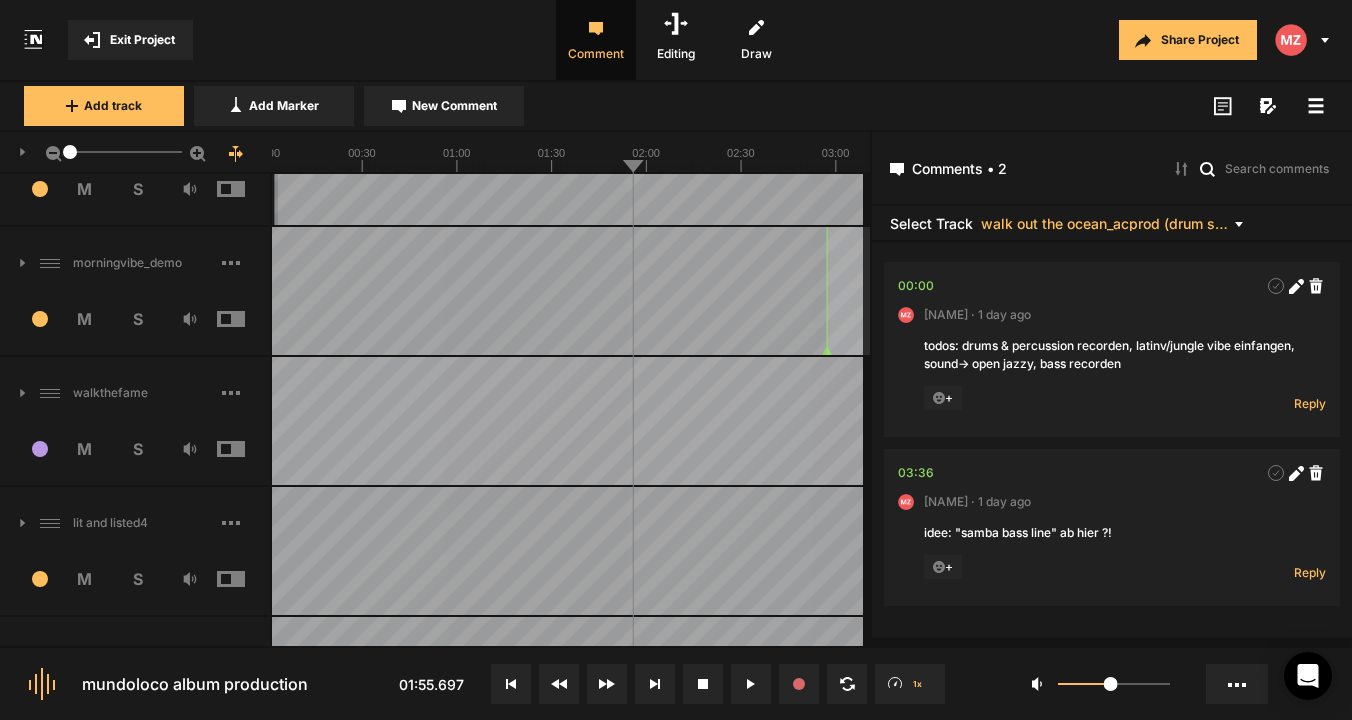 click 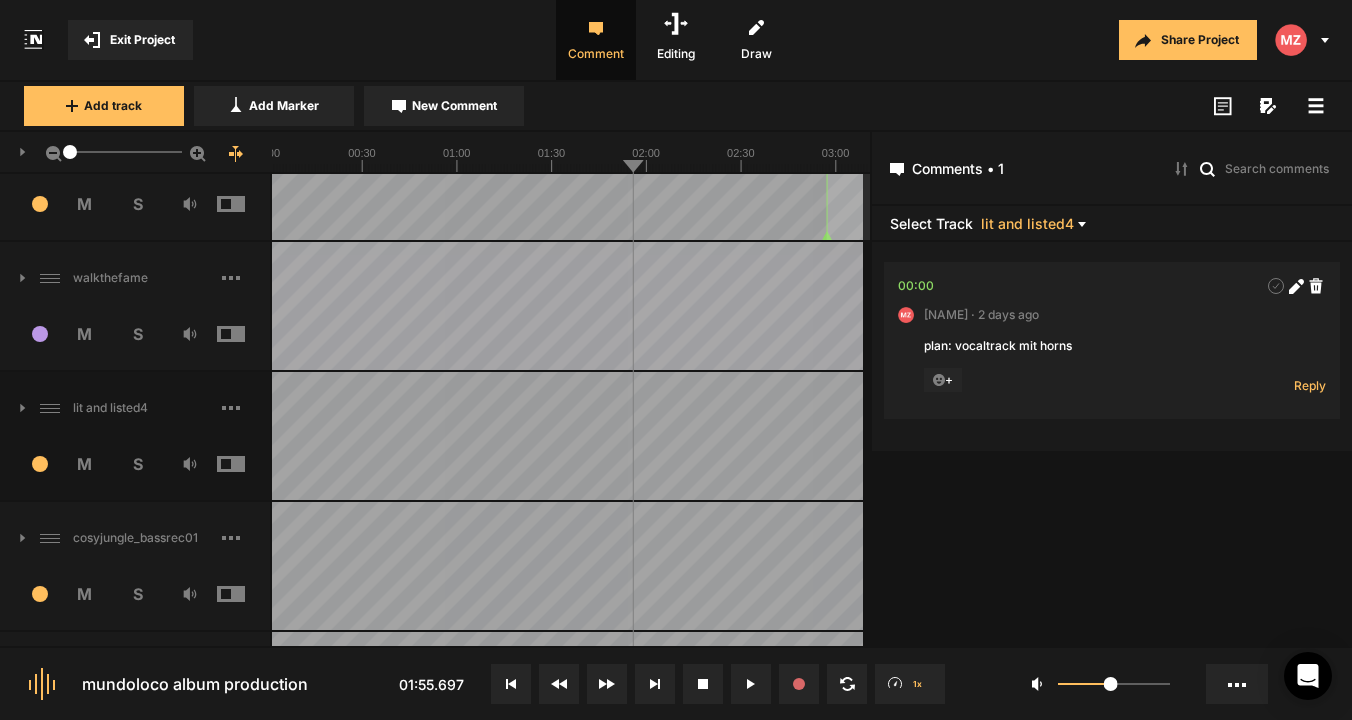 scroll, scrollTop: 323, scrollLeft: 7, axis: both 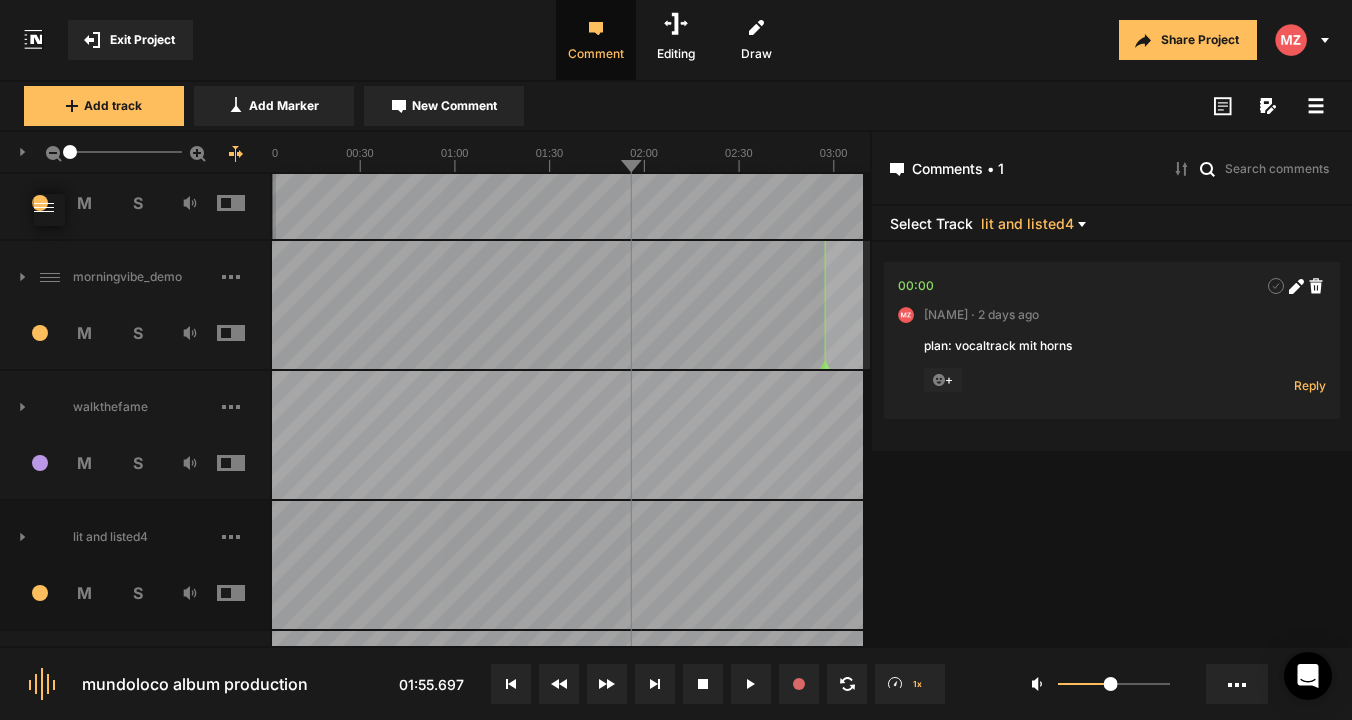 drag, startPoint x: 58, startPoint y: 547, endPoint x: 159, endPoint y: 224, distance: 338.42282 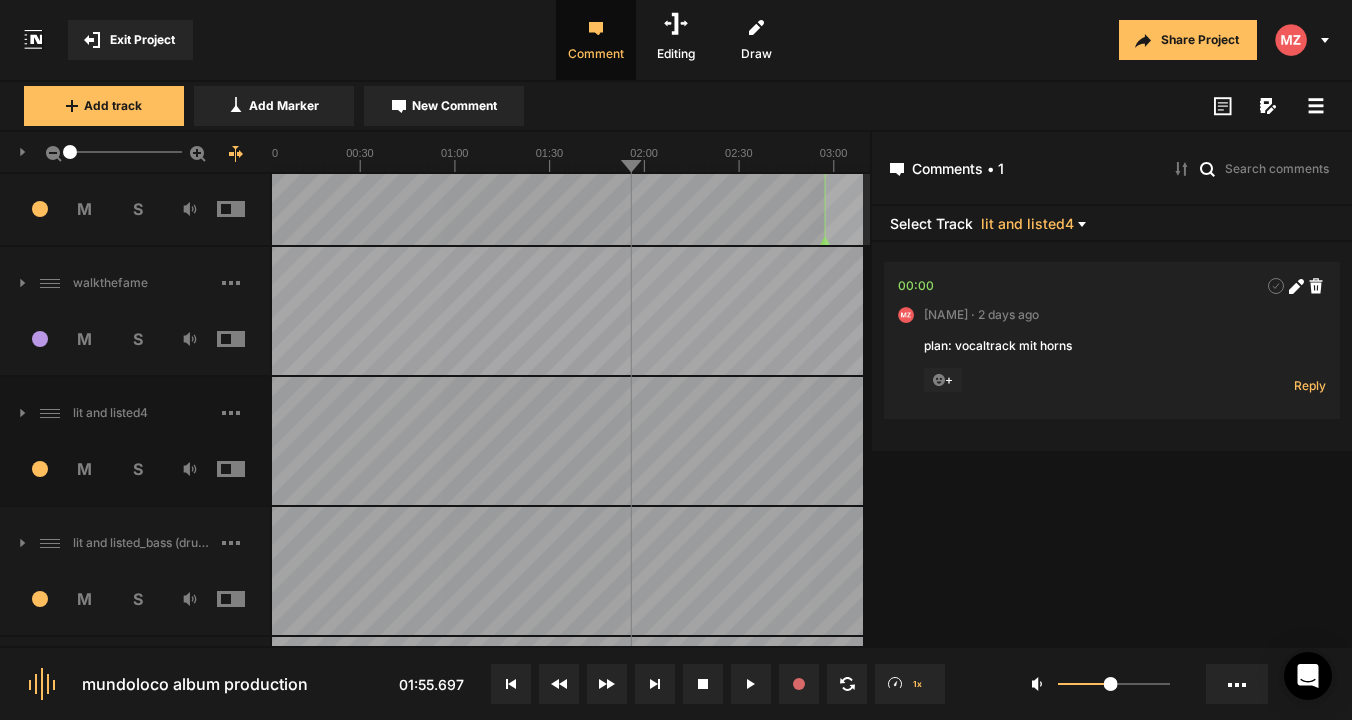 scroll, scrollTop: 455, scrollLeft: 7, axis: both 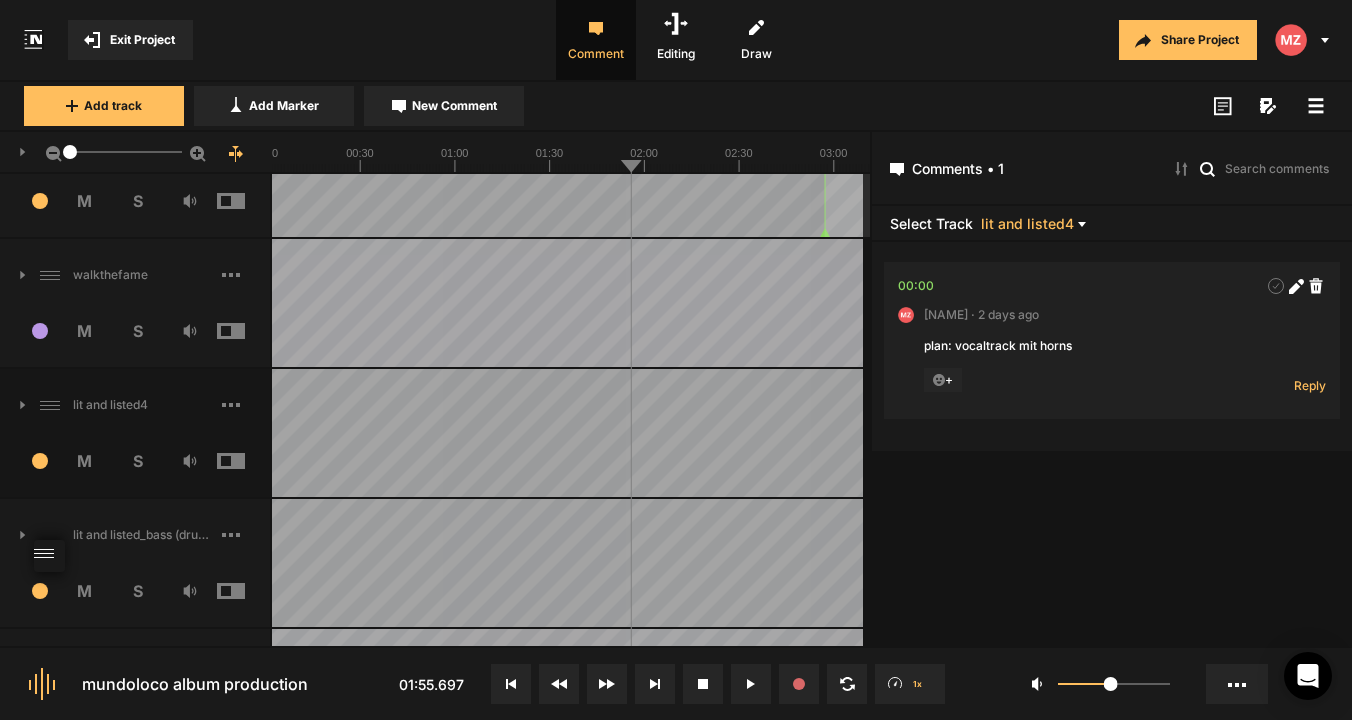 drag, startPoint x: 49, startPoint y: 276, endPoint x: 79, endPoint y: 558, distance: 283.59125 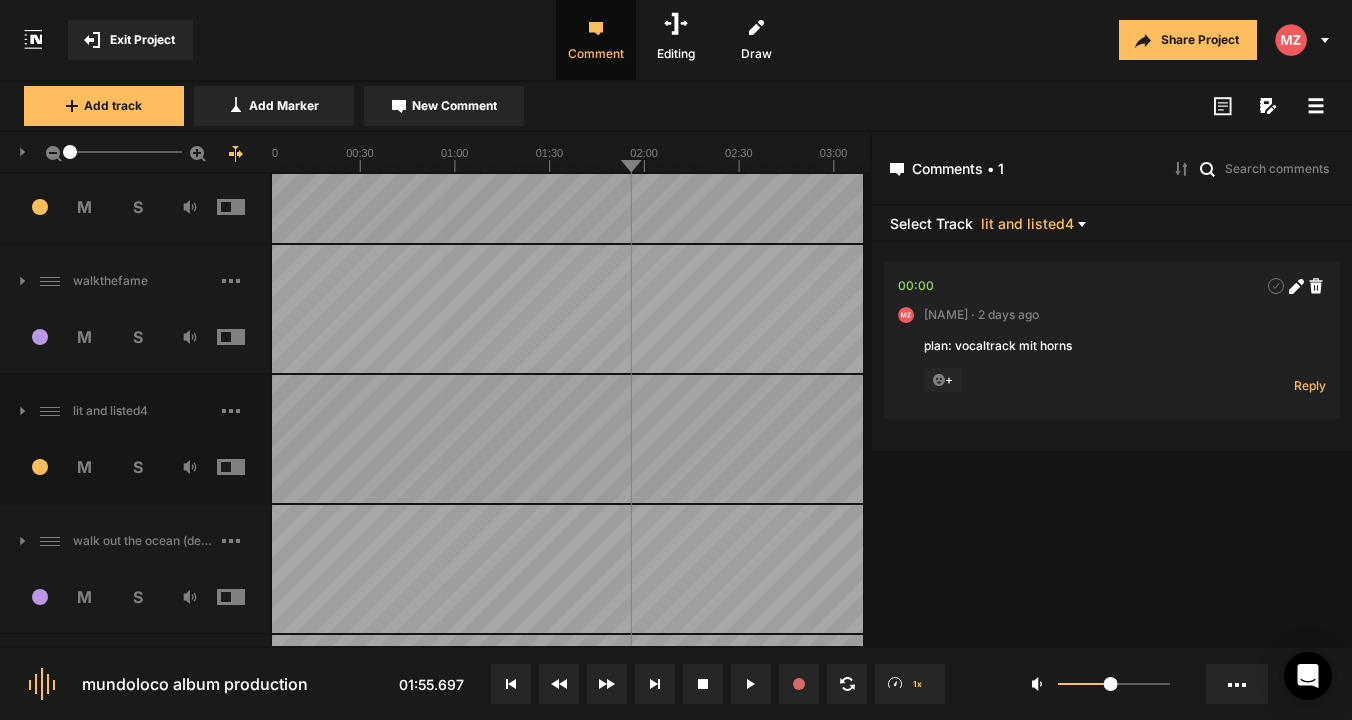 scroll, scrollTop: 603, scrollLeft: 7, axis: both 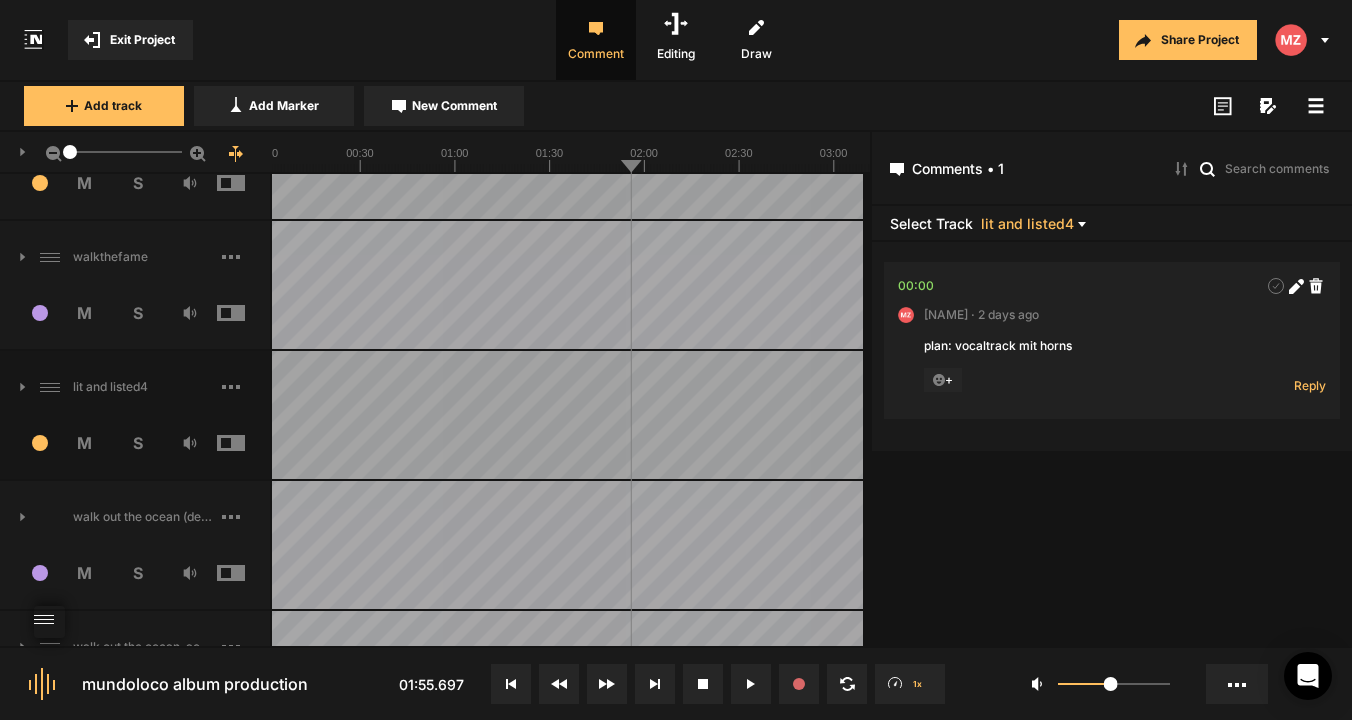 drag, startPoint x: 53, startPoint y: 257, endPoint x: 93, endPoint y: 622, distance: 367.18524 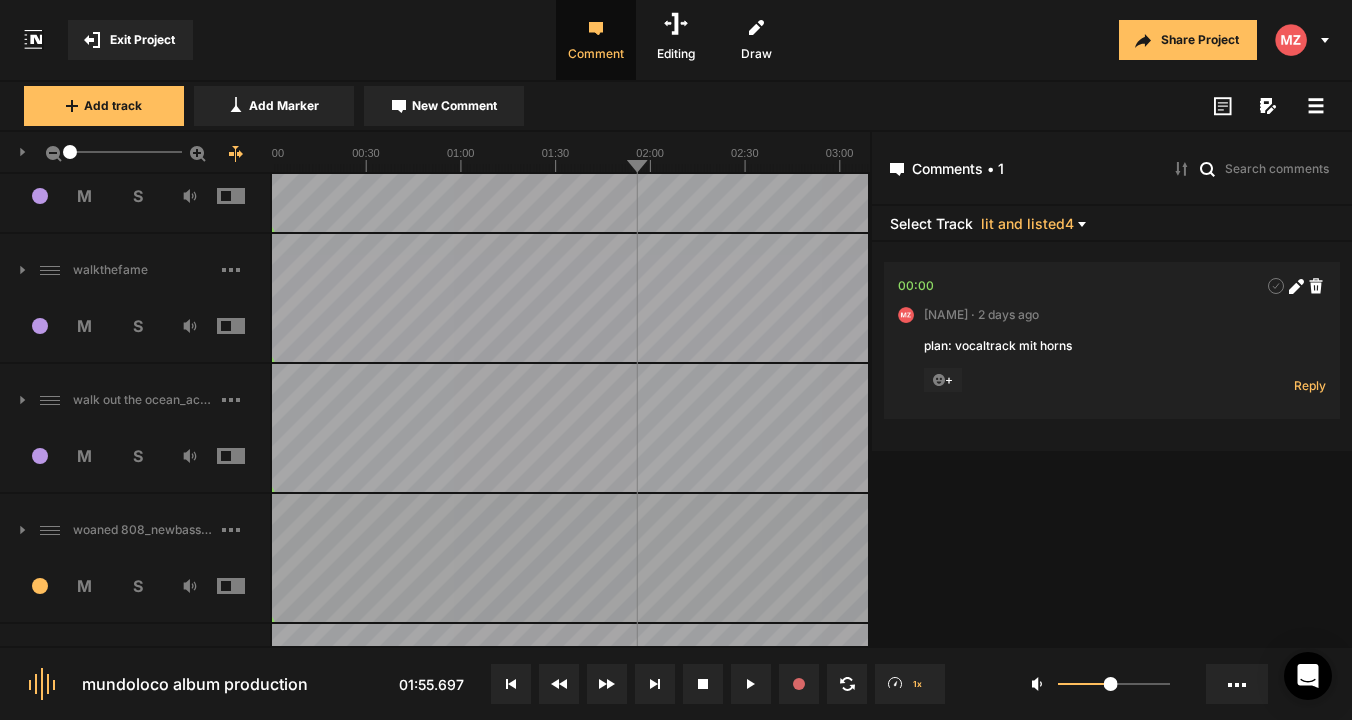 scroll, scrollTop: 868, scrollLeft: 0, axis: vertical 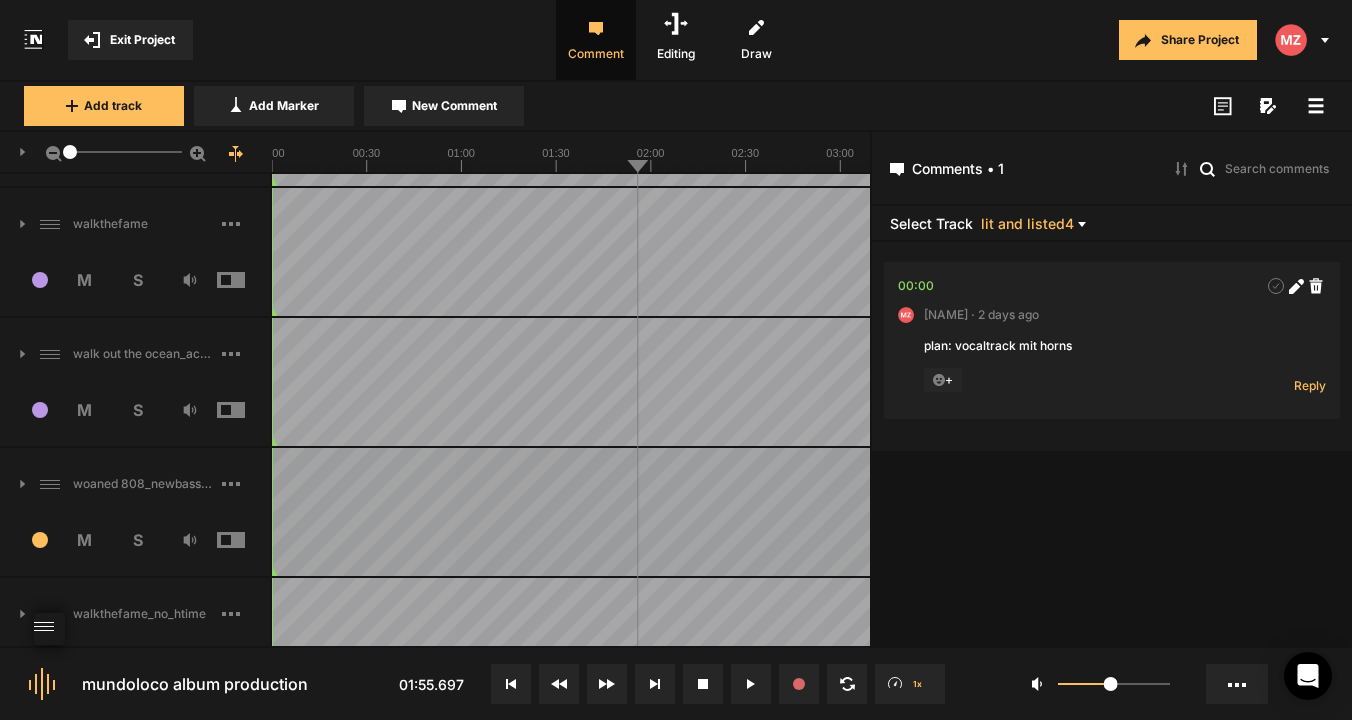 drag, startPoint x: 49, startPoint y: 250, endPoint x: 116, endPoint y: 628, distance: 383.8919 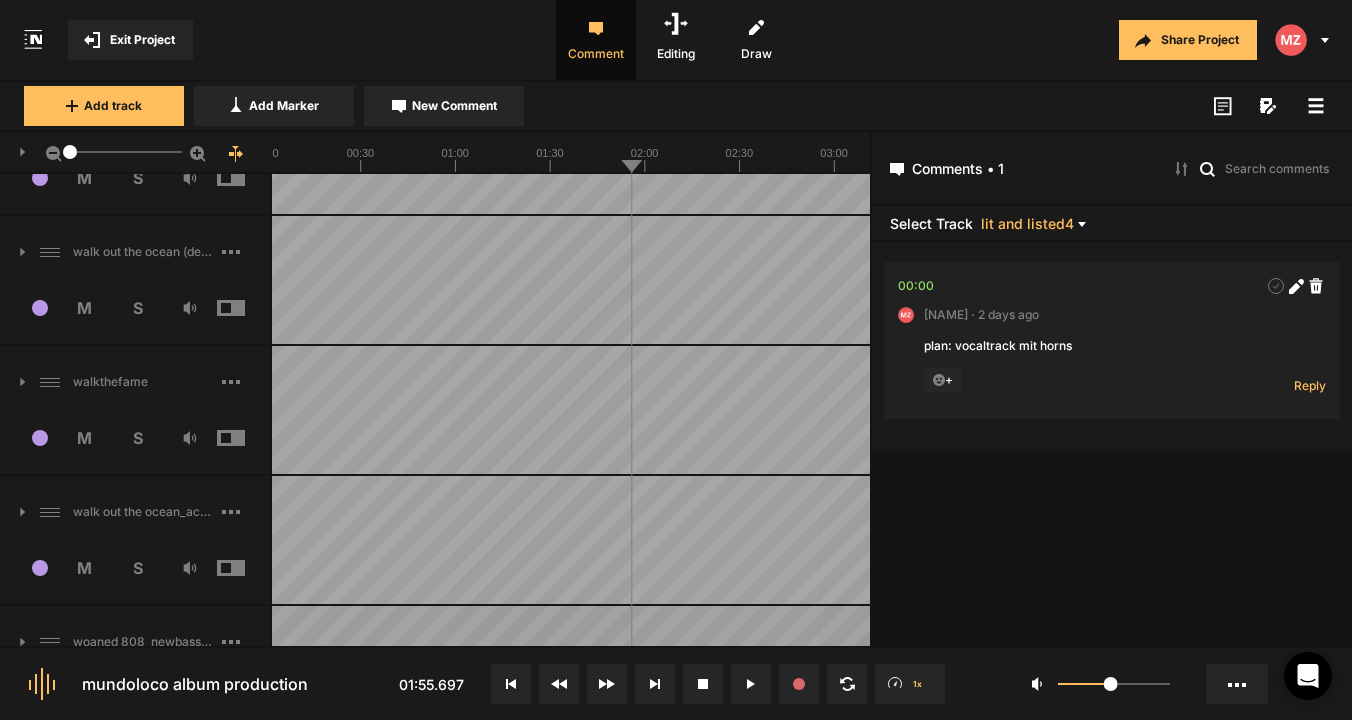 scroll, scrollTop: 873, scrollLeft: 0, axis: vertical 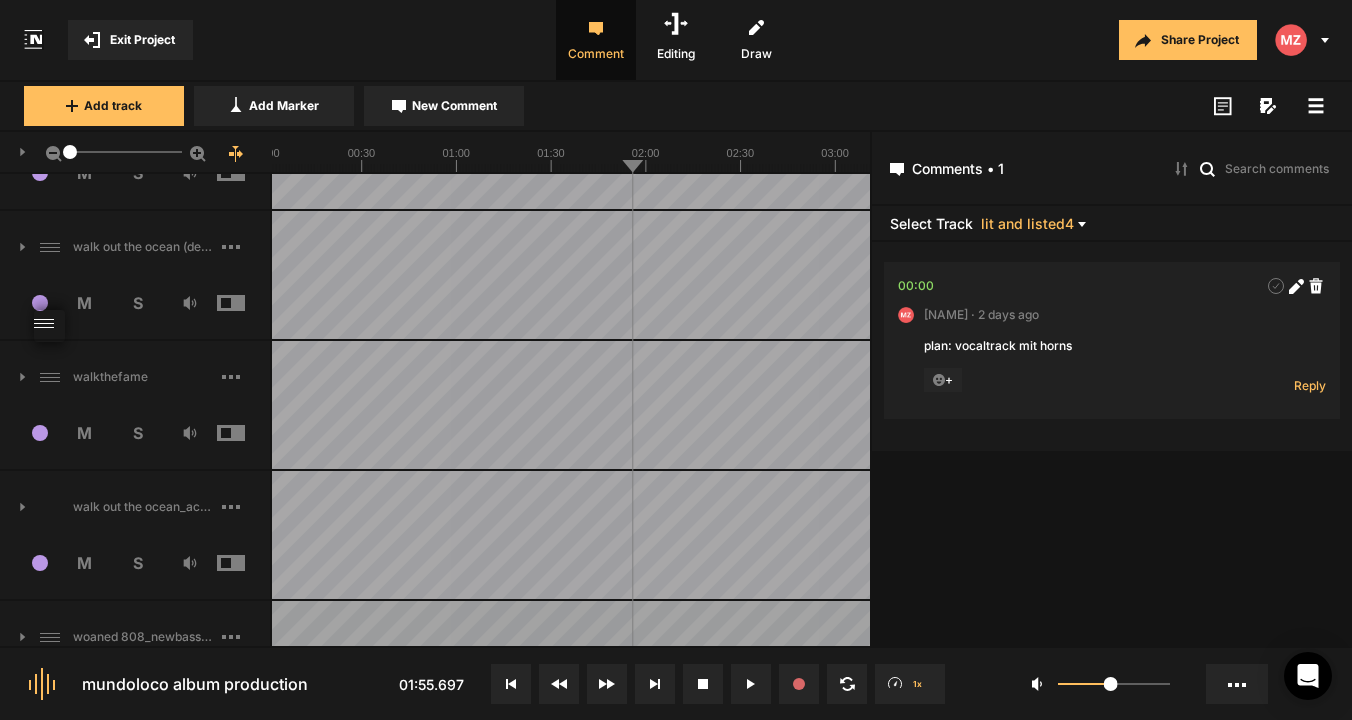 drag, startPoint x: 54, startPoint y: 511, endPoint x: 100, endPoint y: 330, distance: 186.75385 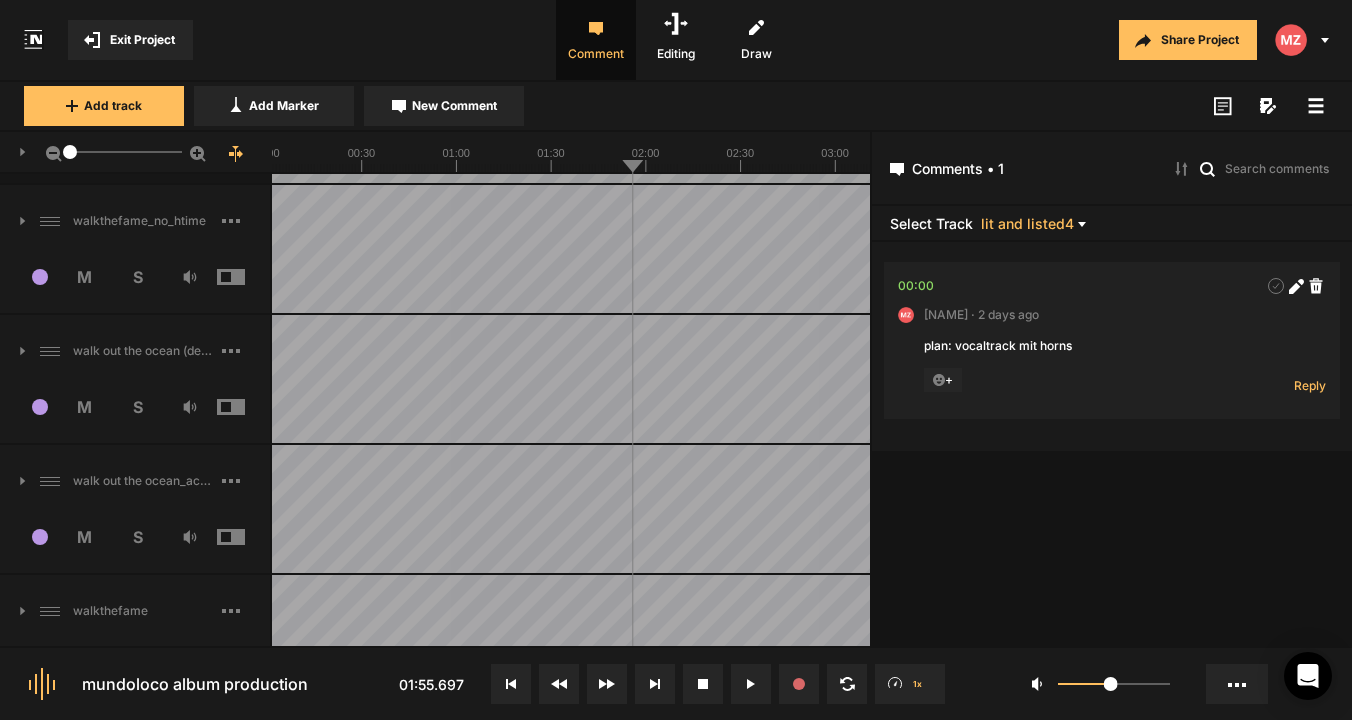 scroll, scrollTop: 747, scrollLeft: 0, axis: vertical 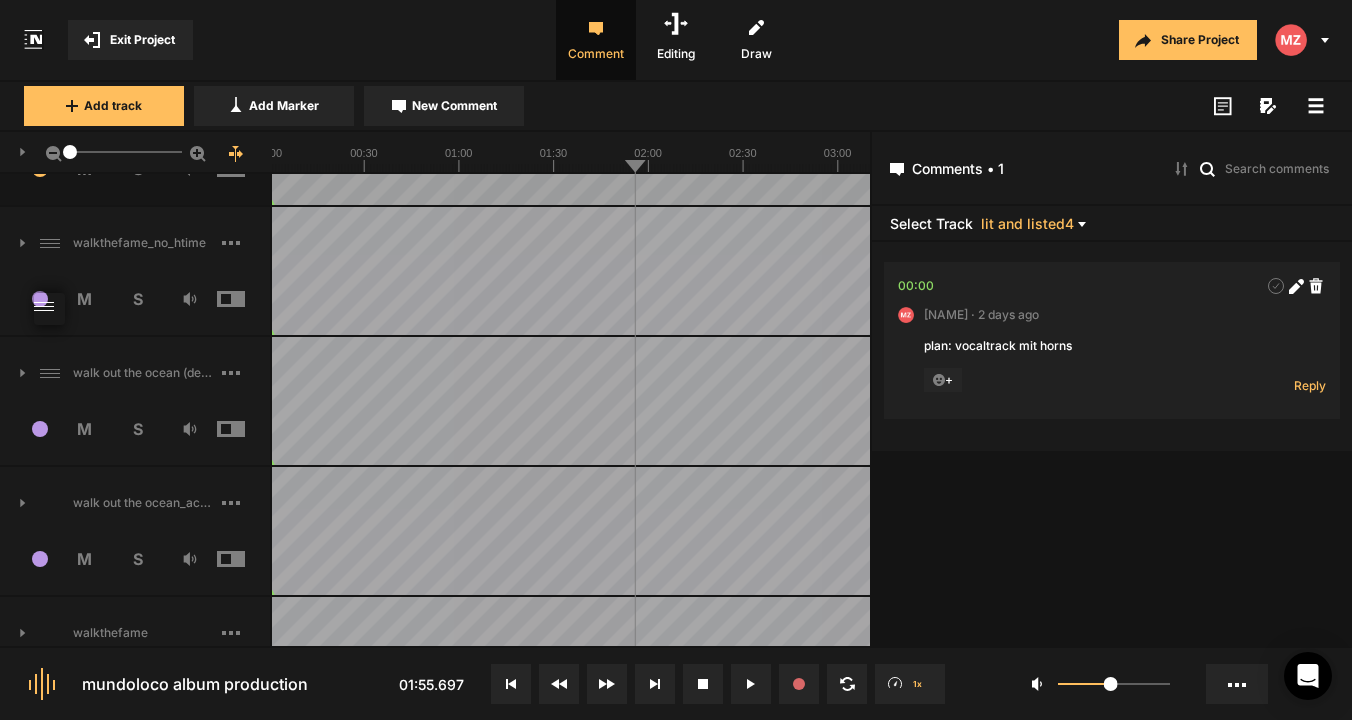 drag, startPoint x: 52, startPoint y: 634, endPoint x: 92, endPoint y: 310, distance: 326.4598 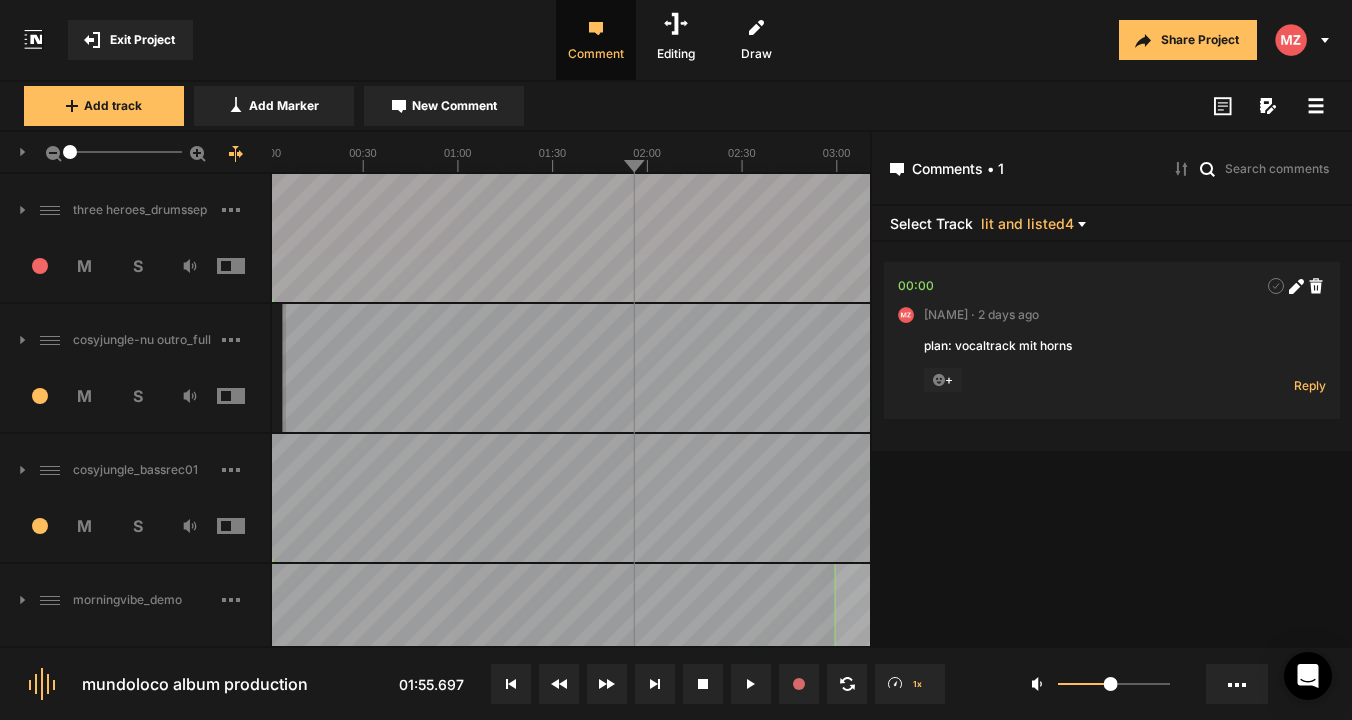 scroll, scrollTop: 0, scrollLeft: 0, axis: both 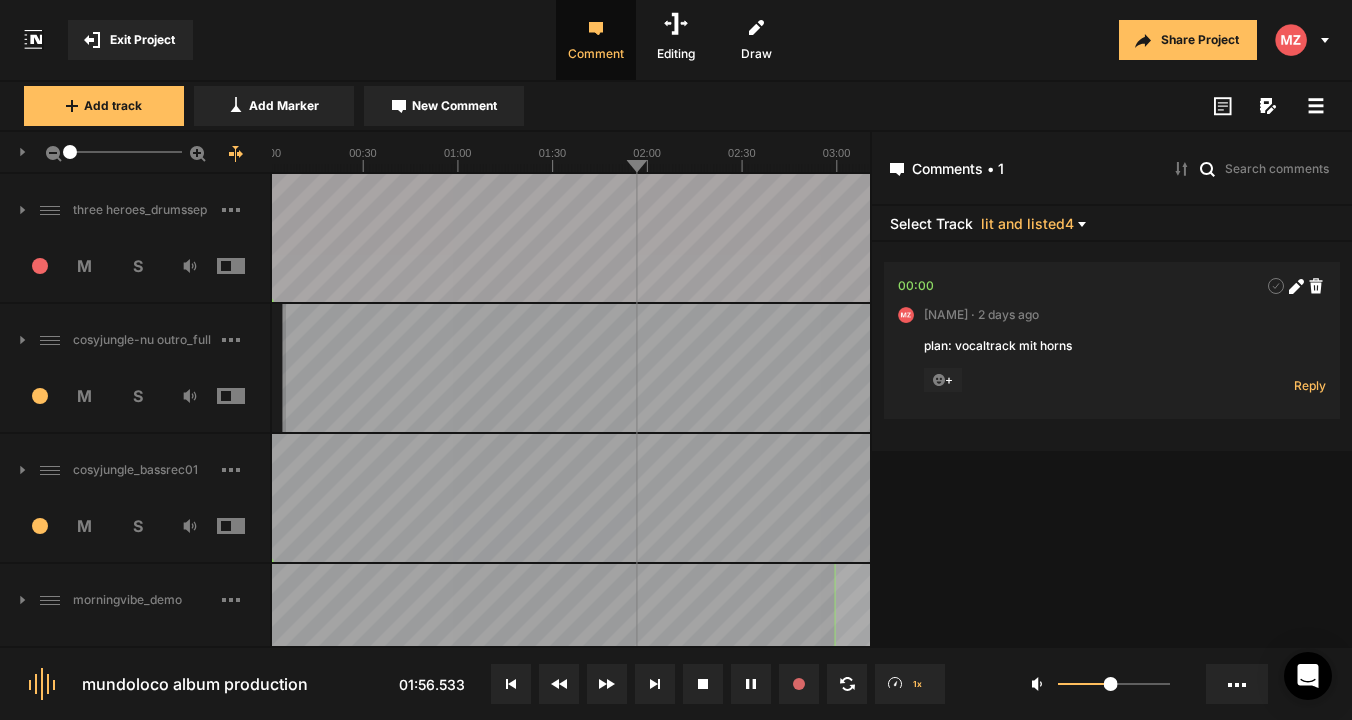 click on "1 M S" at bounding box center [135, 272] 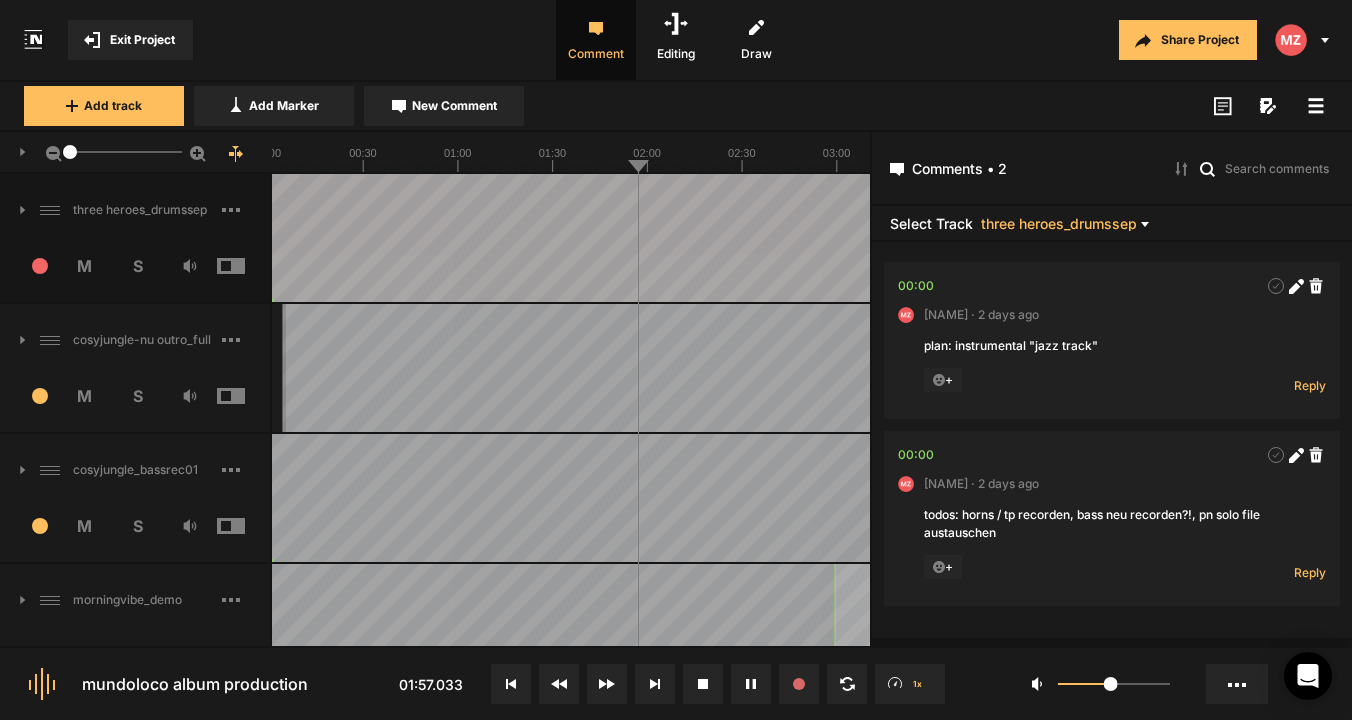 click at bounding box center (246, 266) 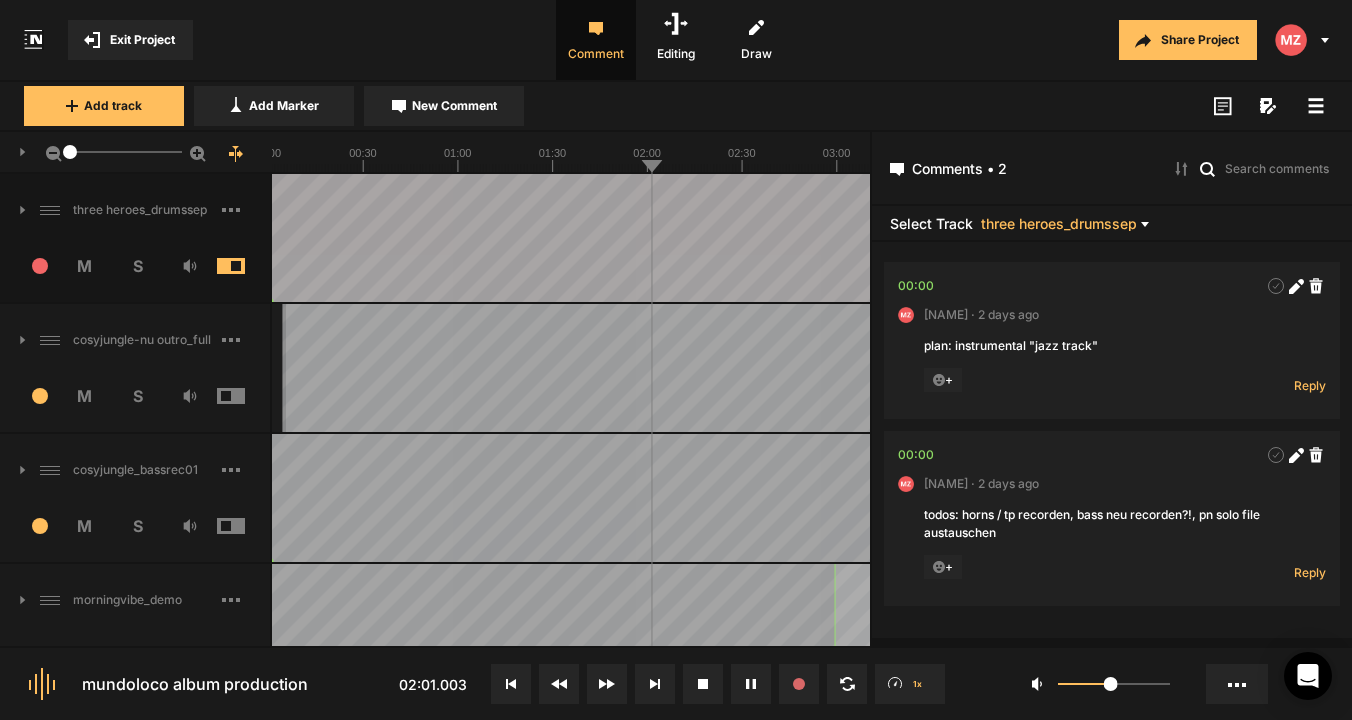 click at bounding box center (246, 266) 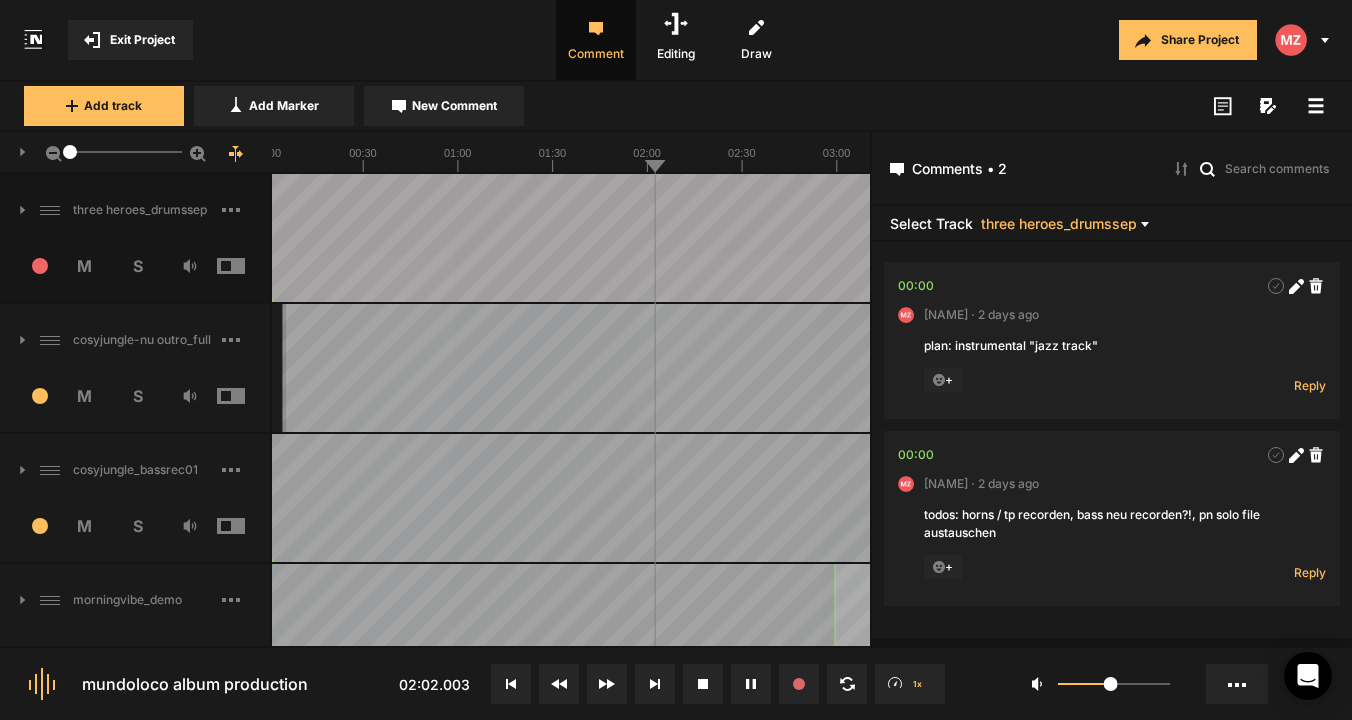 click at bounding box center (246, 396) 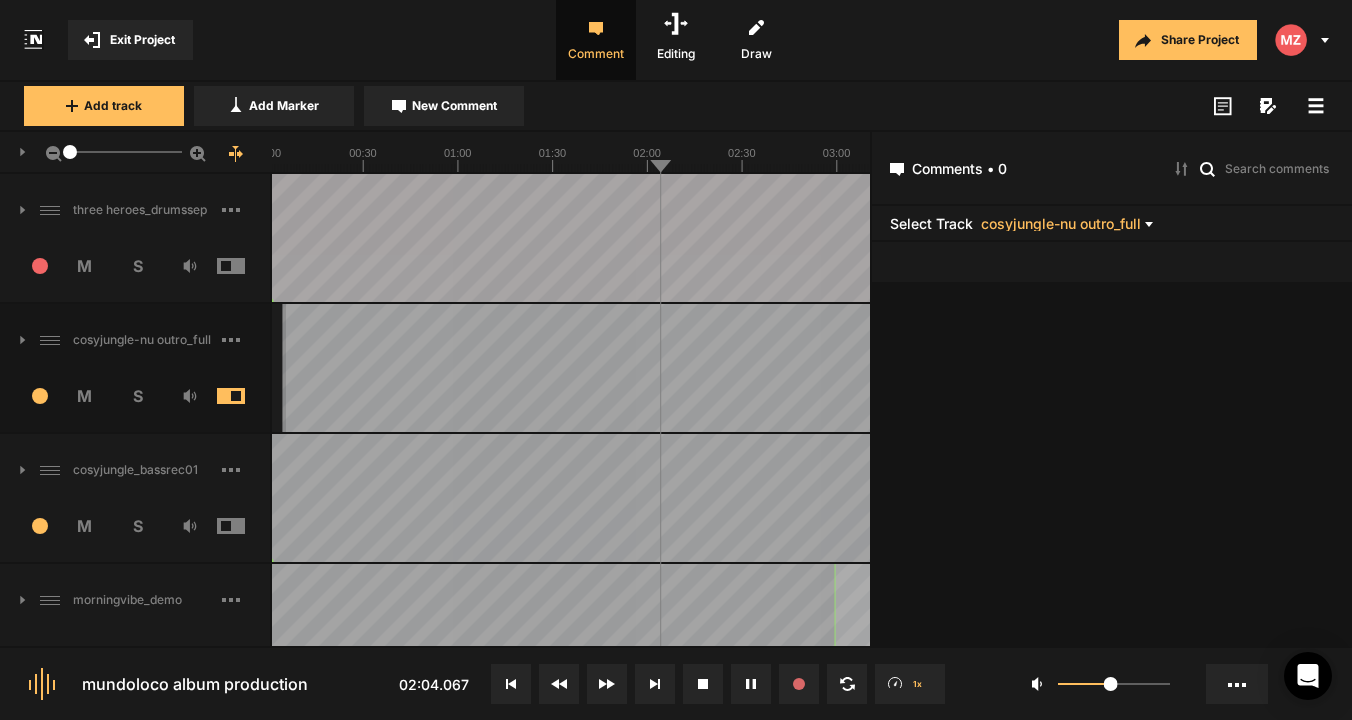 click at bounding box center [246, 396] 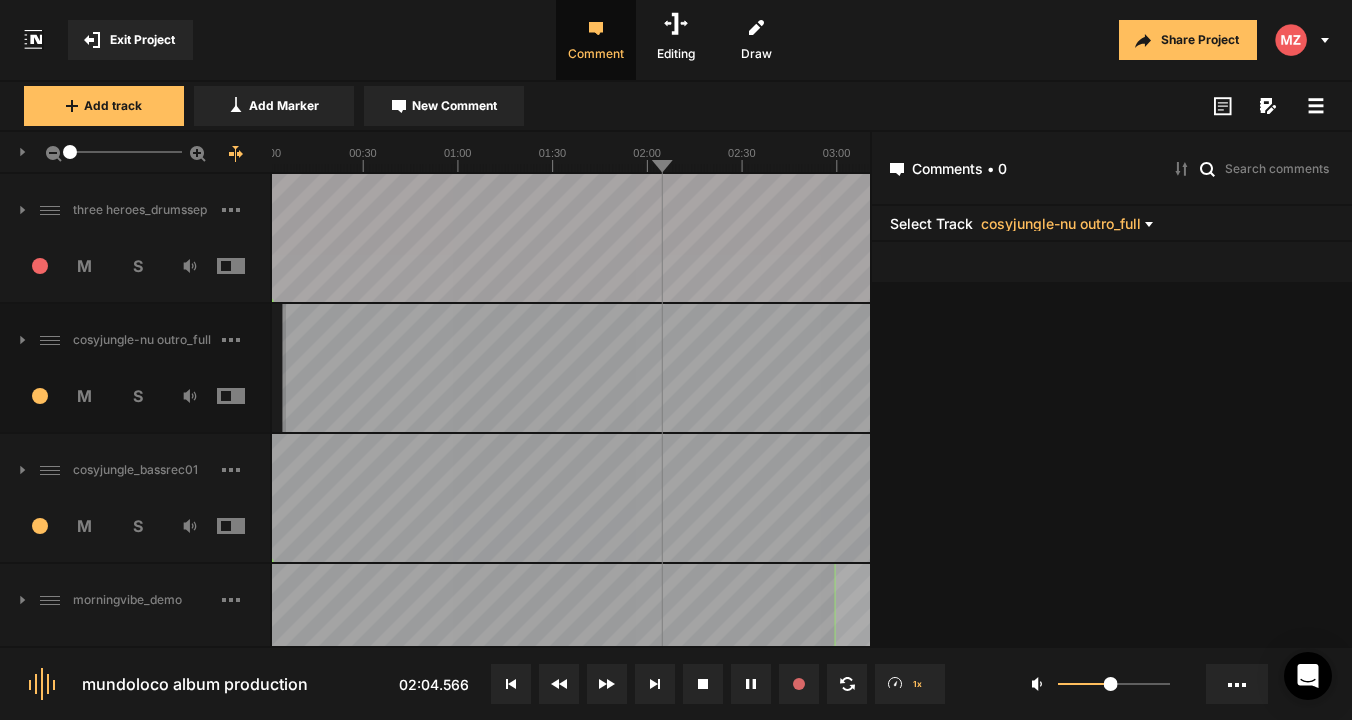 click at bounding box center (246, 526) 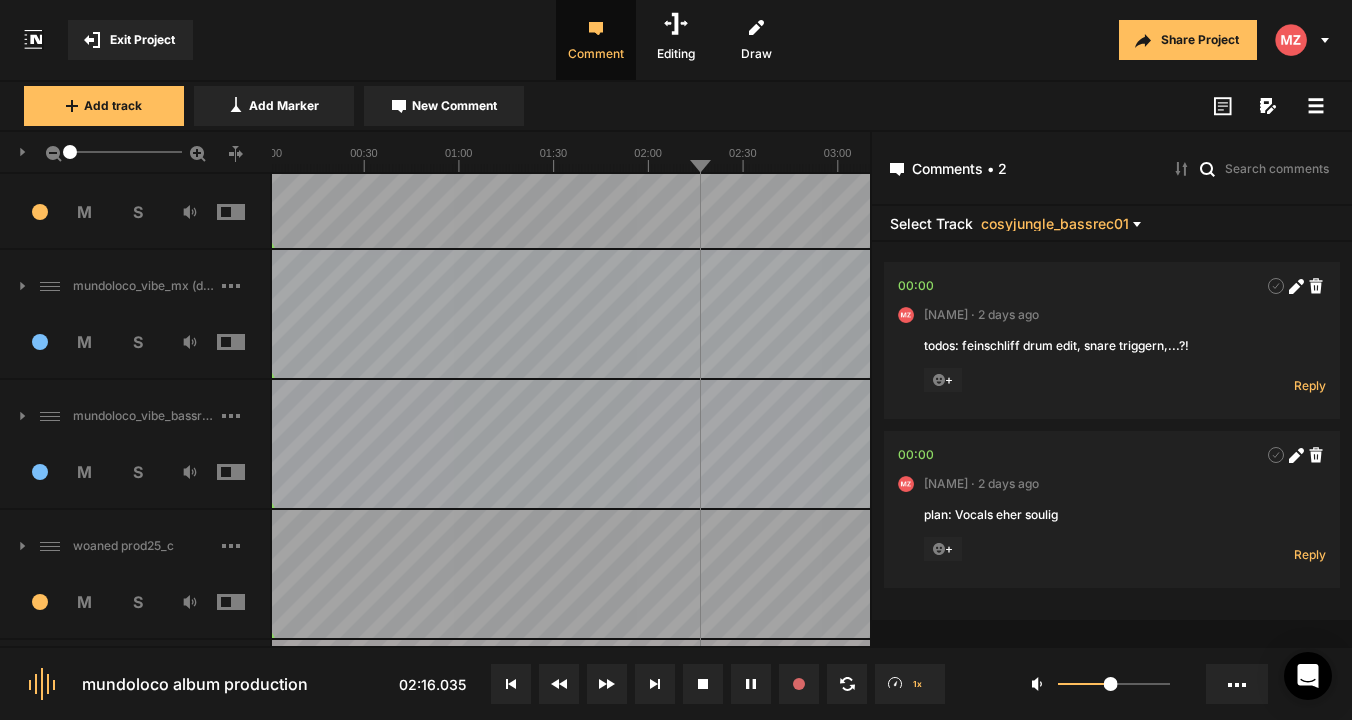 scroll, scrollTop: 1306, scrollLeft: 0, axis: vertical 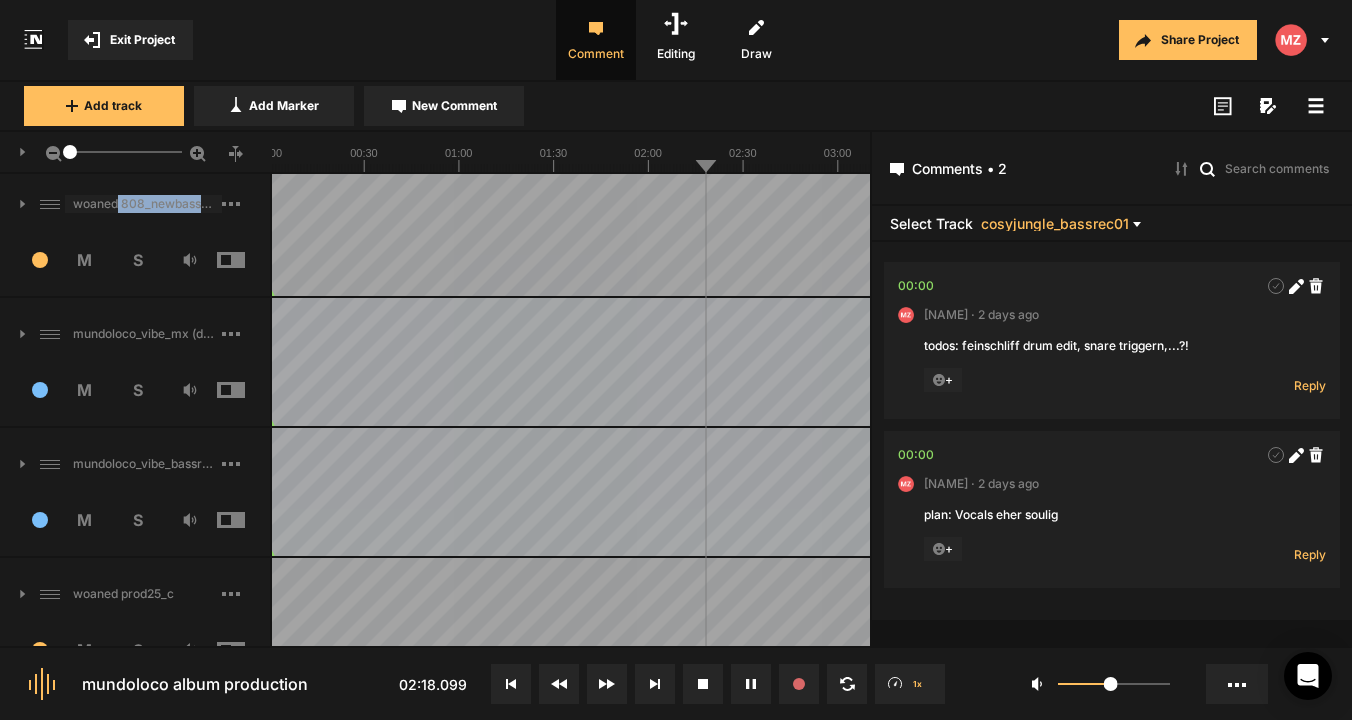 drag, startPoint x: 119, startPoint y: 207, endPoint x: 105, endPoint y: 586, distance: 379.25848 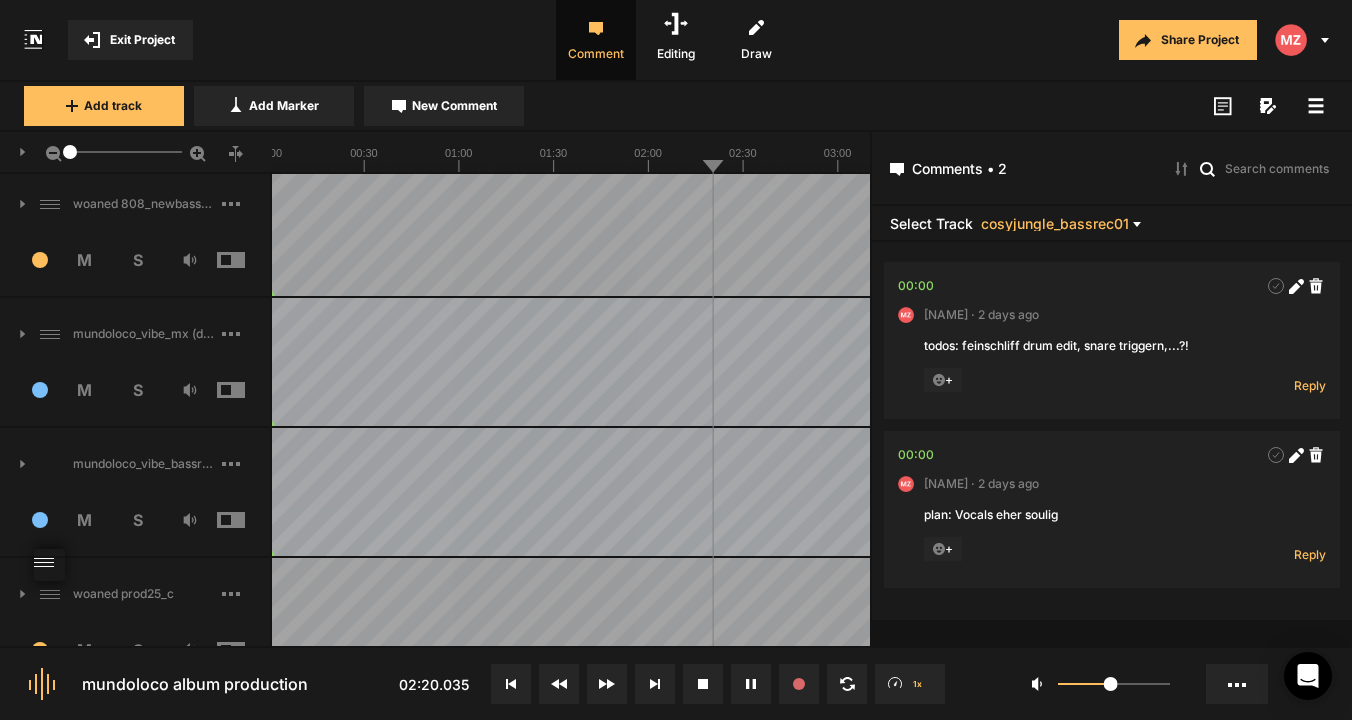 drag, startPoint x: 44, startPoint y: 205, endPoint x: 103, endPoint y: 568, distance: 367.76352 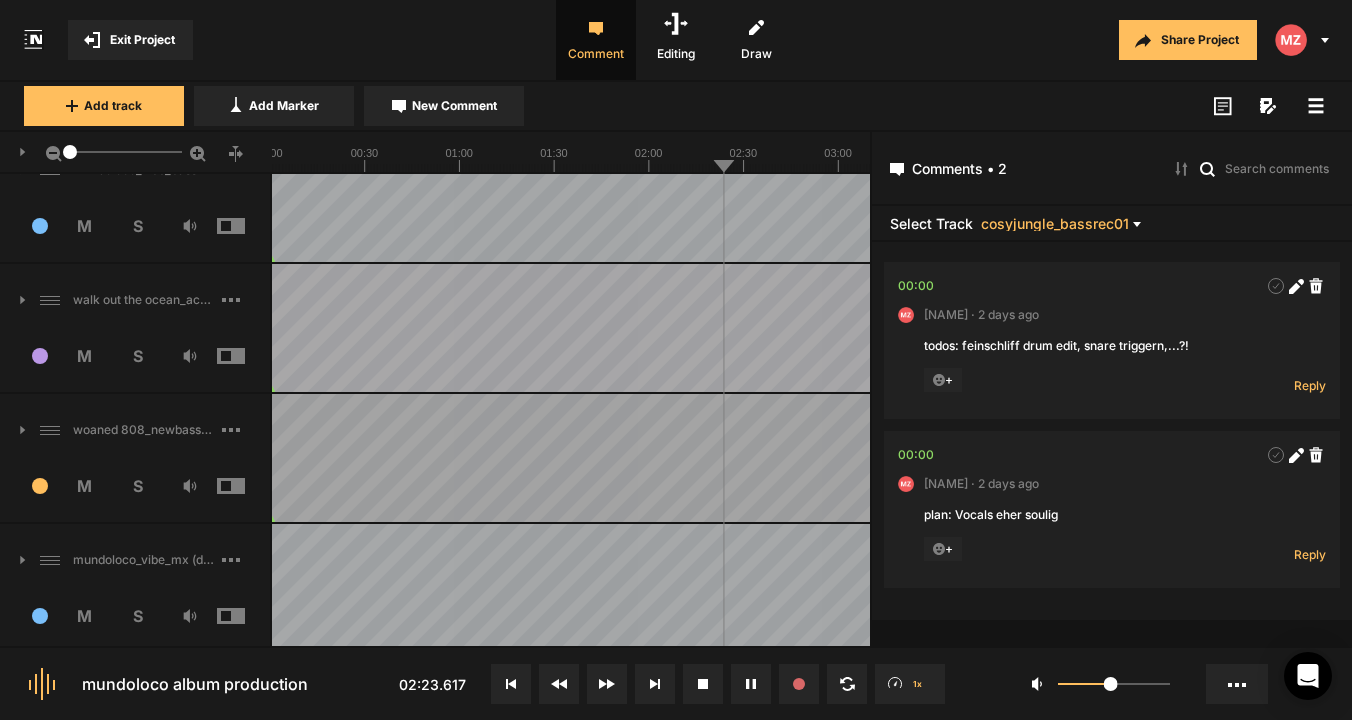 scroll, scrollTop: 1204, scrollLeft: 0, axis: vertical 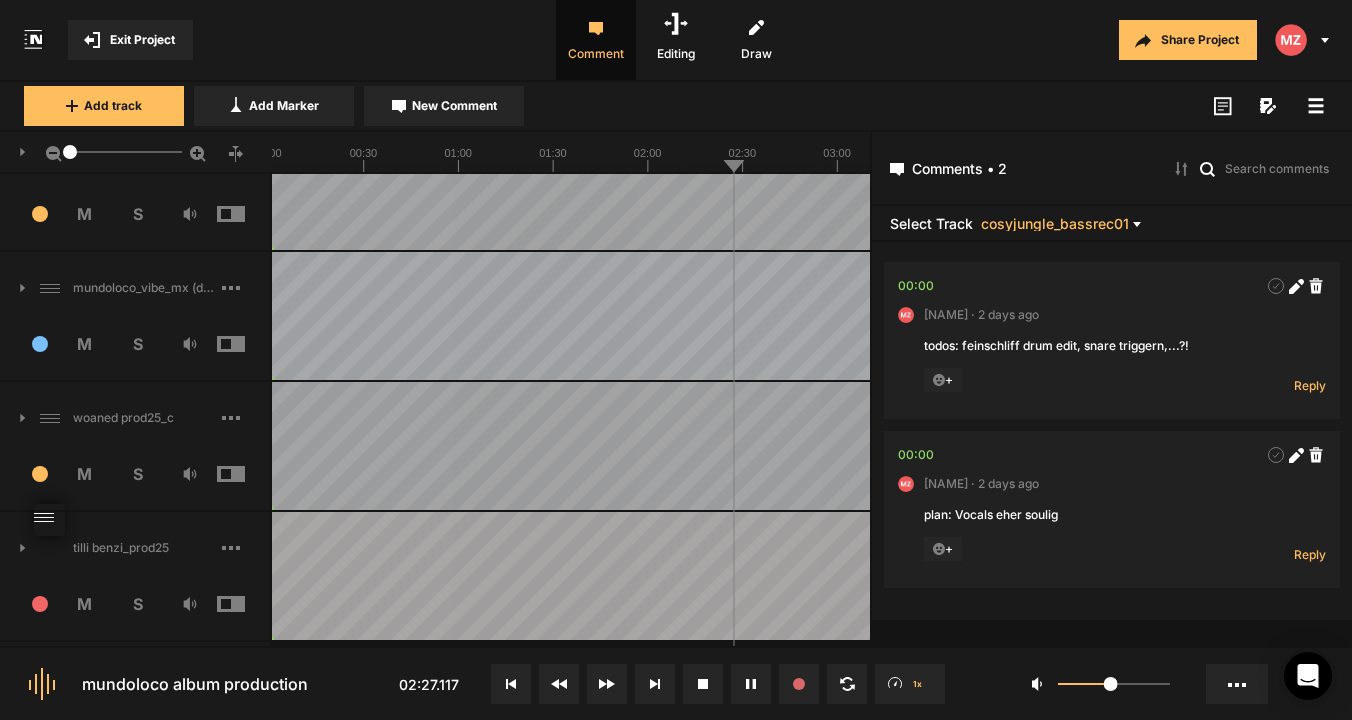 drag, startPoint x: 48, startPoint y: 439, endPoint x: 166, endPoint y: 513, distance: 139.28389 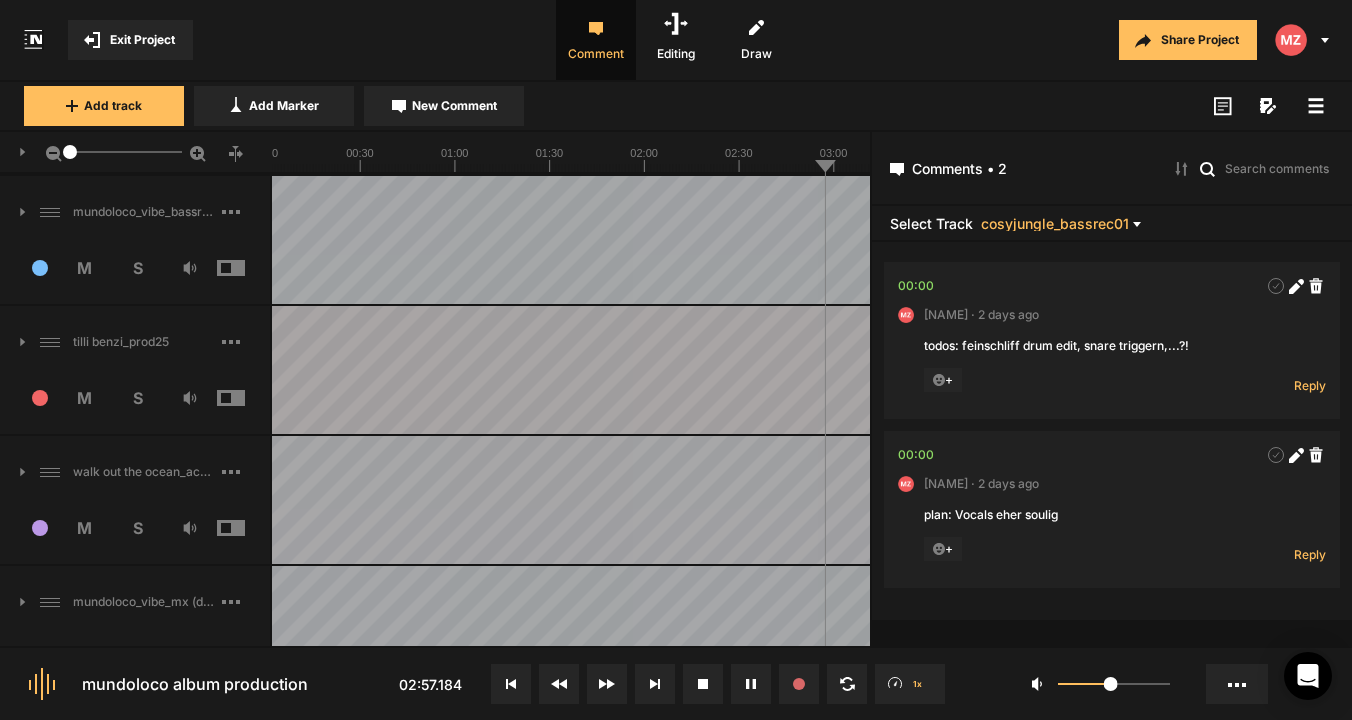 scroll, scrollTop: 1172, scrollLeft: 0, axis: vertical 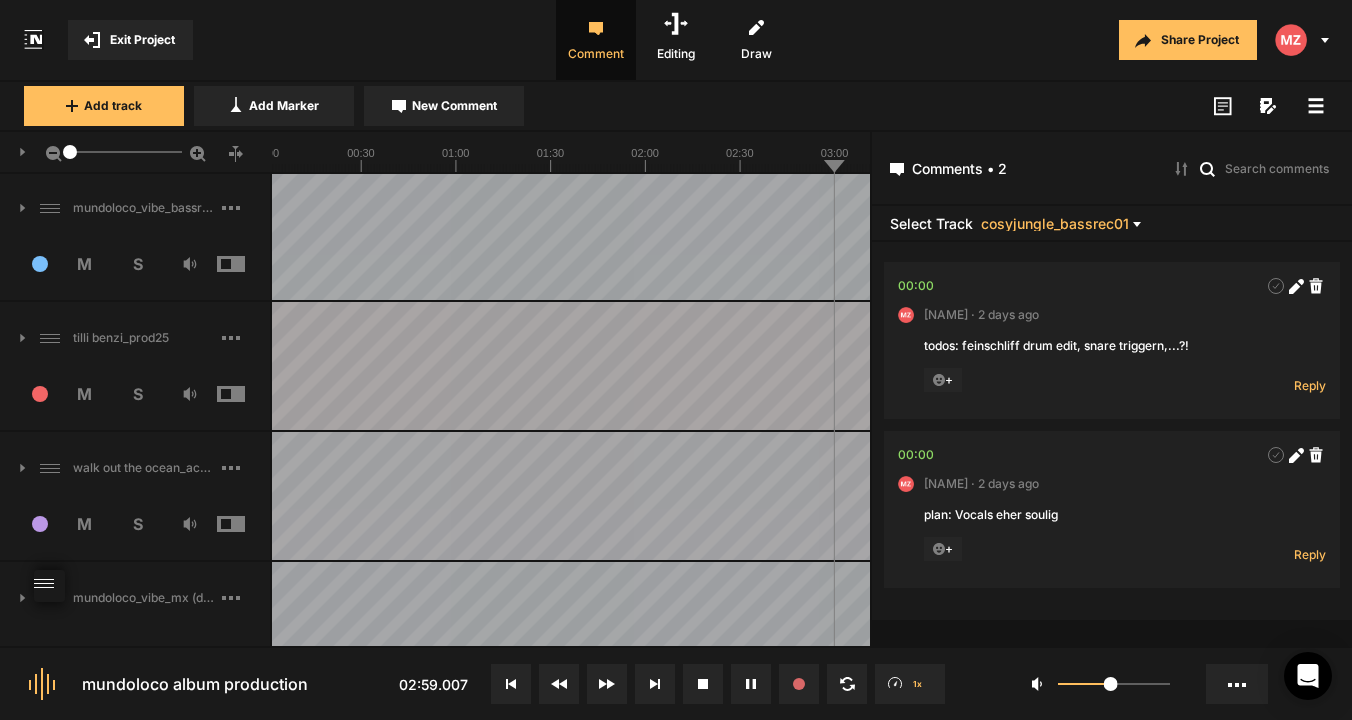 drag, startPoint x: 49, startPoint y: 207, endPoint x: 171, endPoint y: 585, distance: 397.2002 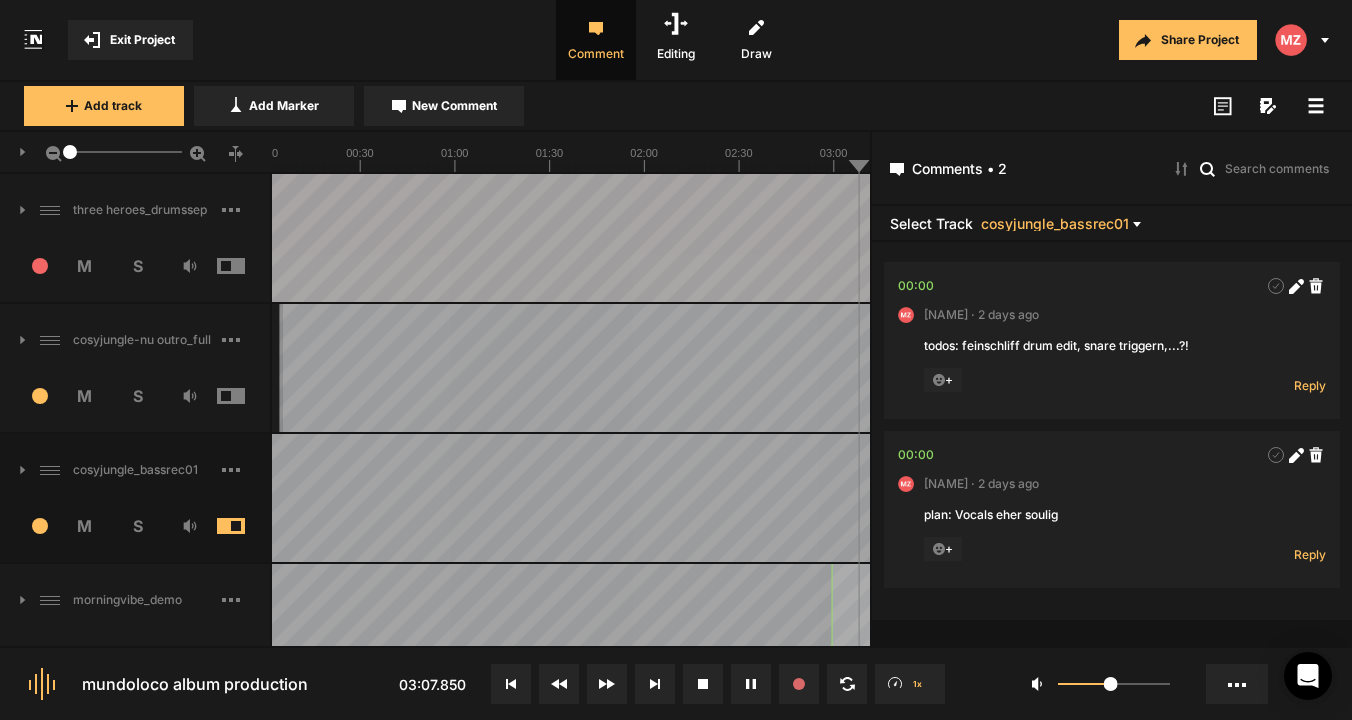 scroll, scrollTop: 0, scrollLeft: 0, axis: both 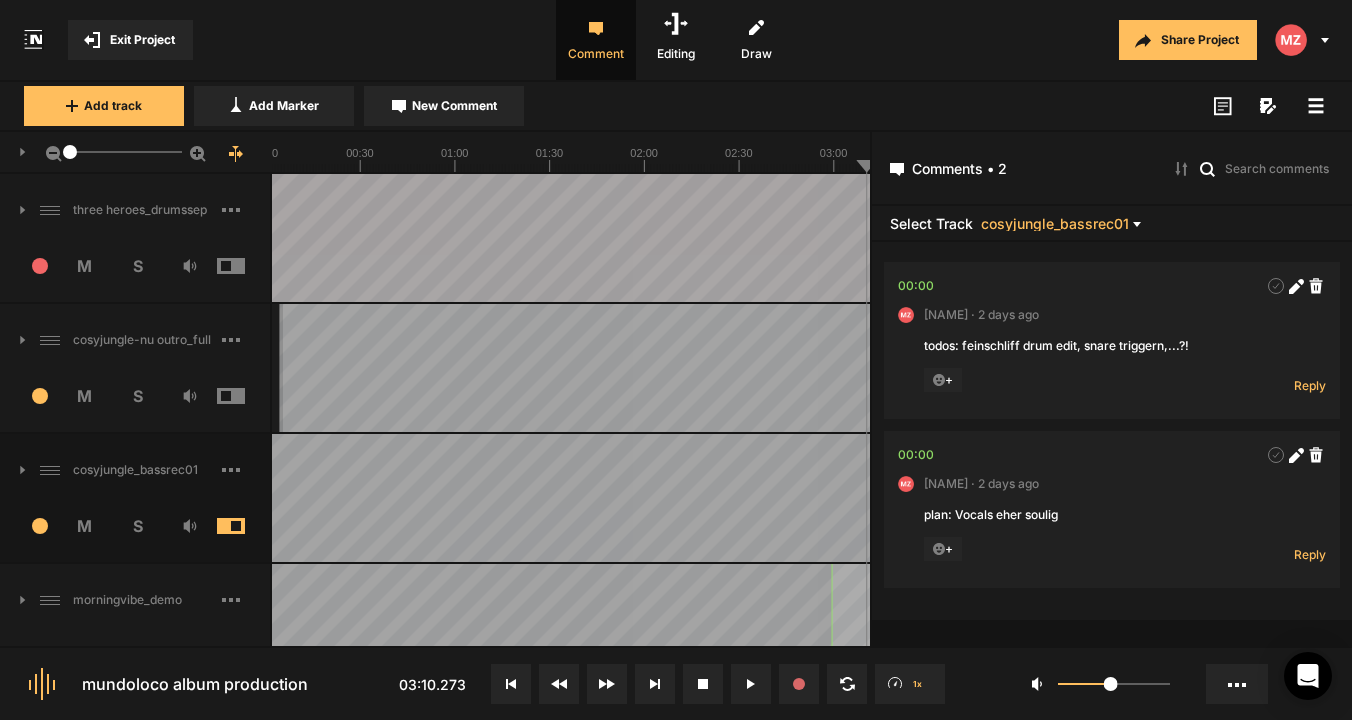 click on "3 M S" at bounding box center [135, 532] 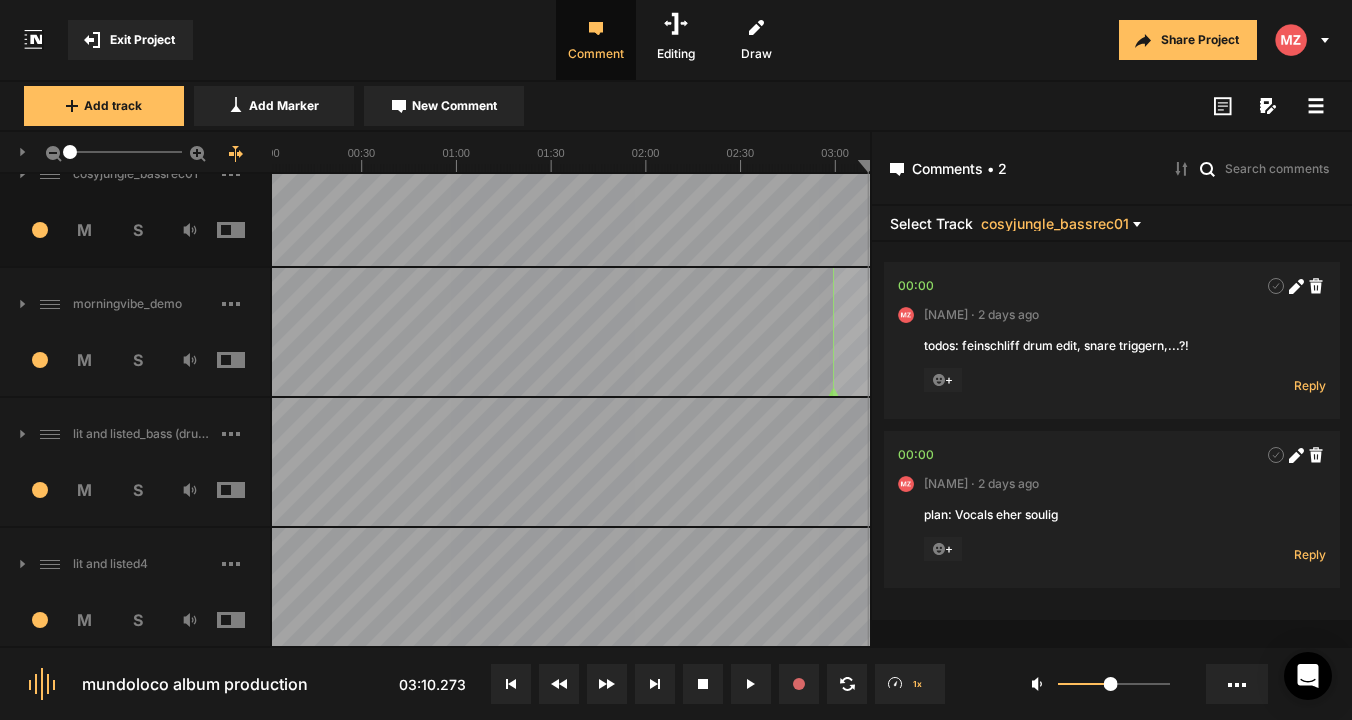 scroll, scrollTop: 300, scrollLeft: 0, axis: vertical 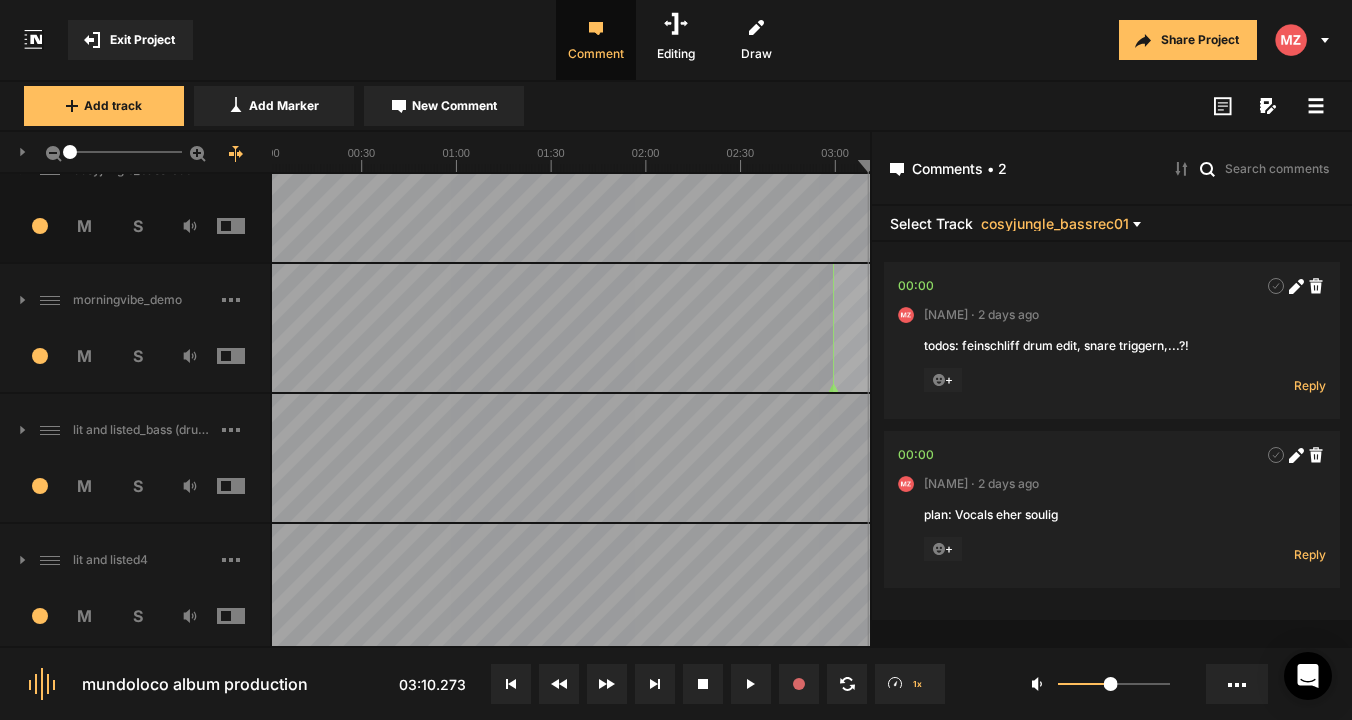 click at bounding box center (246, 356) 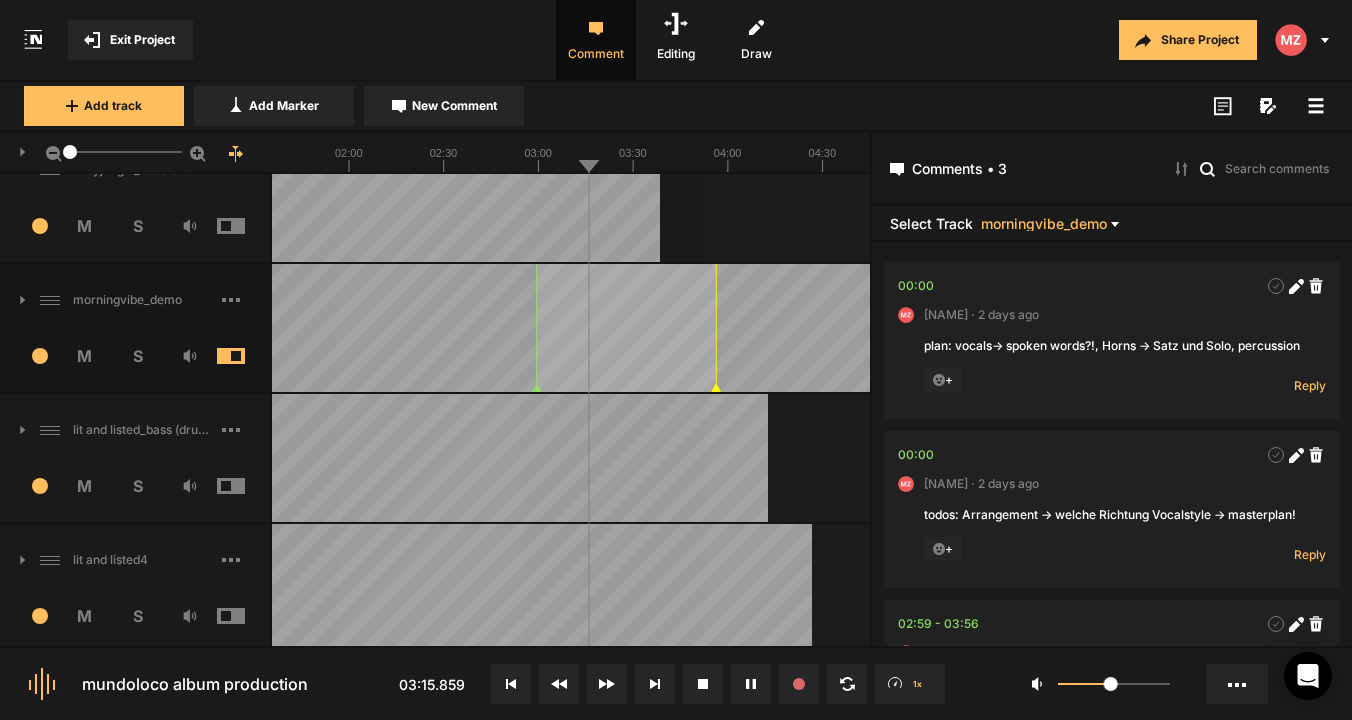 click at bounding box center [246, 356] 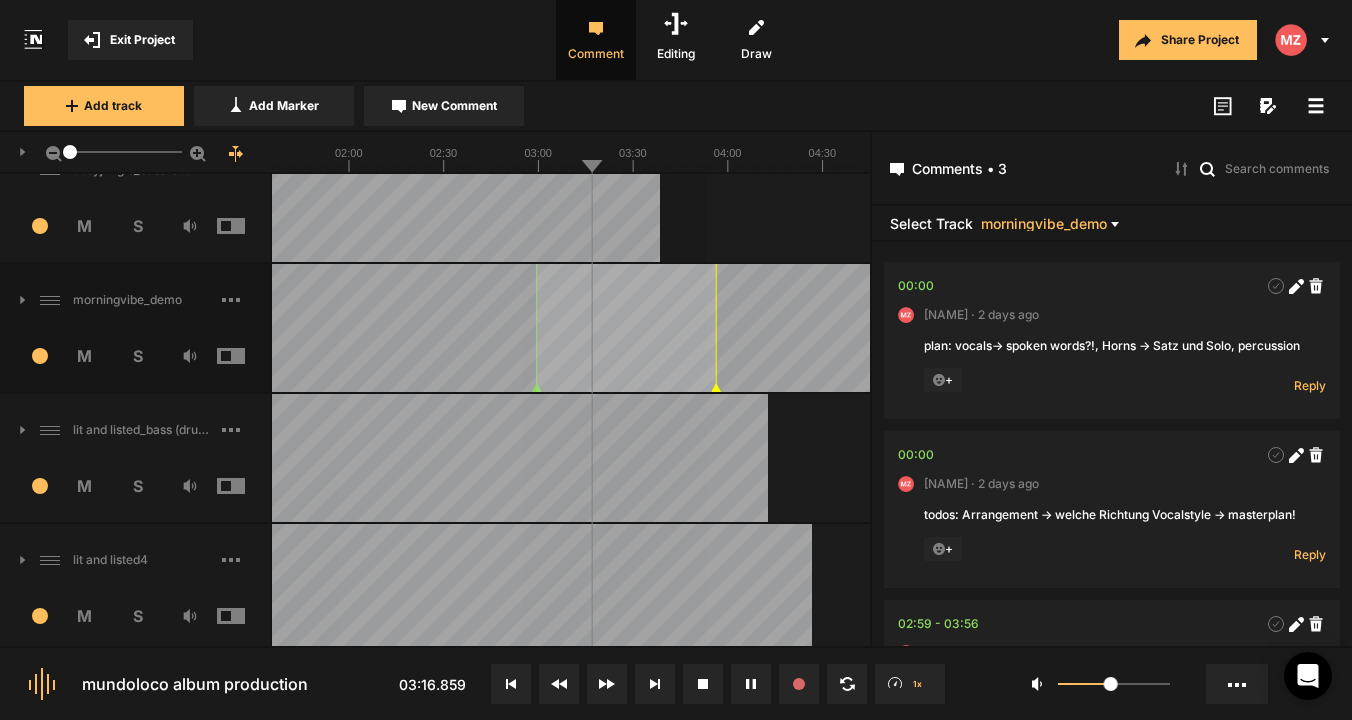 click at bounding box center [246, 486] 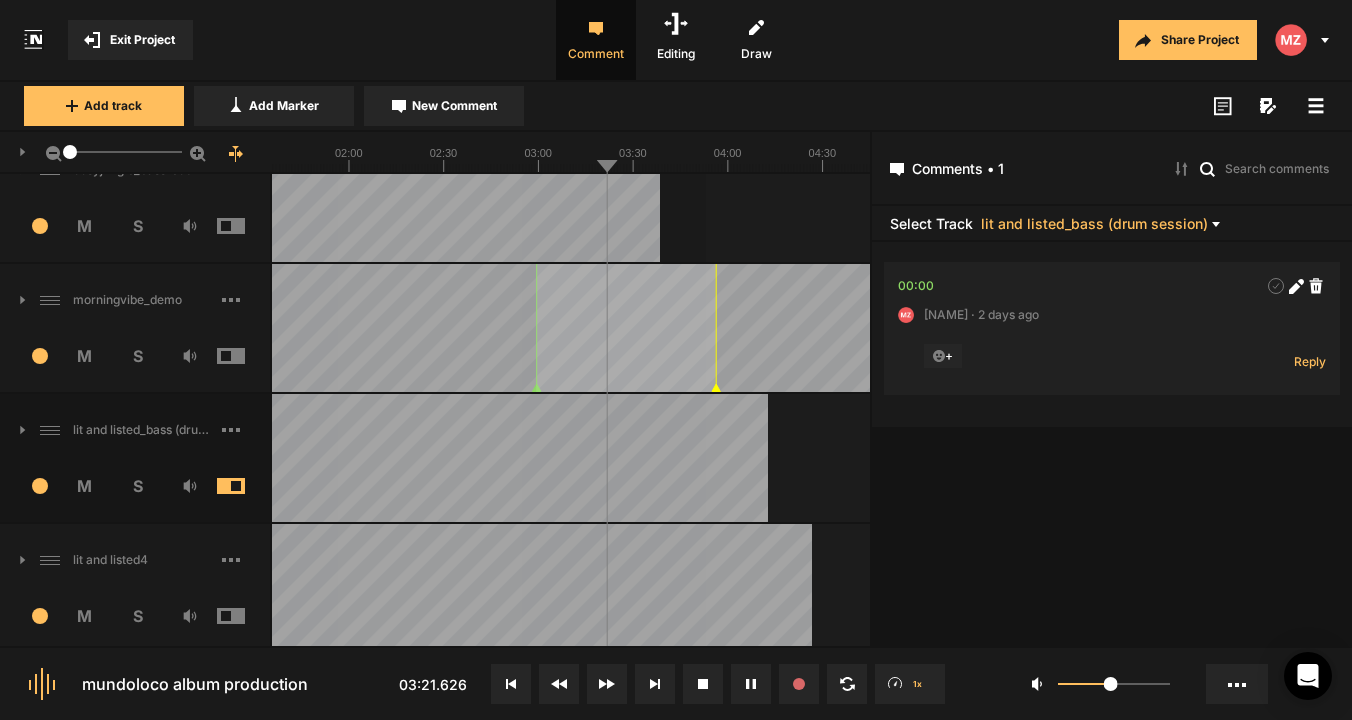 click at bounding box center (246, 486) 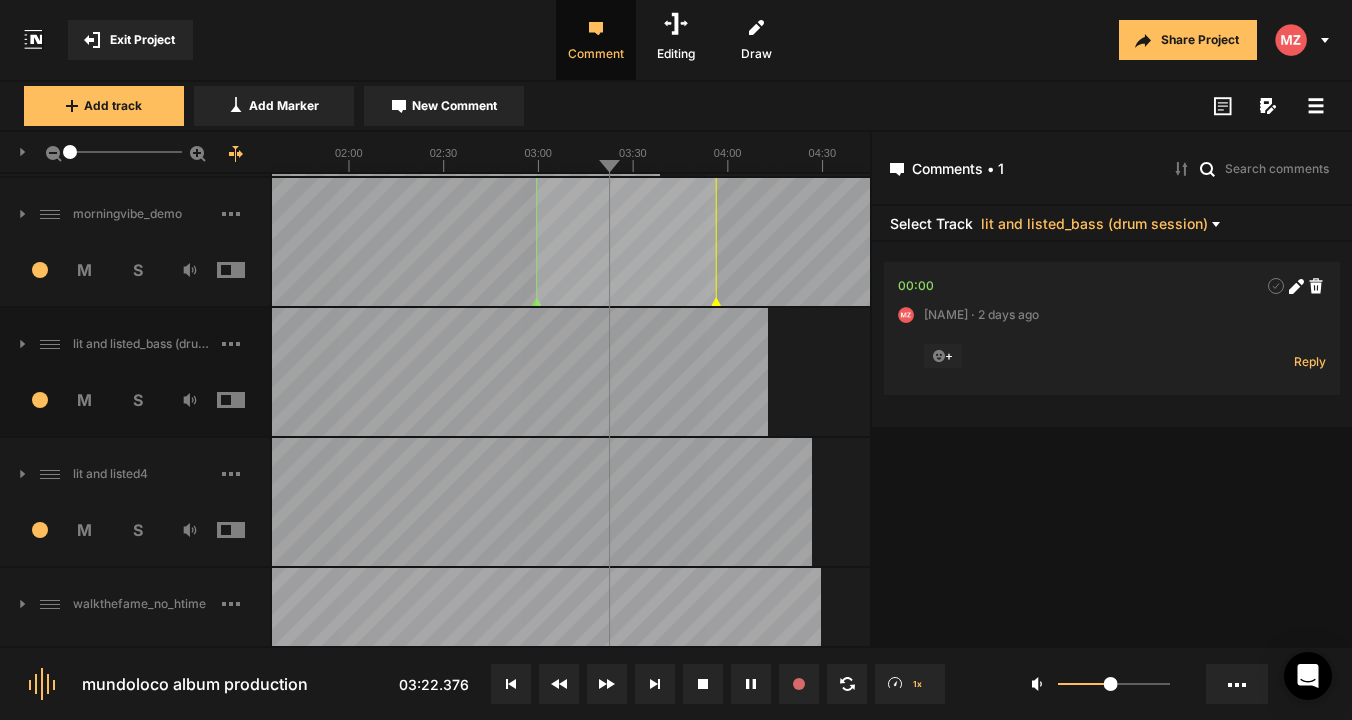 scroll, scrollTop: 405, scrollLeft: 0, axis: vertical 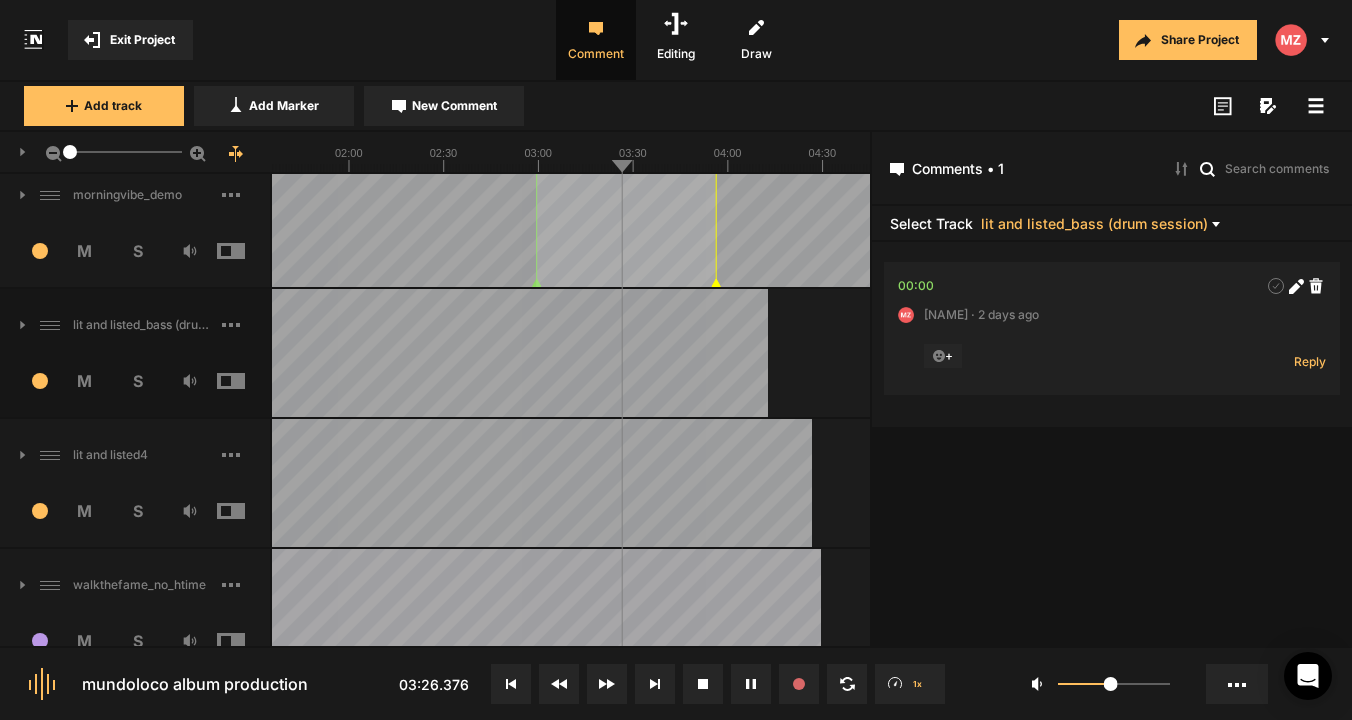 click at bounding box center [246, 511] 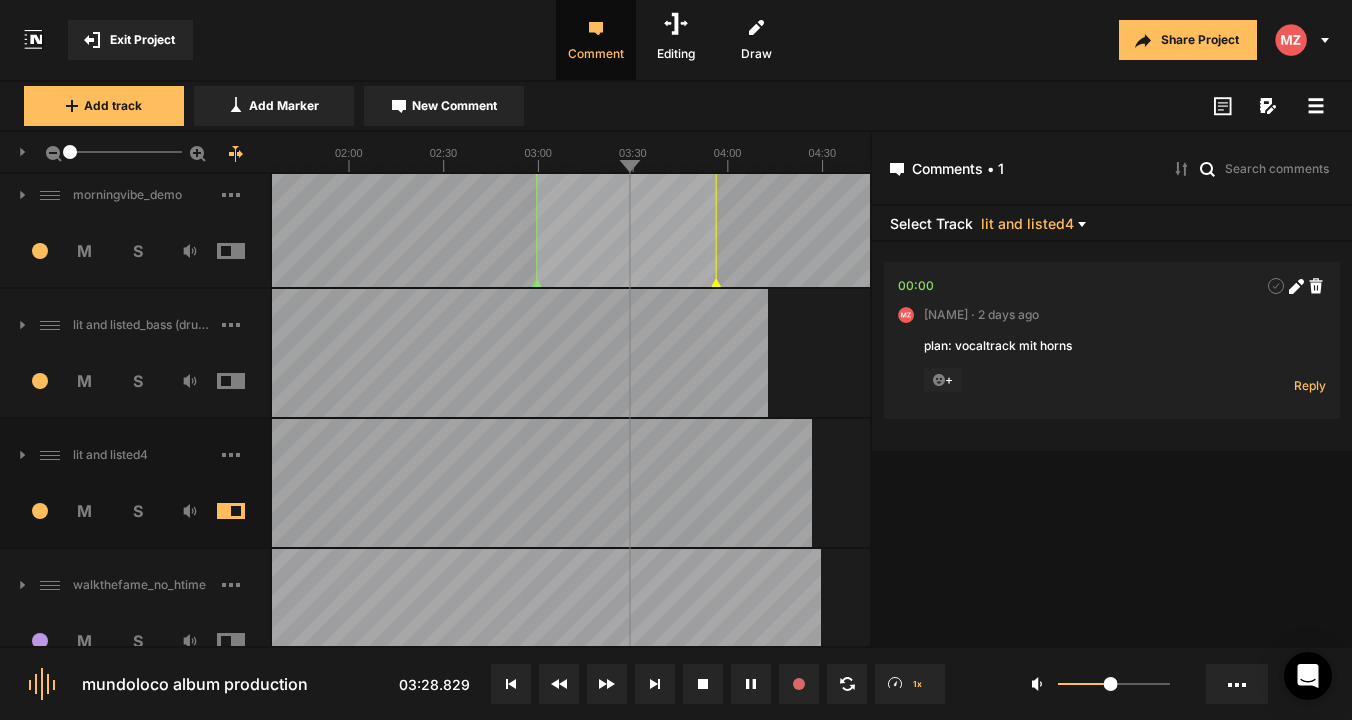 click at bounding box center [246, 511] 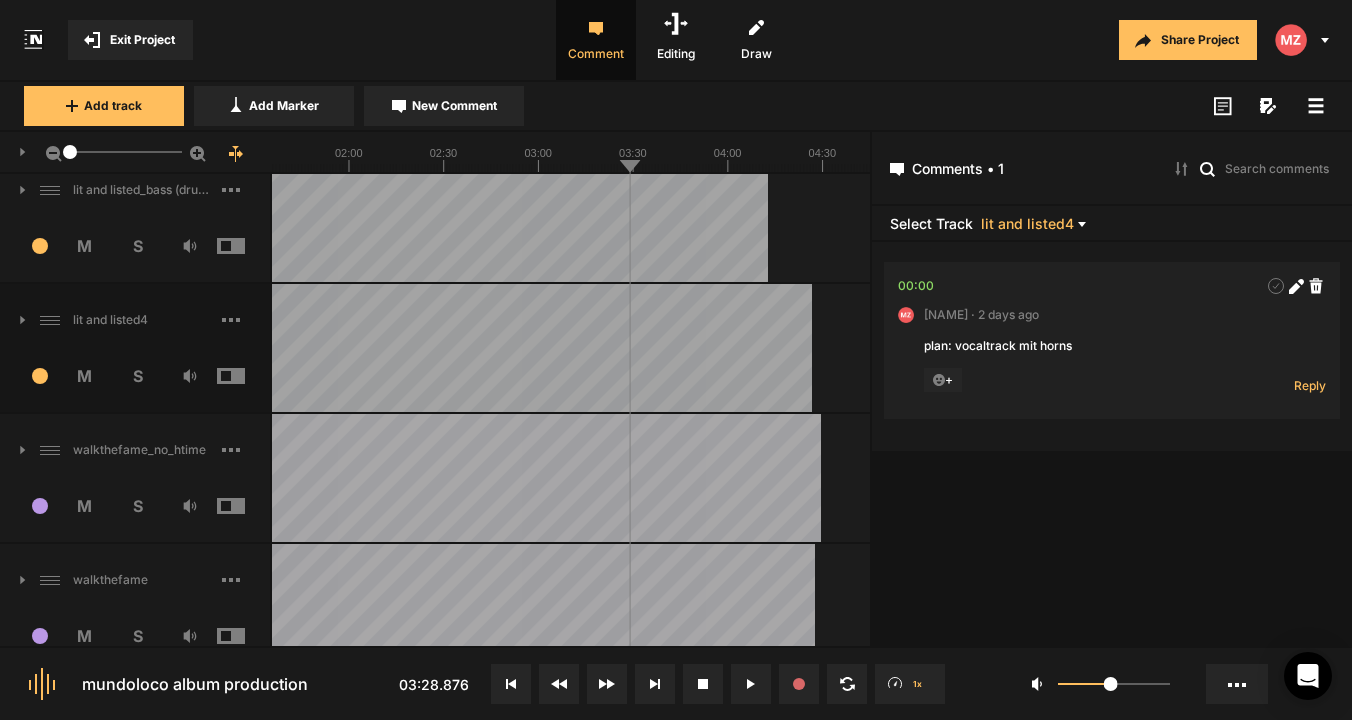 scroll, scrollTop: 553, scrollLeft: 0, axis: vertical 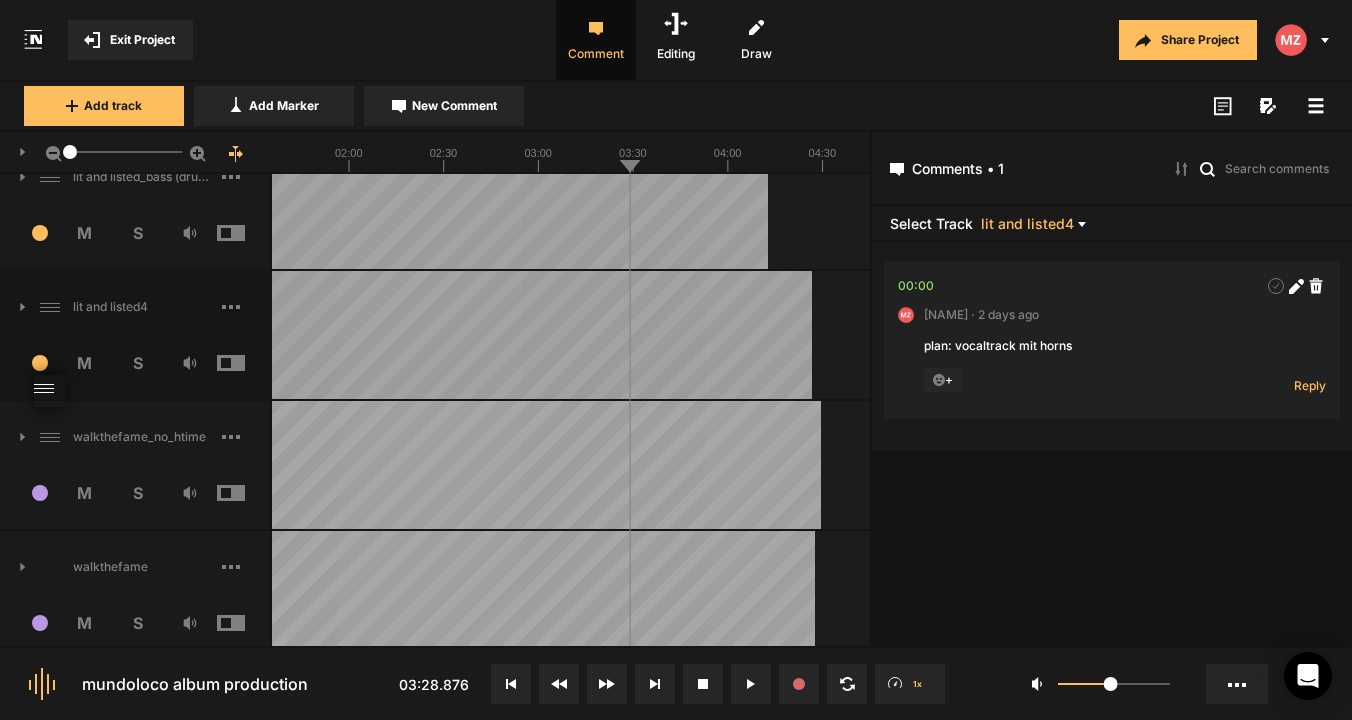 drag, startPoint x: 50, startPoint y: 569, endPoint x: 82, endPoint y: 394, distance: 177.90166 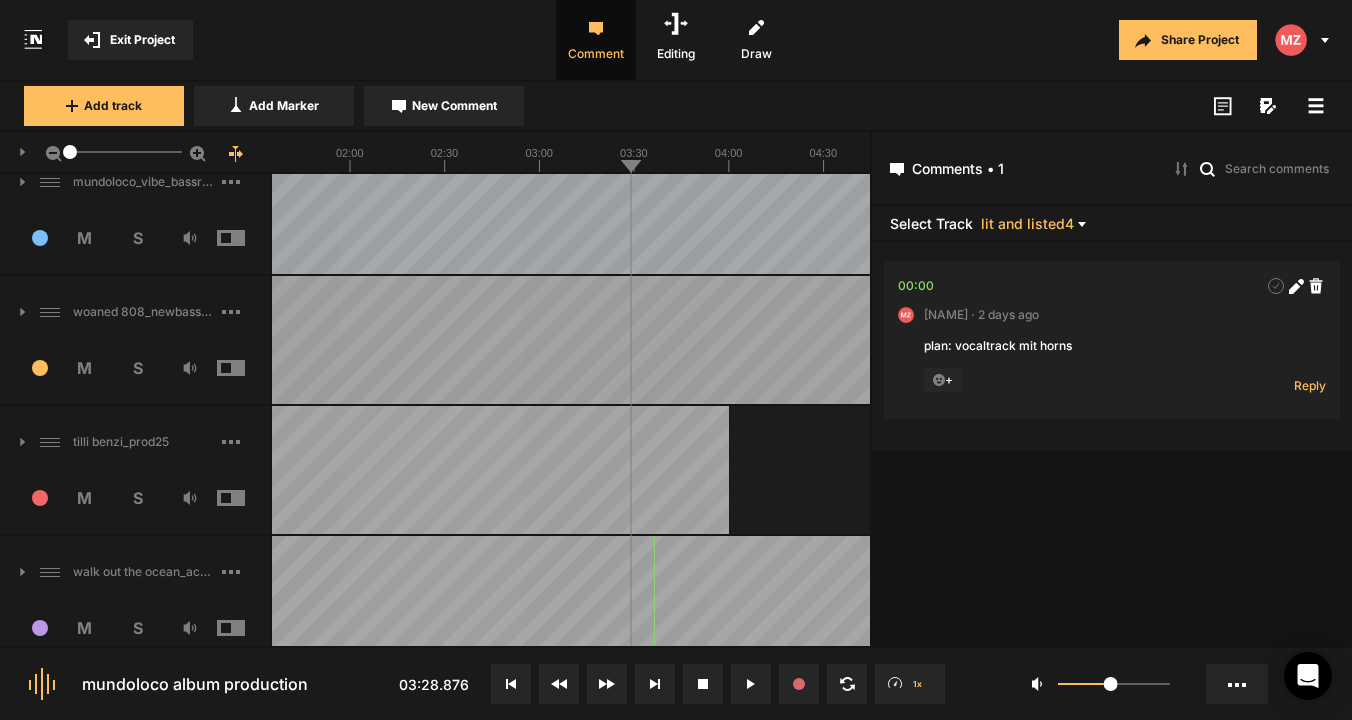 scroll, scrollTop: 1324, scrollLeft: 0, axis: vertical 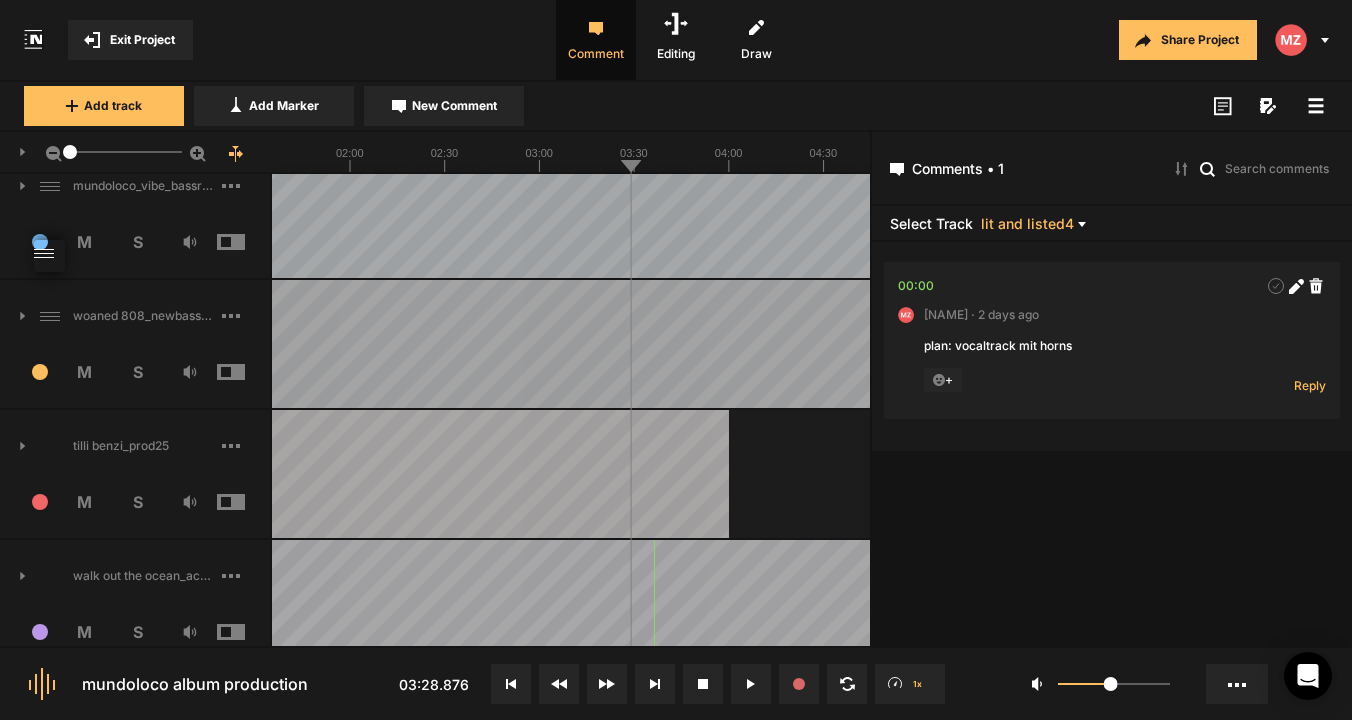 drag, startPoint x: 46, startPoint y: 583, endPoint x: 139, endPoint y: 263, distance: 333.24014 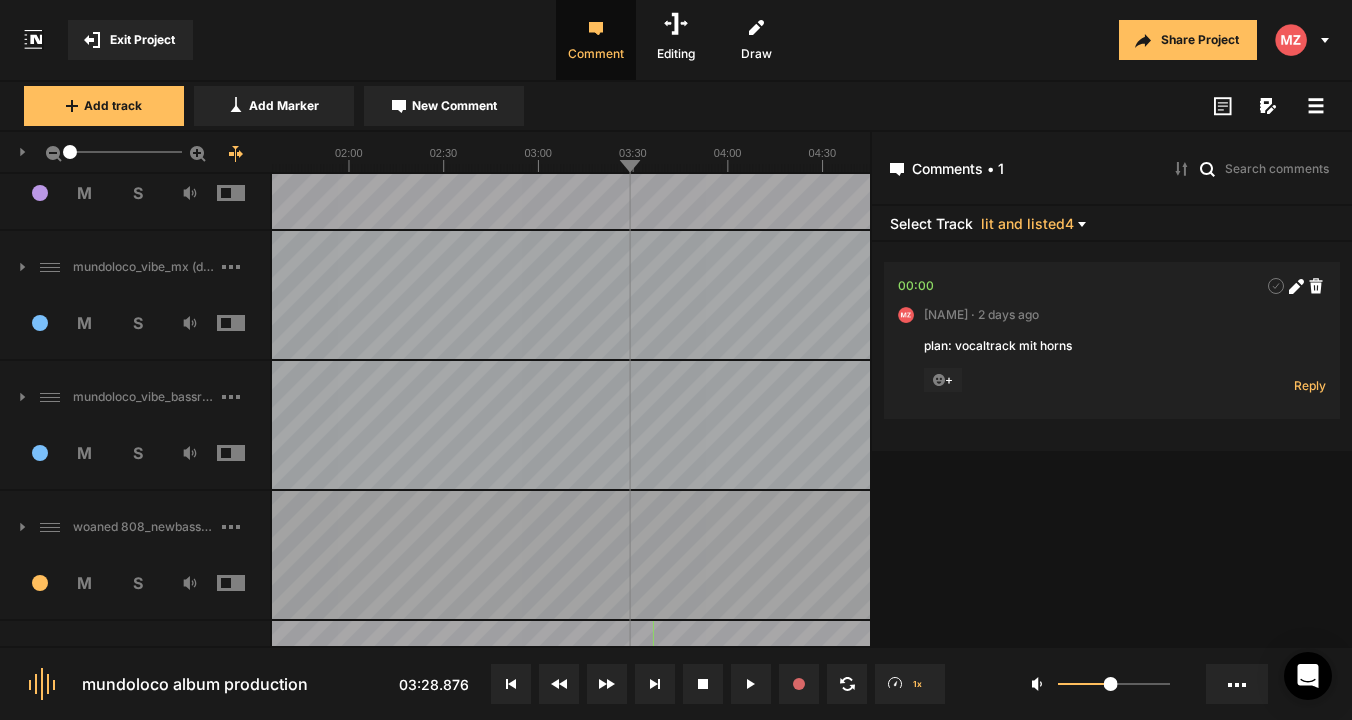scroll, scrollTop: 1158, scrollLeft: 0, axis: vertical 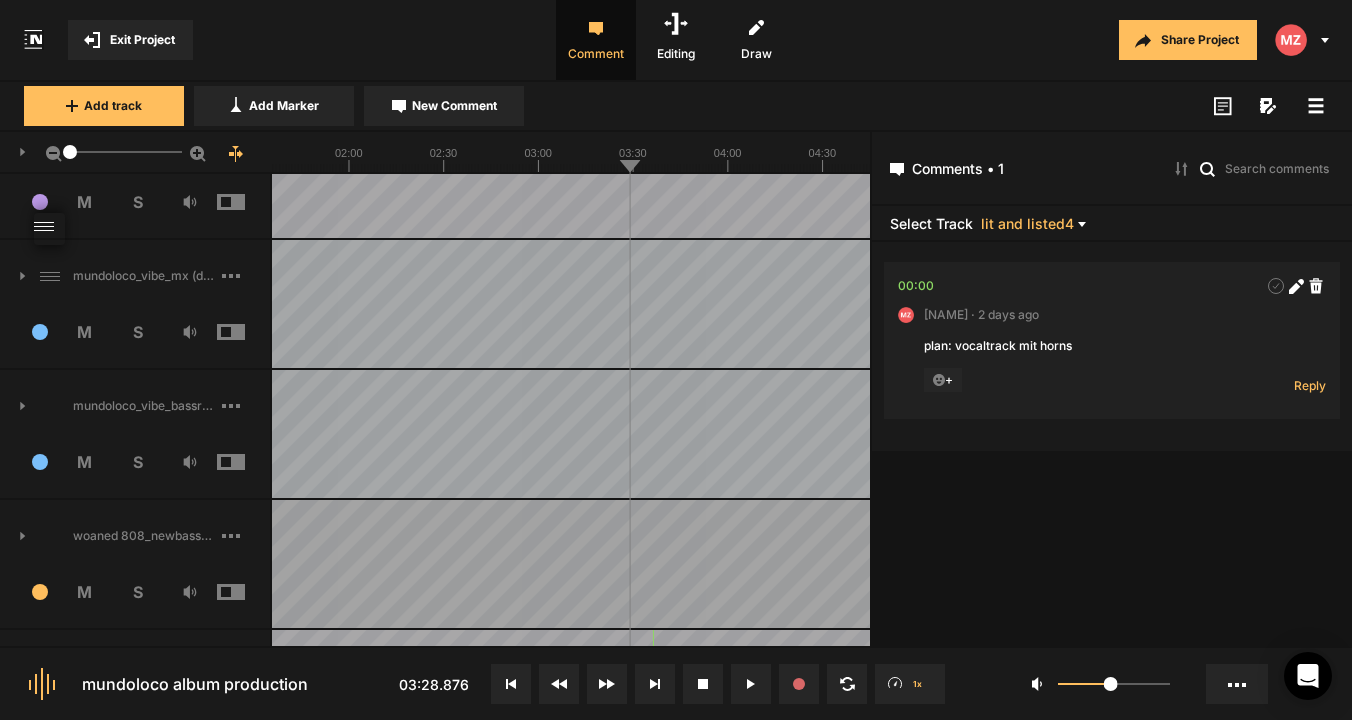 drag, startPoint x: 53, startPoint y: 610, endPoint x: 139, endPoint y: 227, distance: 392.53662 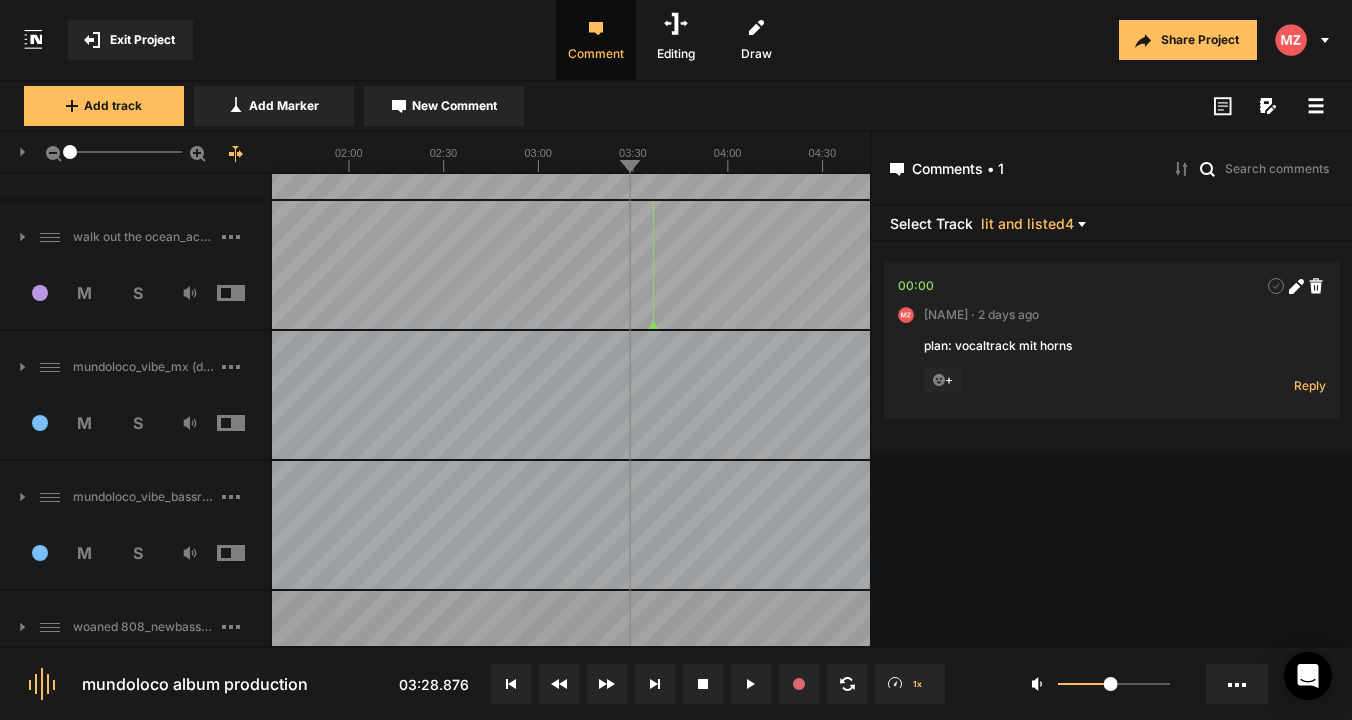 scroll, scrollTop: 1165, scrollLeft: 0, axis: vertical 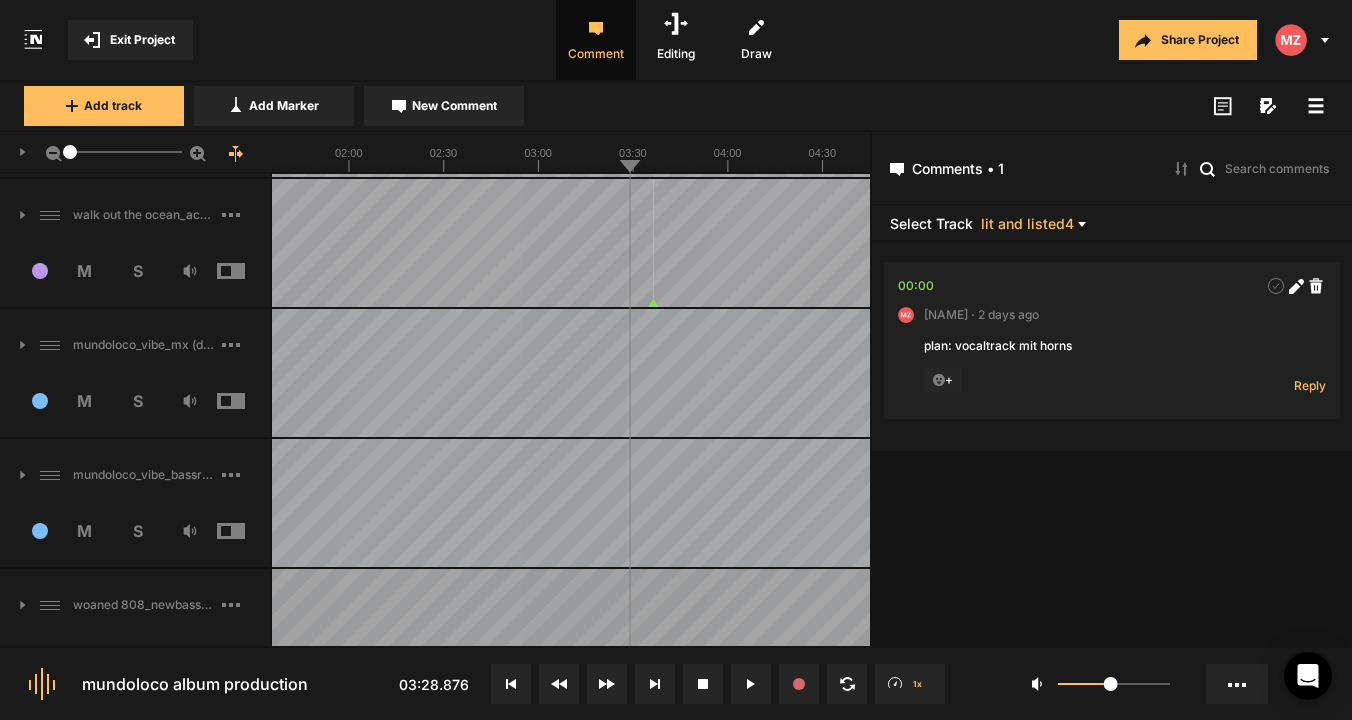 click at bounding box center [246, 531] 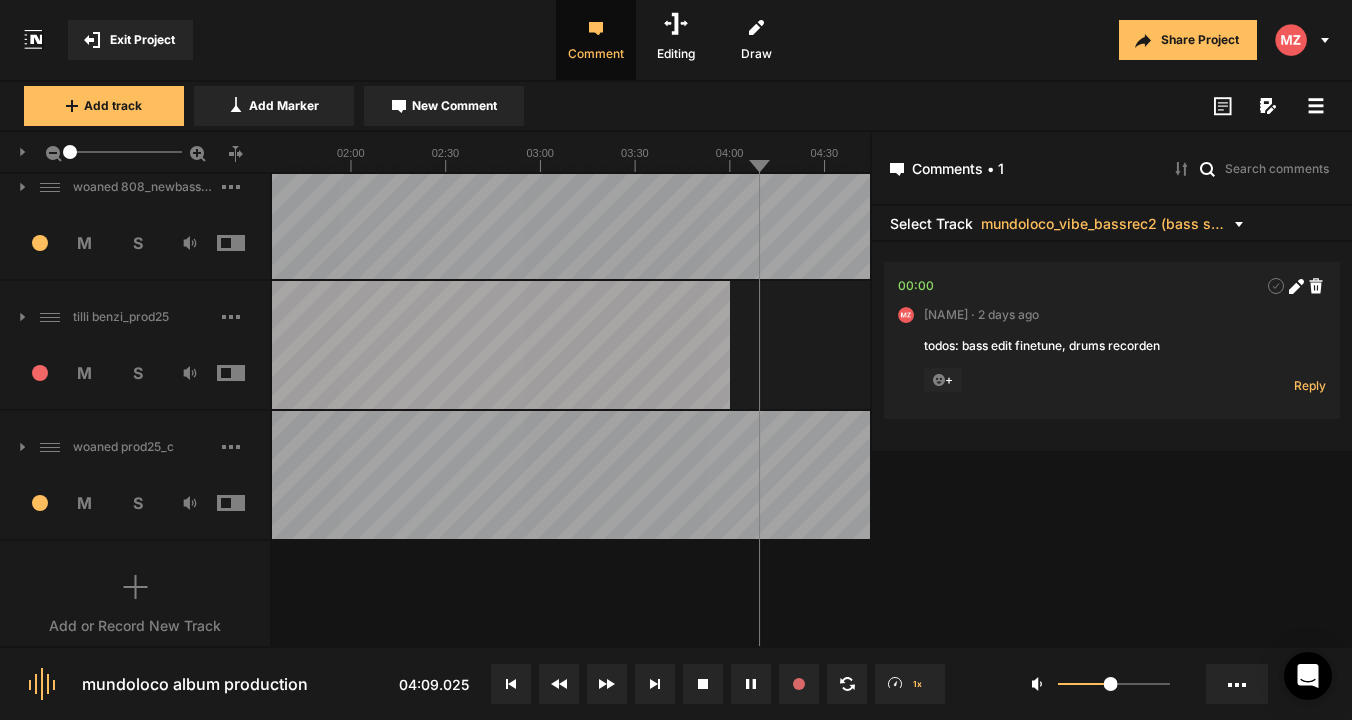 scroll, scrollTop: 1584, scrollLeft: 0, axis: vertical 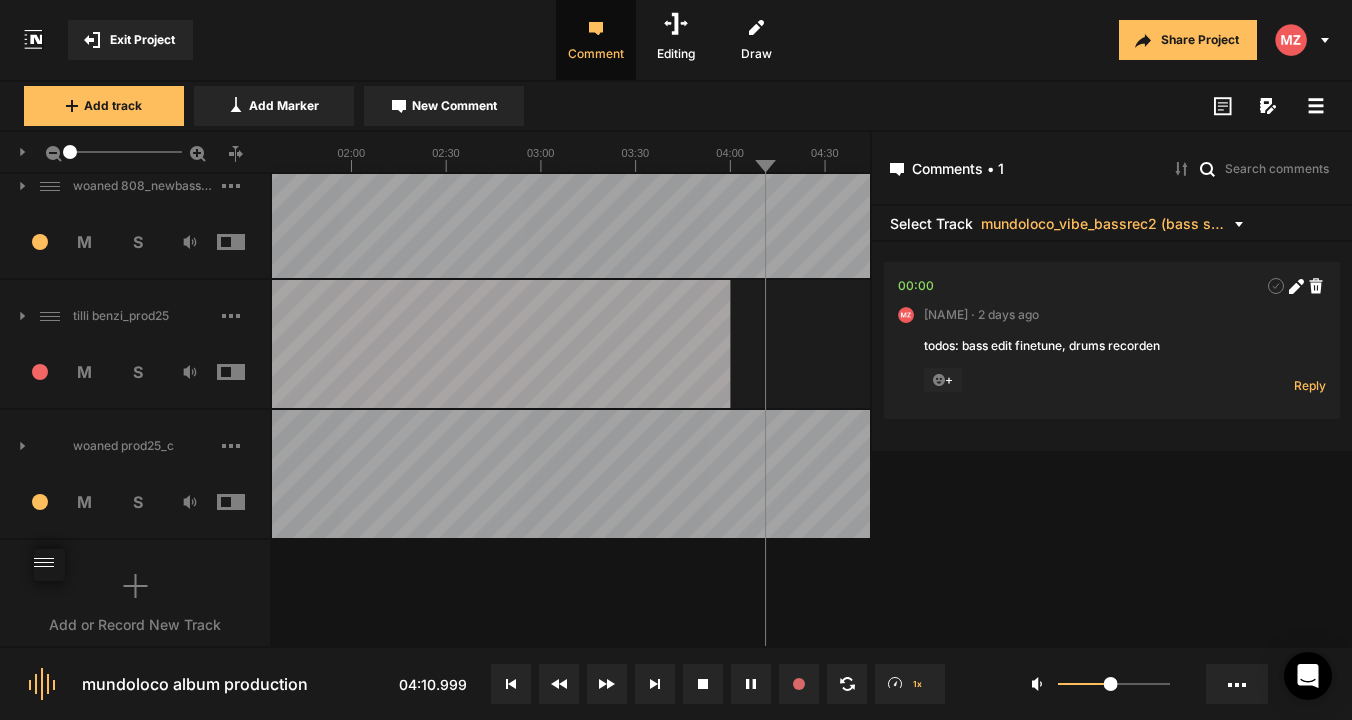 drag, startPoint x: 52, startPoint y: 309, endPoint x: 51, endPoint y: 558, distance: 249.00201 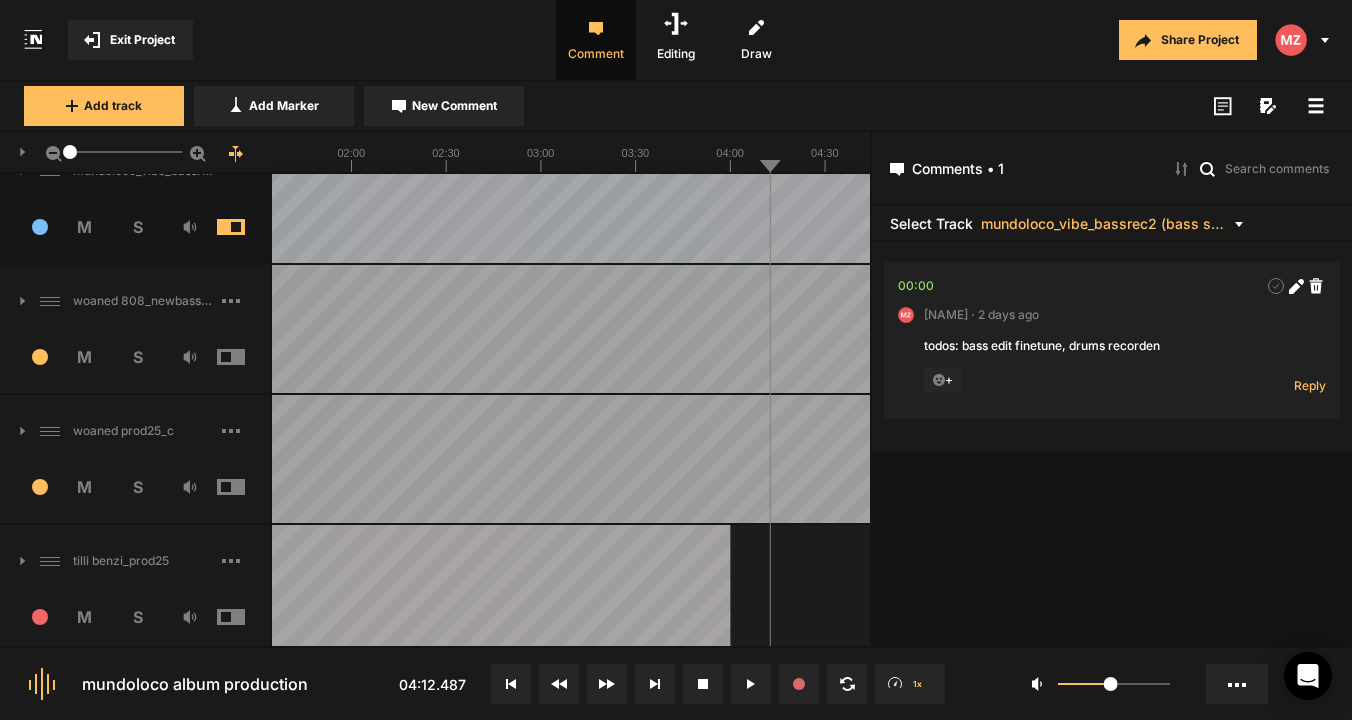 scroll, scrollTop: 1432, scrollLeft: 0, axis: vertical 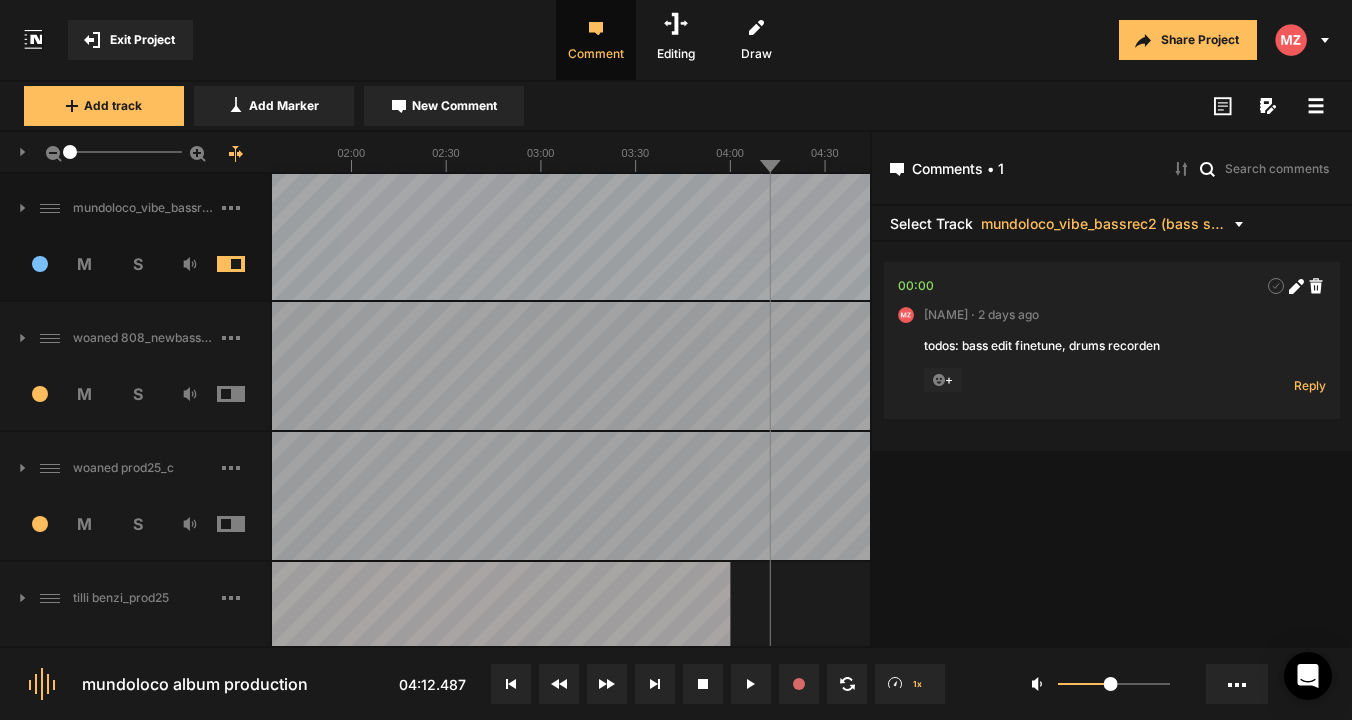 click at bounding box center (246, 264) 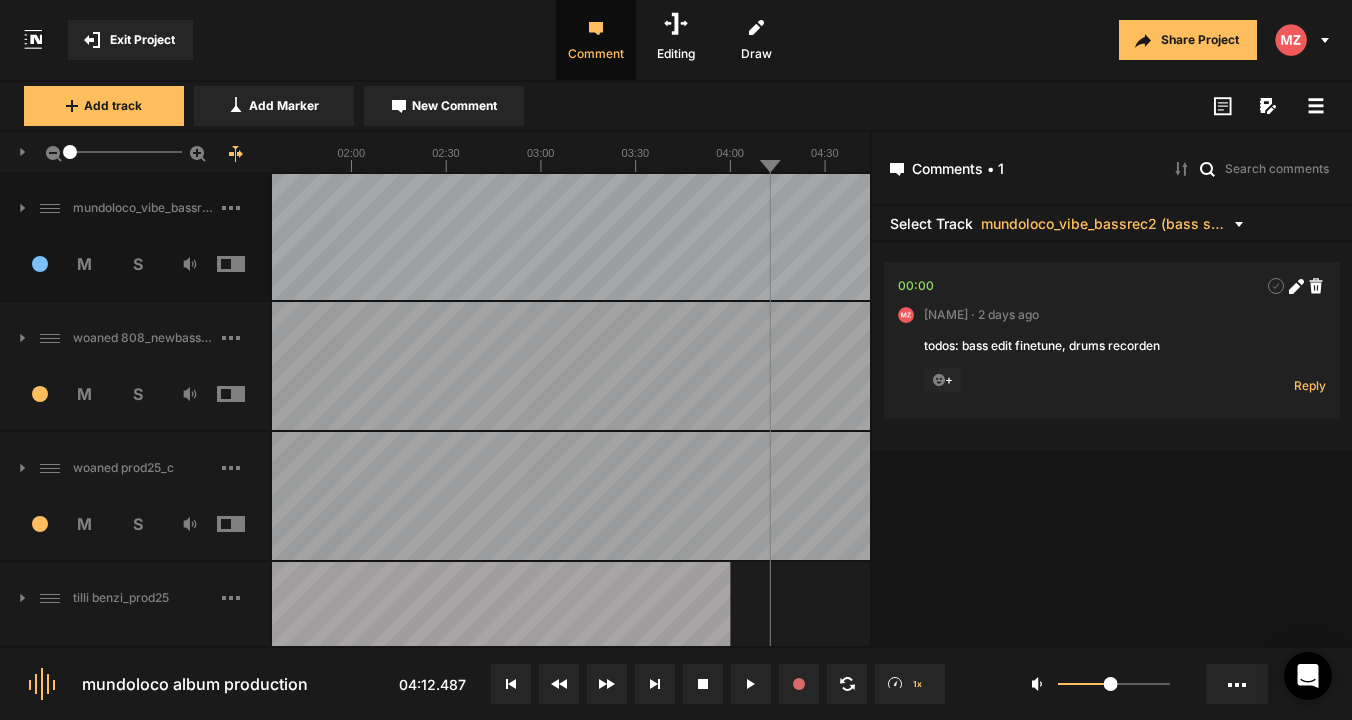 click at bounding box center [246, 394] 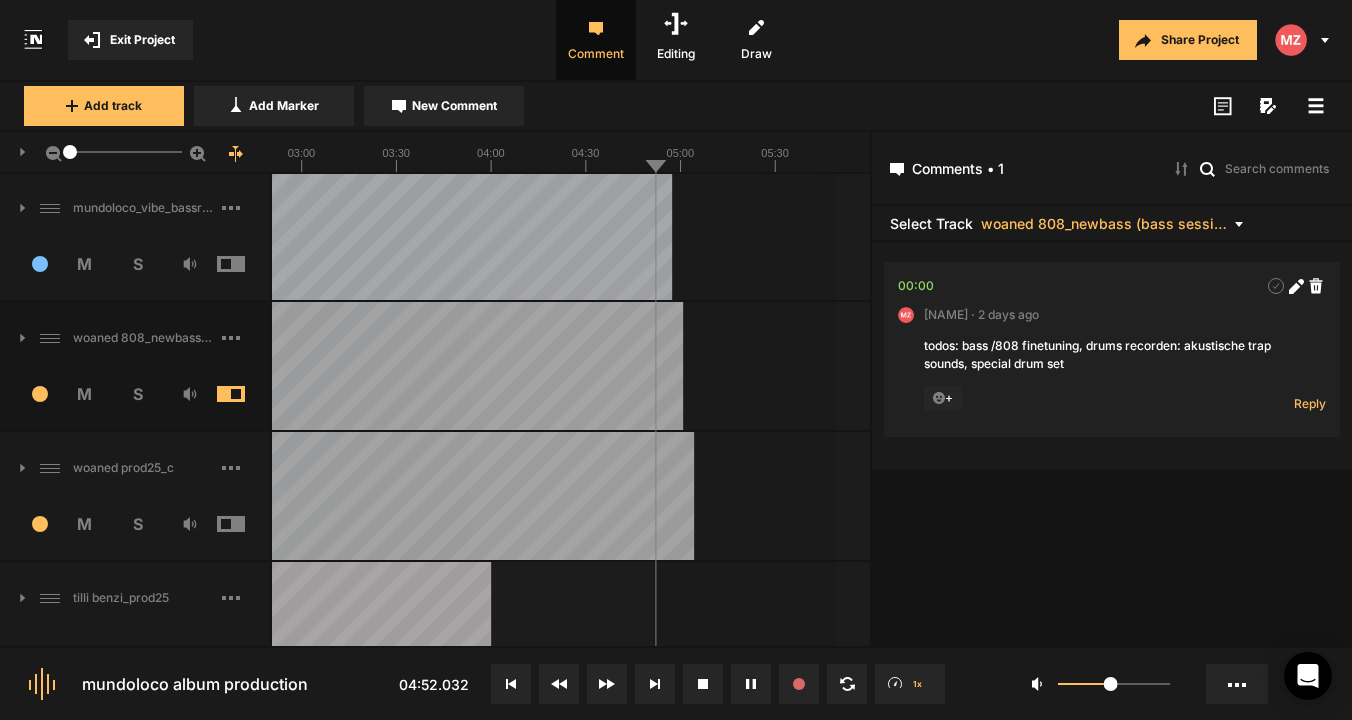 click at bounding box center [246, 394] 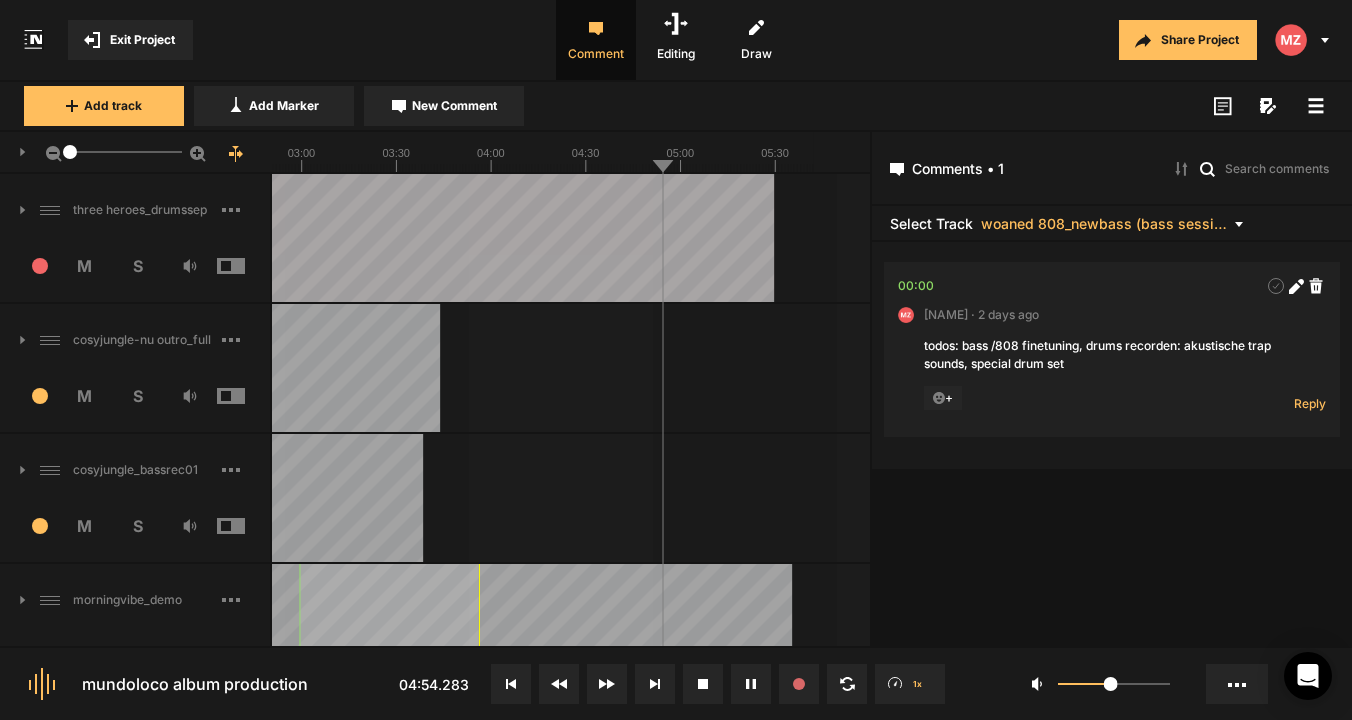 scroll, scrollTop: 0, scrollLeft: 0, axis: both 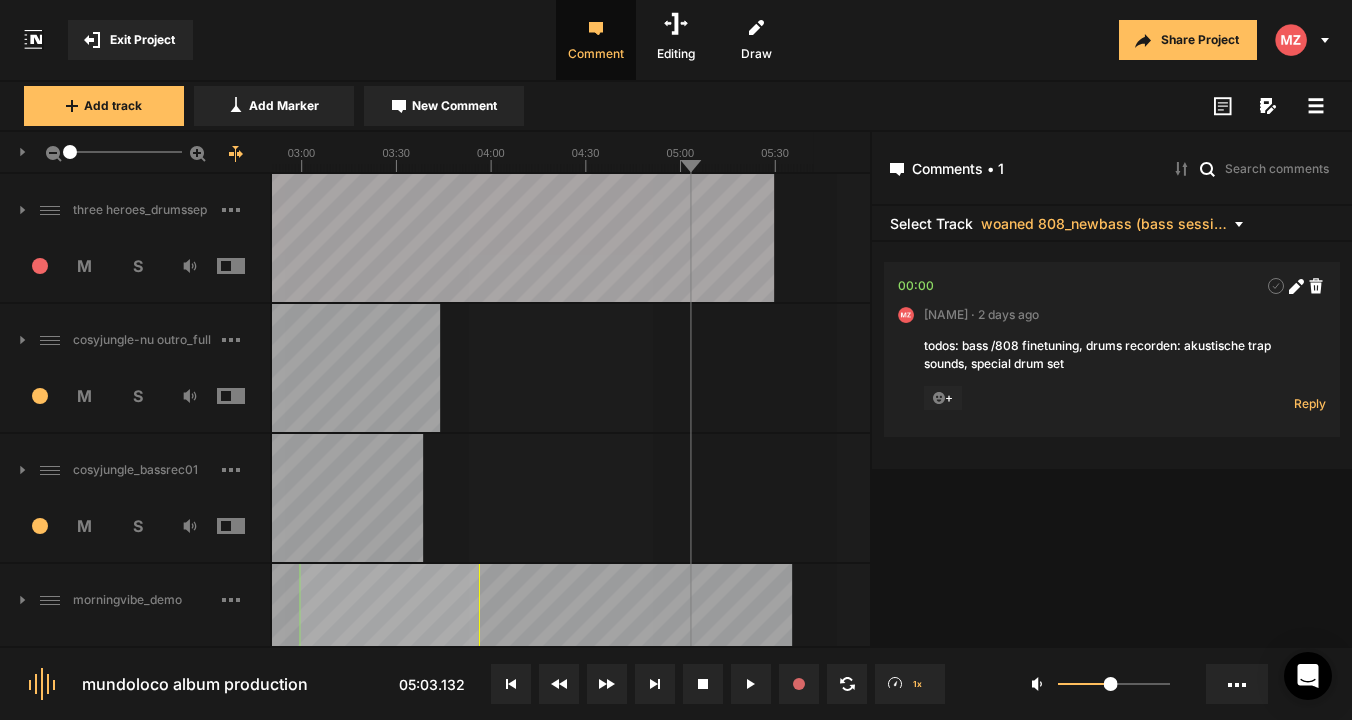 drag, startPoint x: 316, startPoint y: 149, endPoint x: 428, endPoint y: 149, distance: 112 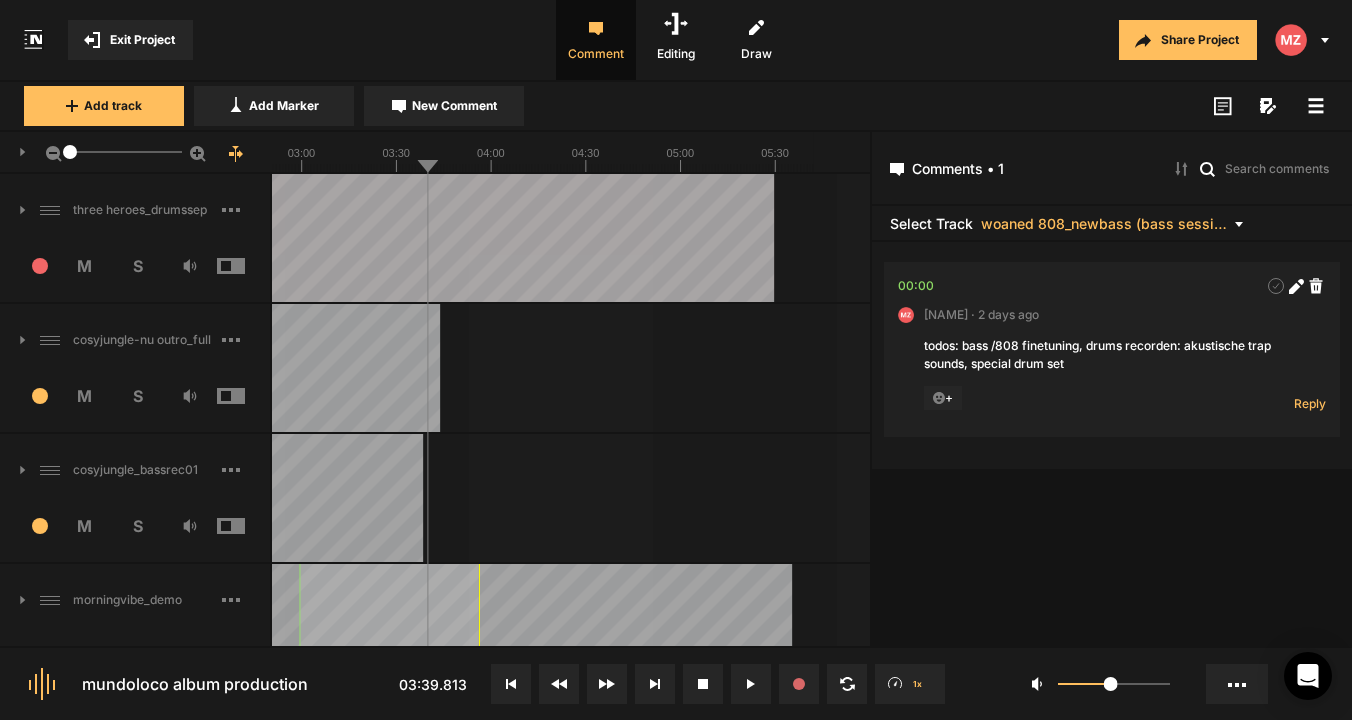 click 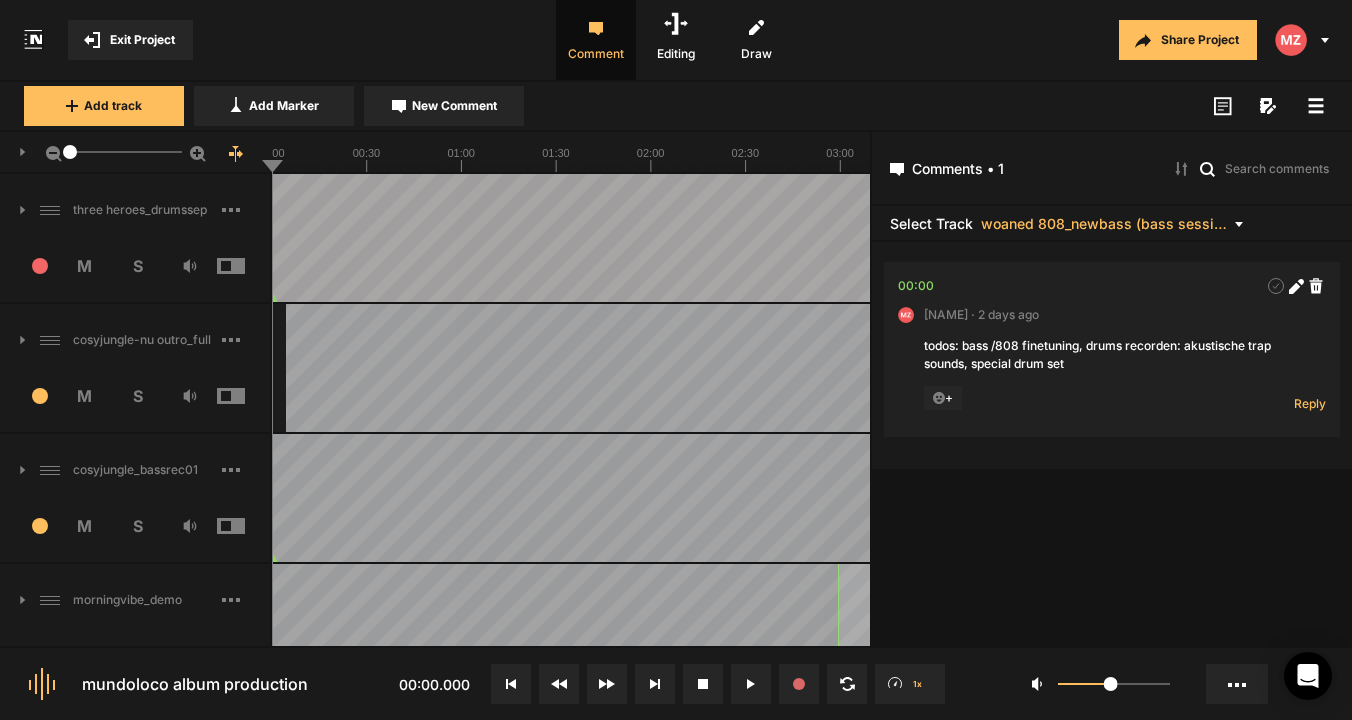 click on "3 M S" at bounding box center [135, 532] 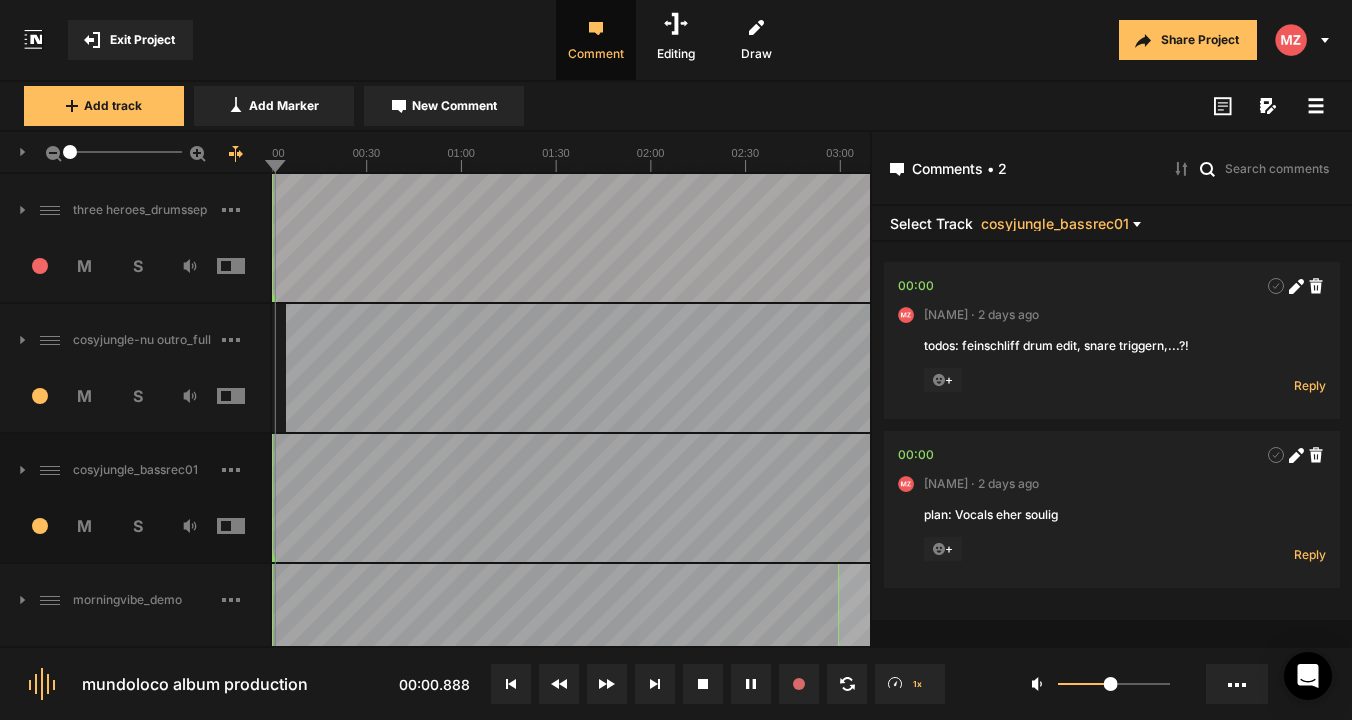 click at bounding box center [246, 526] 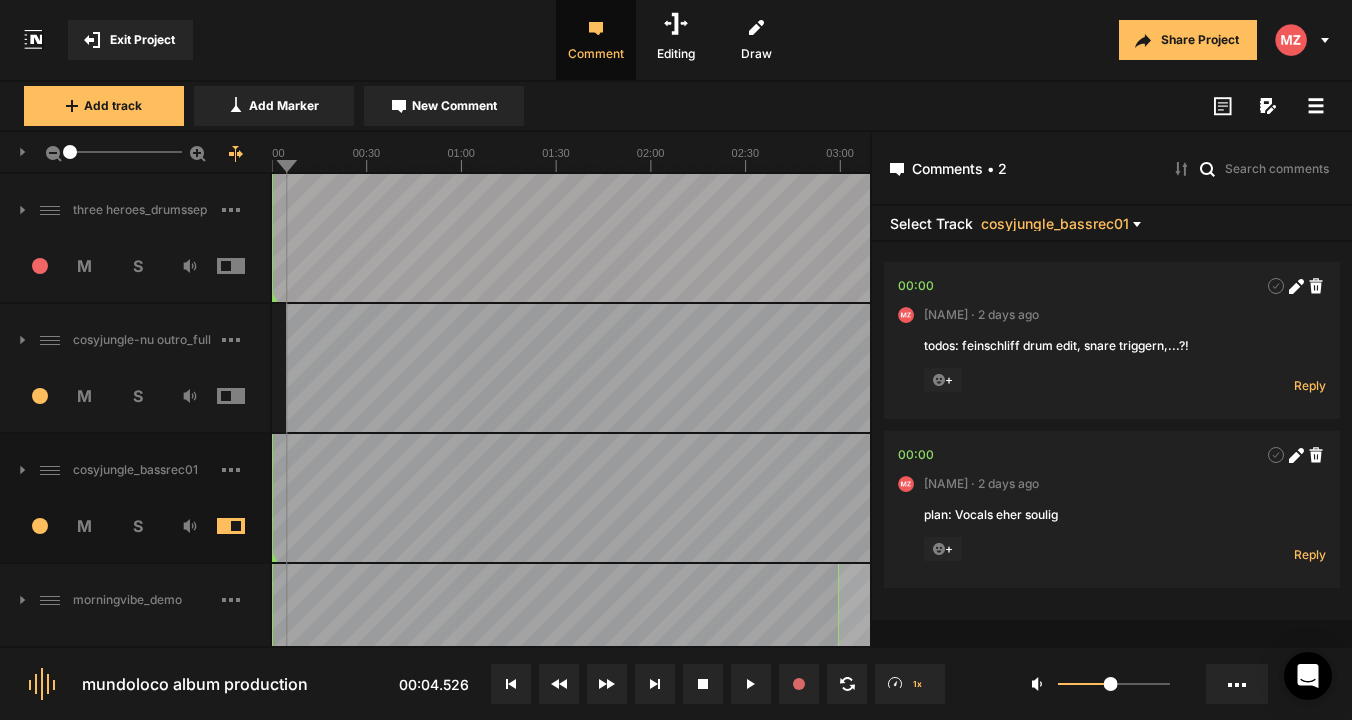 click at bounding box center [246, 526] 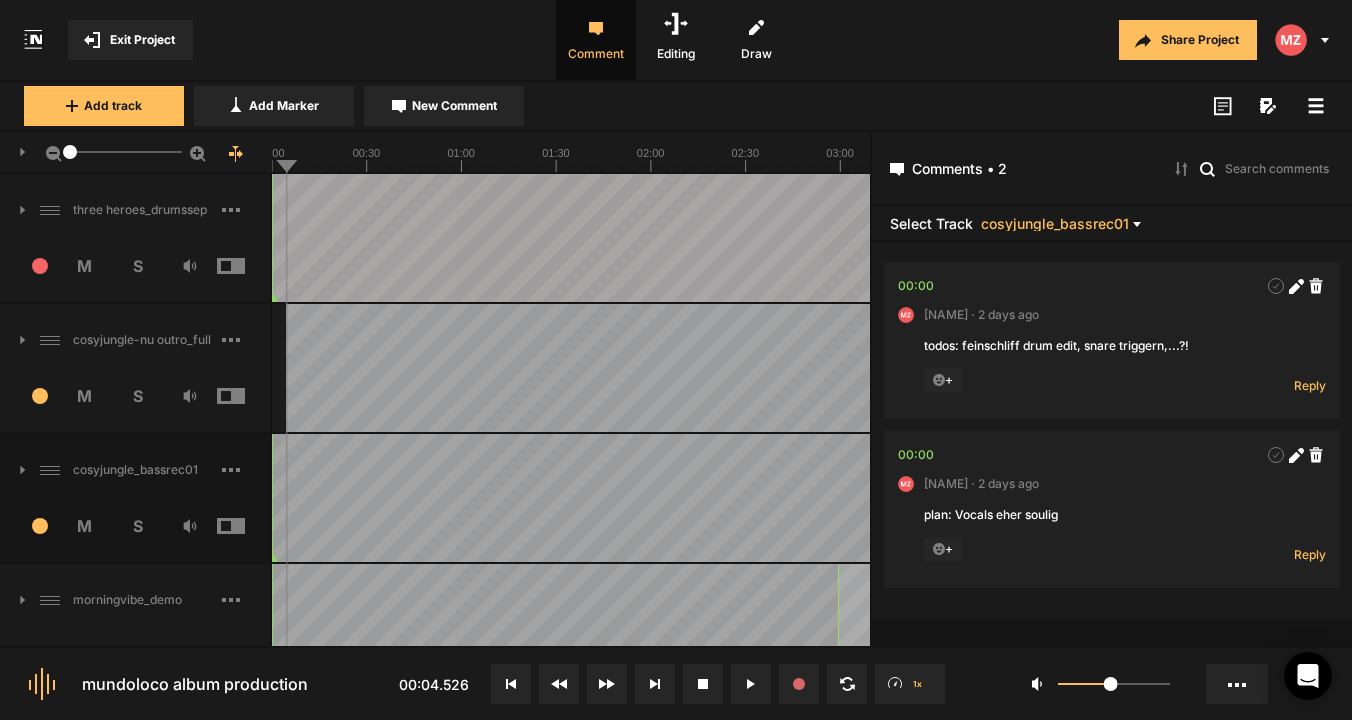 click at bounding box center (246, 396) 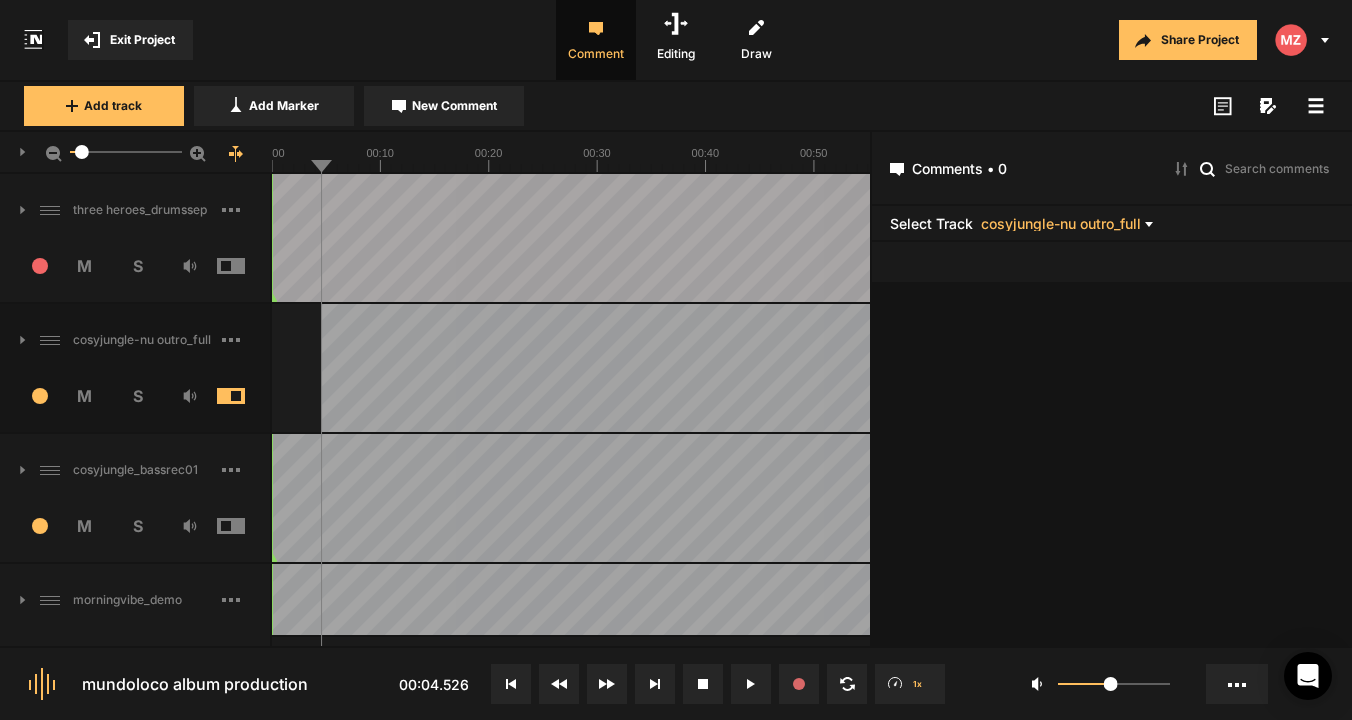 click on "Editing" 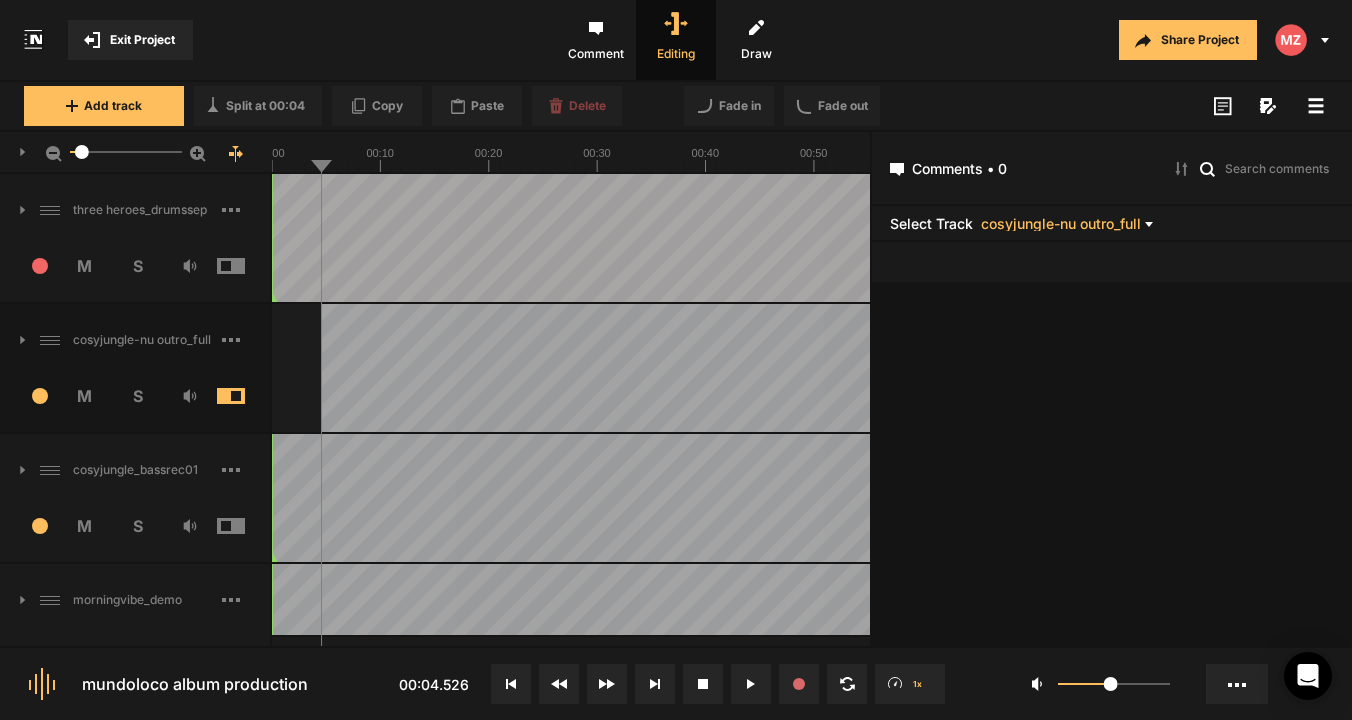 click at bounding box center (246, 340) 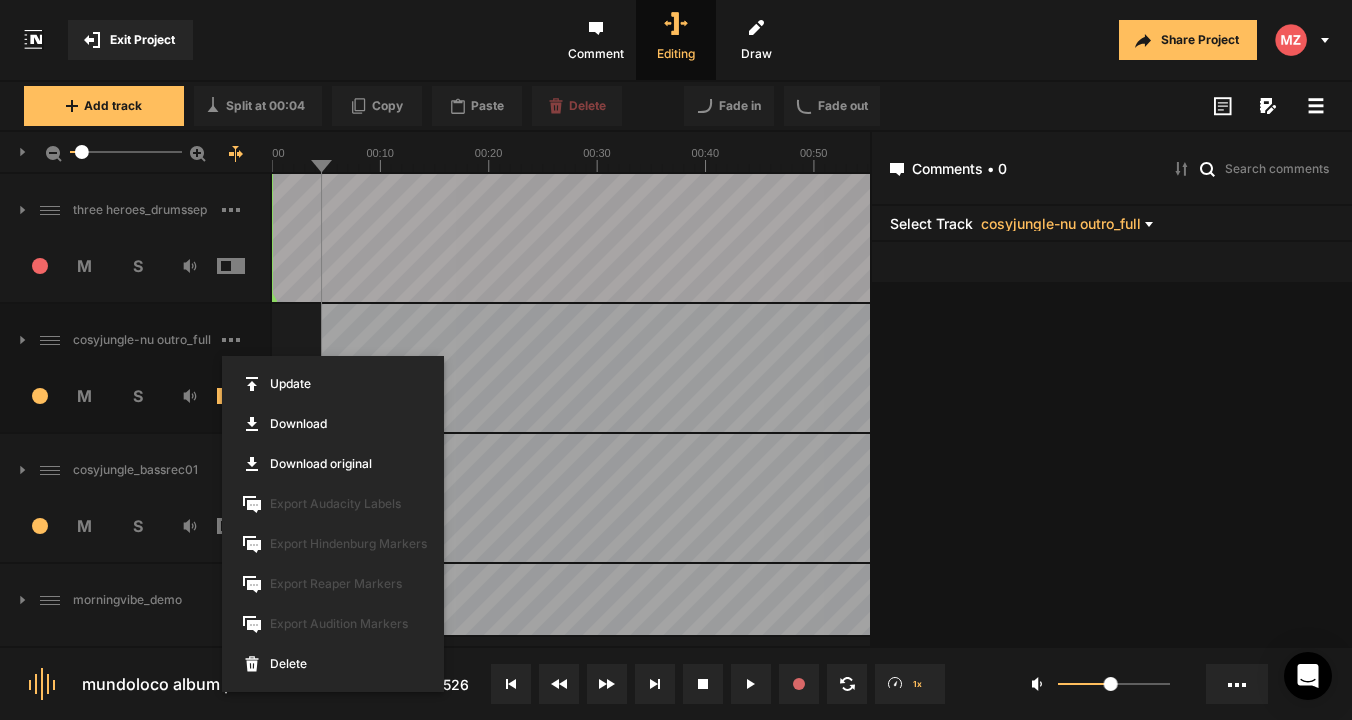 click at bounding box center [676, 360] 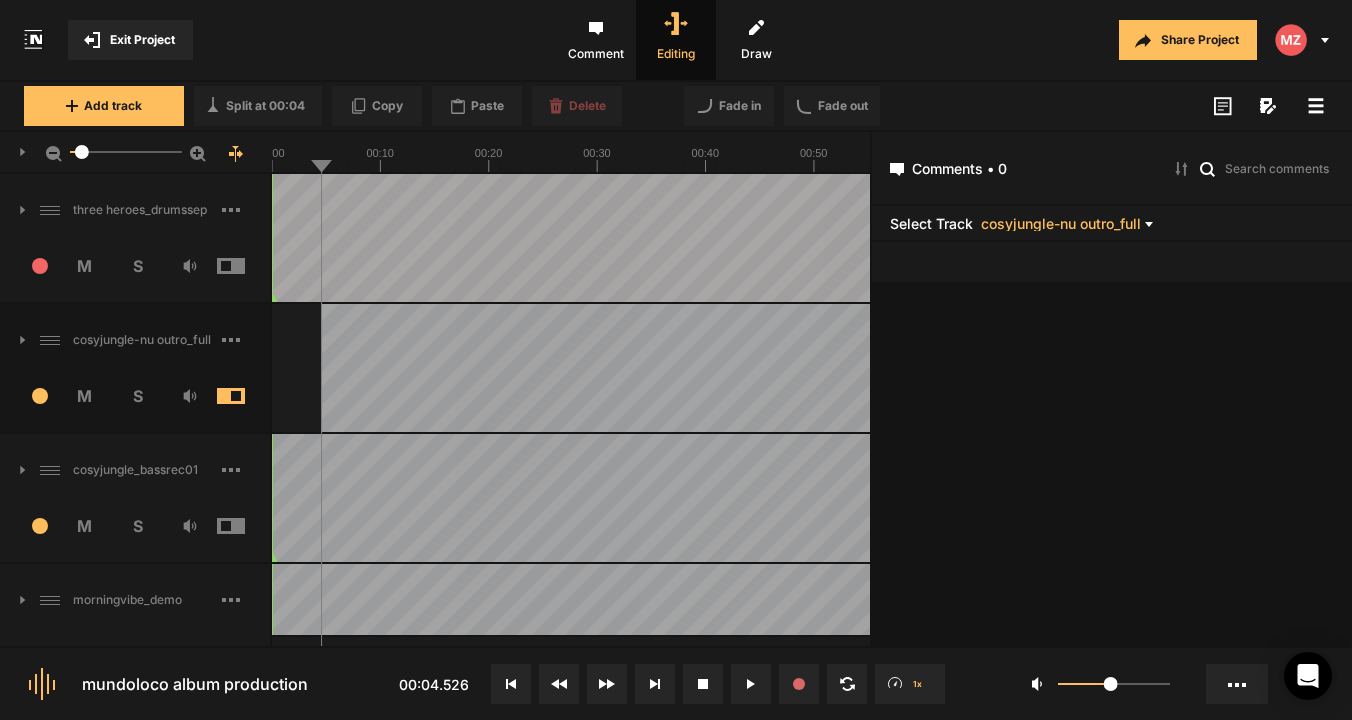 click on "cosyjungle-nu outro_full
2 M S
Comments
Drawings" at bounding box center [435, 369] 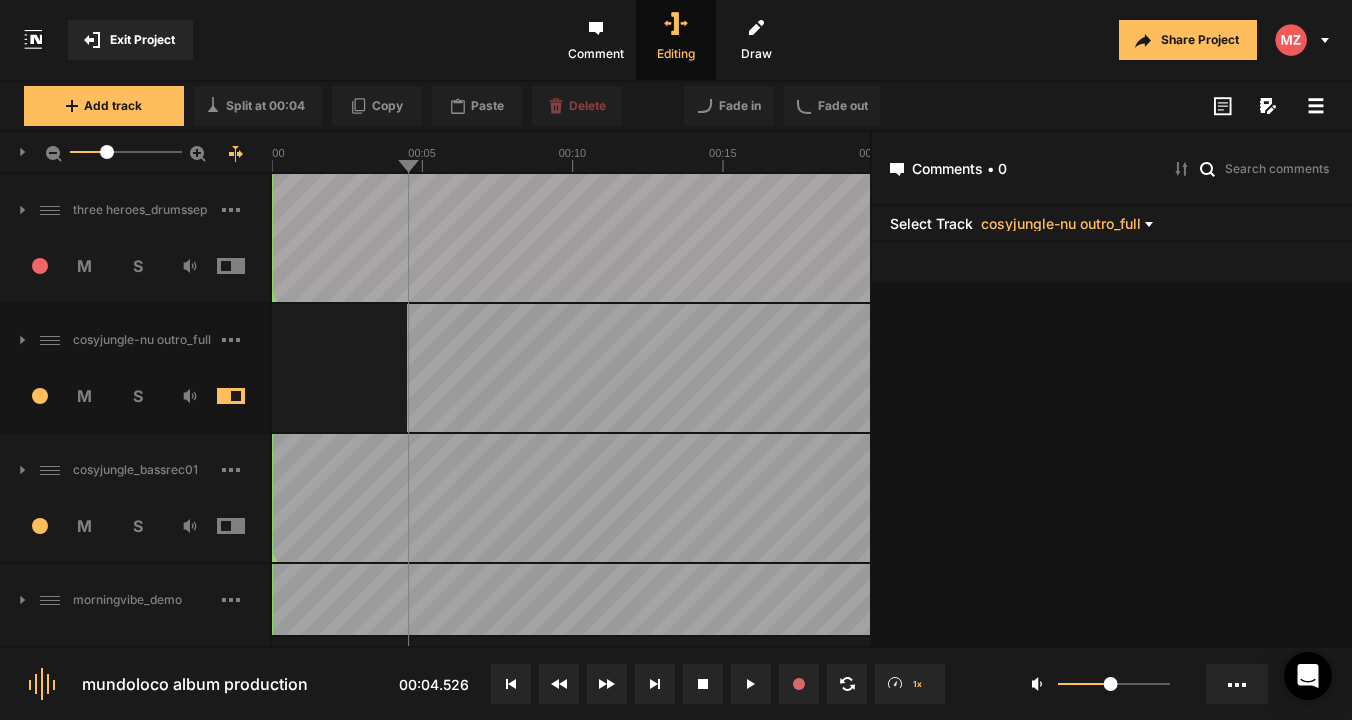 drag, startPoint x: 408, startPoint y: 160, endPoint x: 443, endPoint y: 163, distance: 35.128338 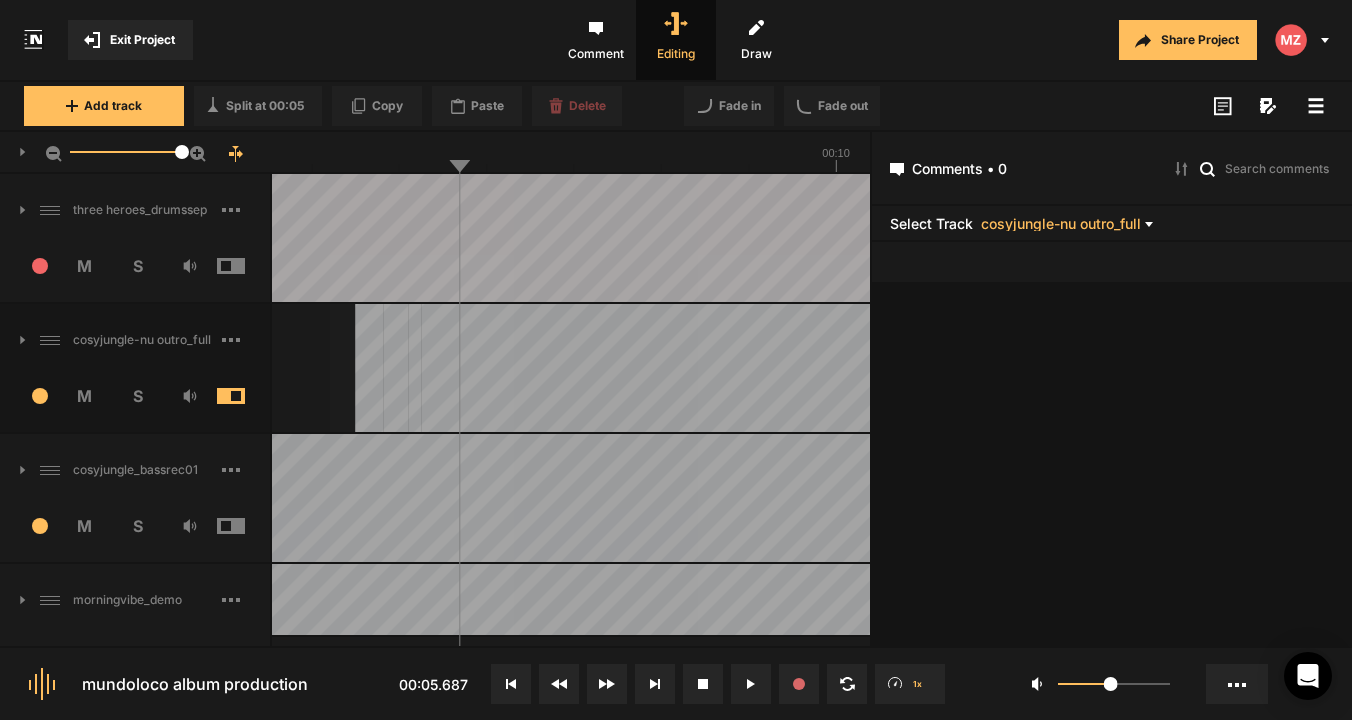 click on "50" 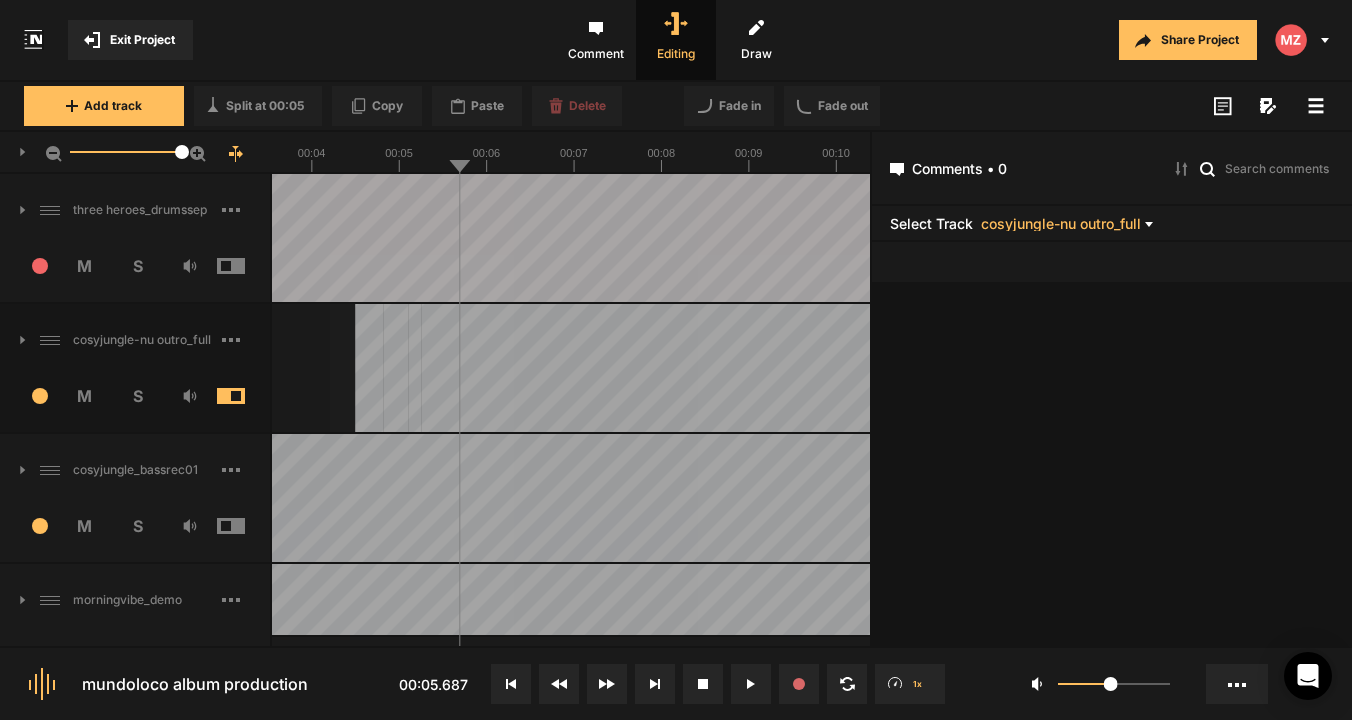 click on "50" 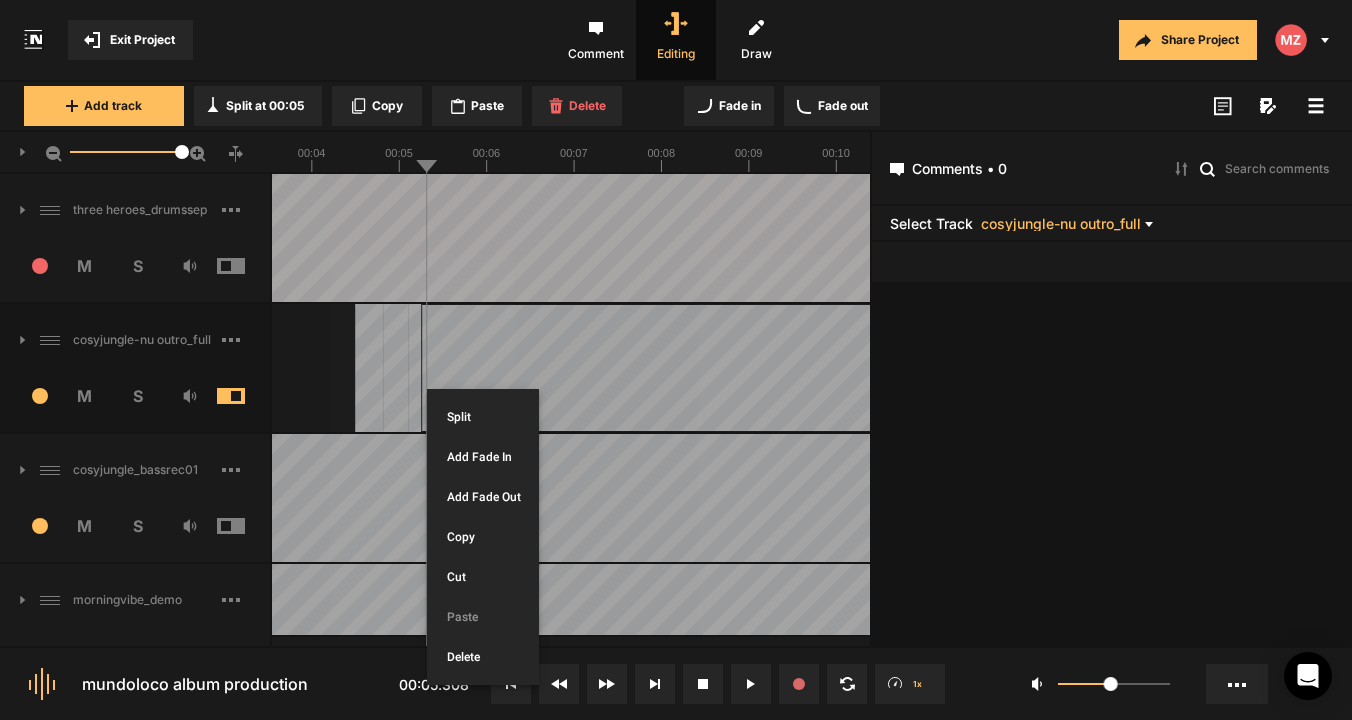 click on "Split at 00:05" at bounding box center (676, 360) 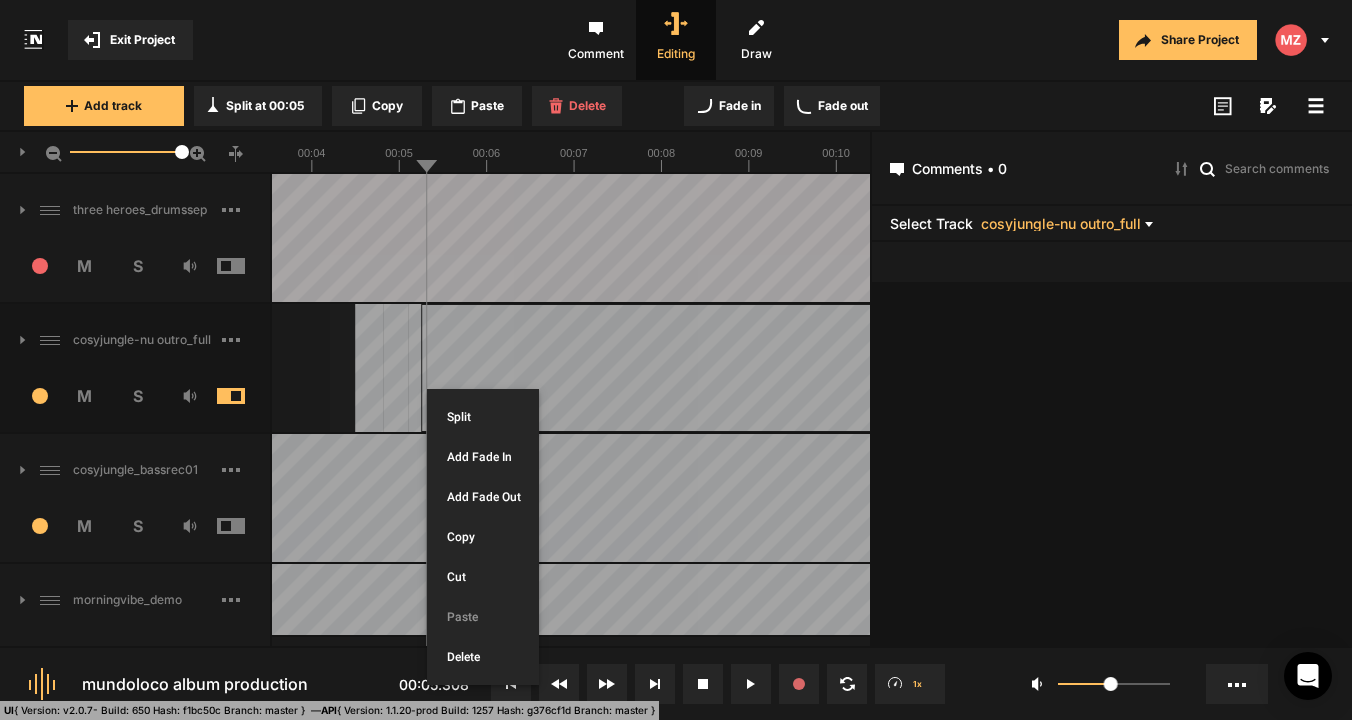 type 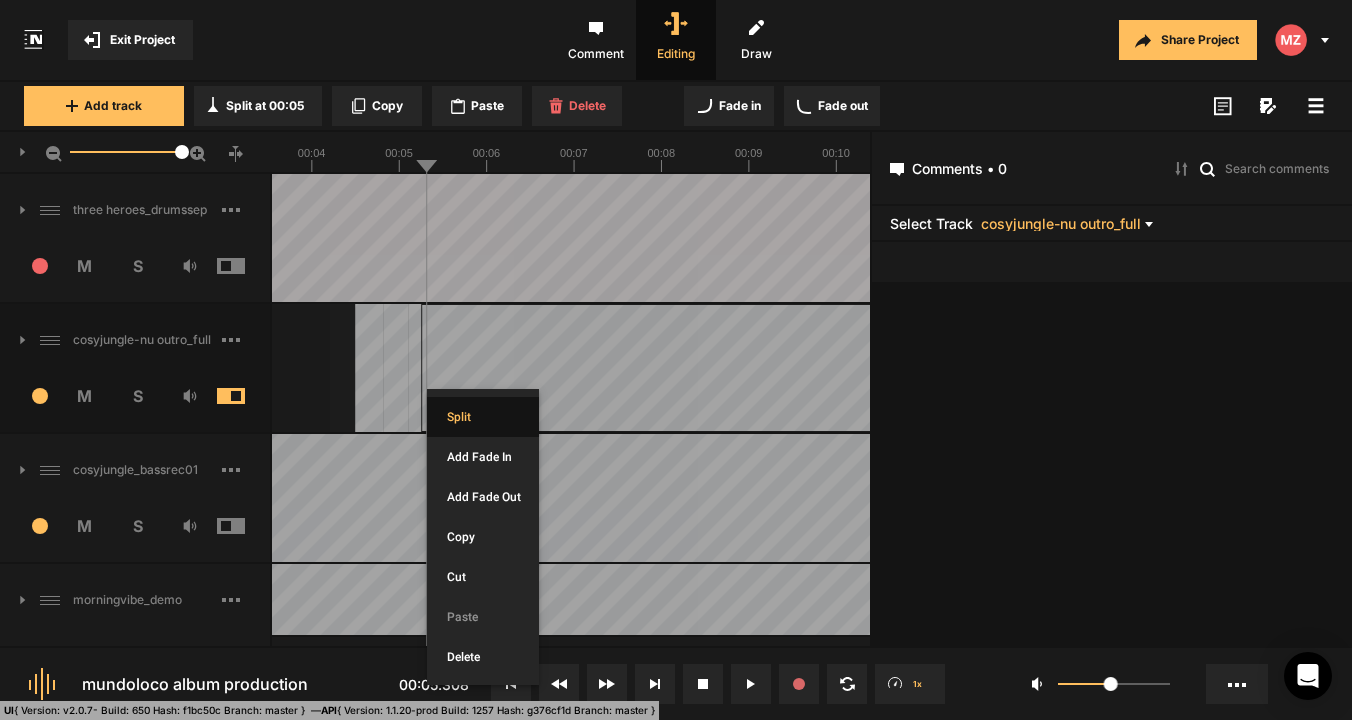click on "Split" at bounding box center [483, 417] 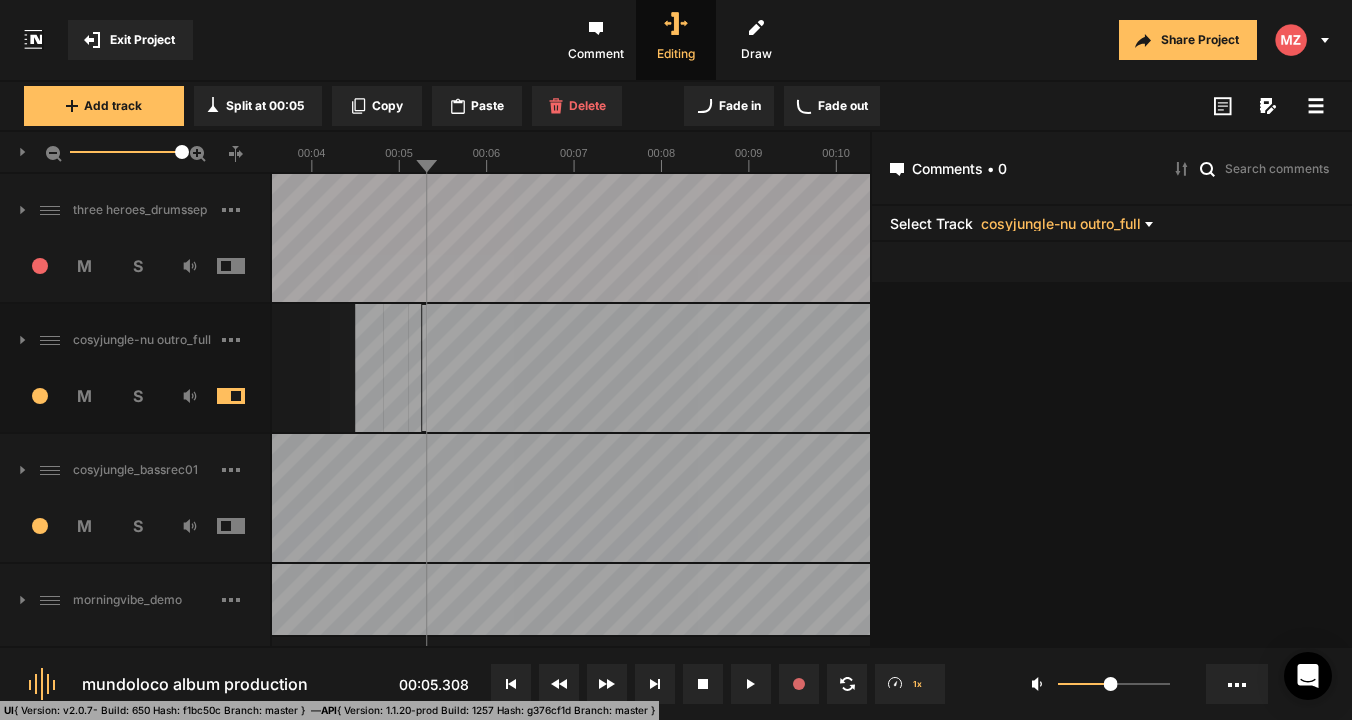 click at bounding box center [190, 396] 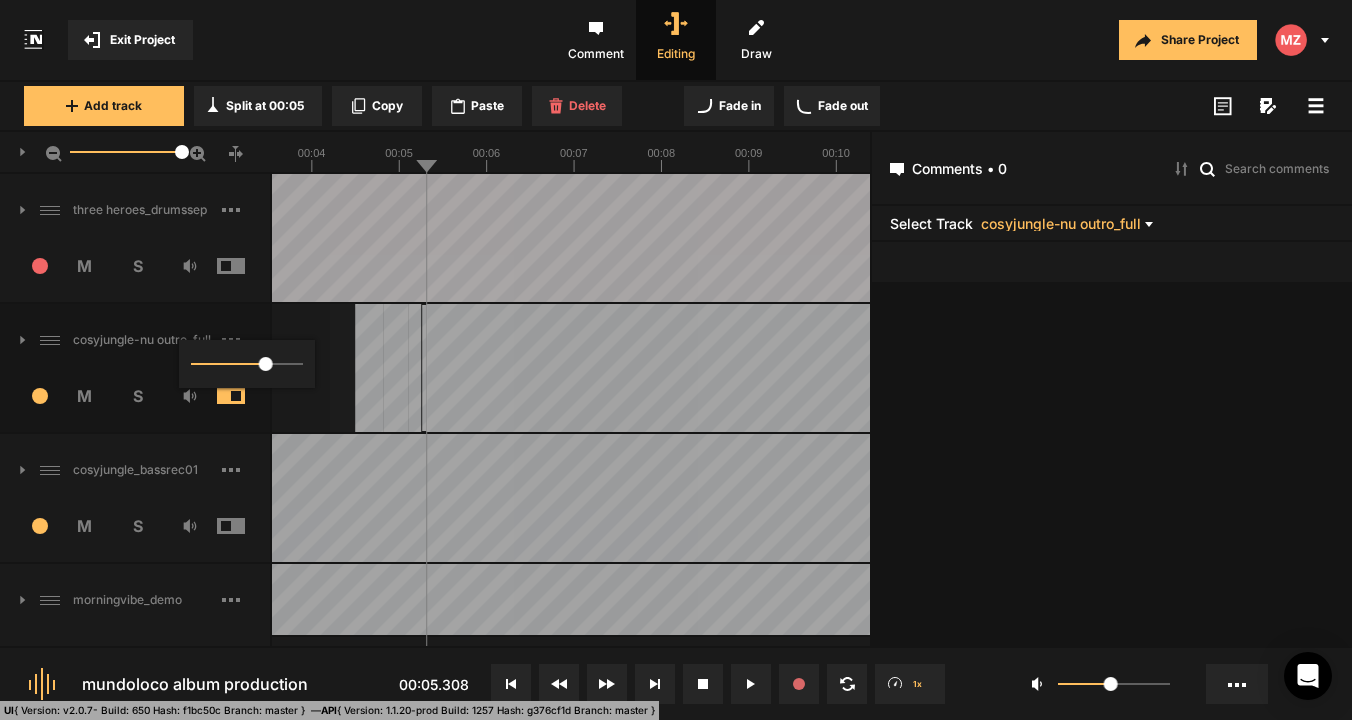 click at bounding box center (676, 360) 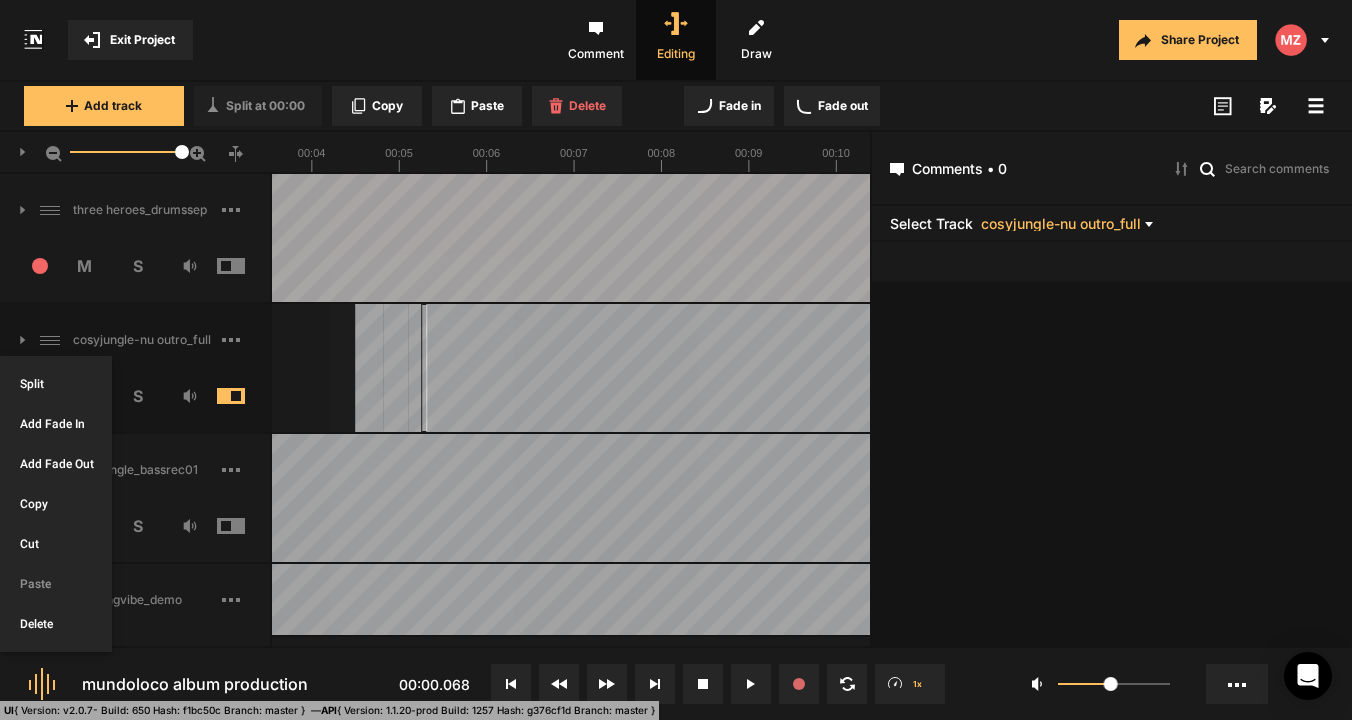 click on "Split at 00:00" at bounding box center [676, 360] 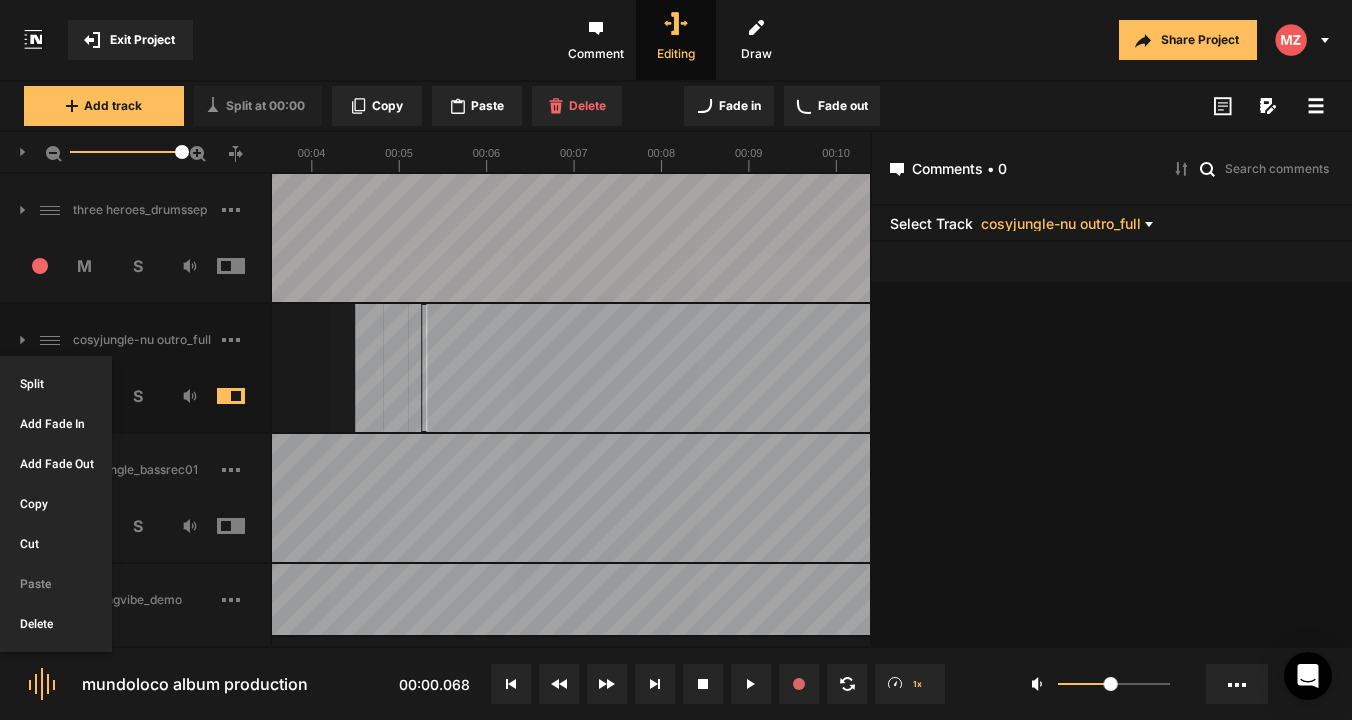 type 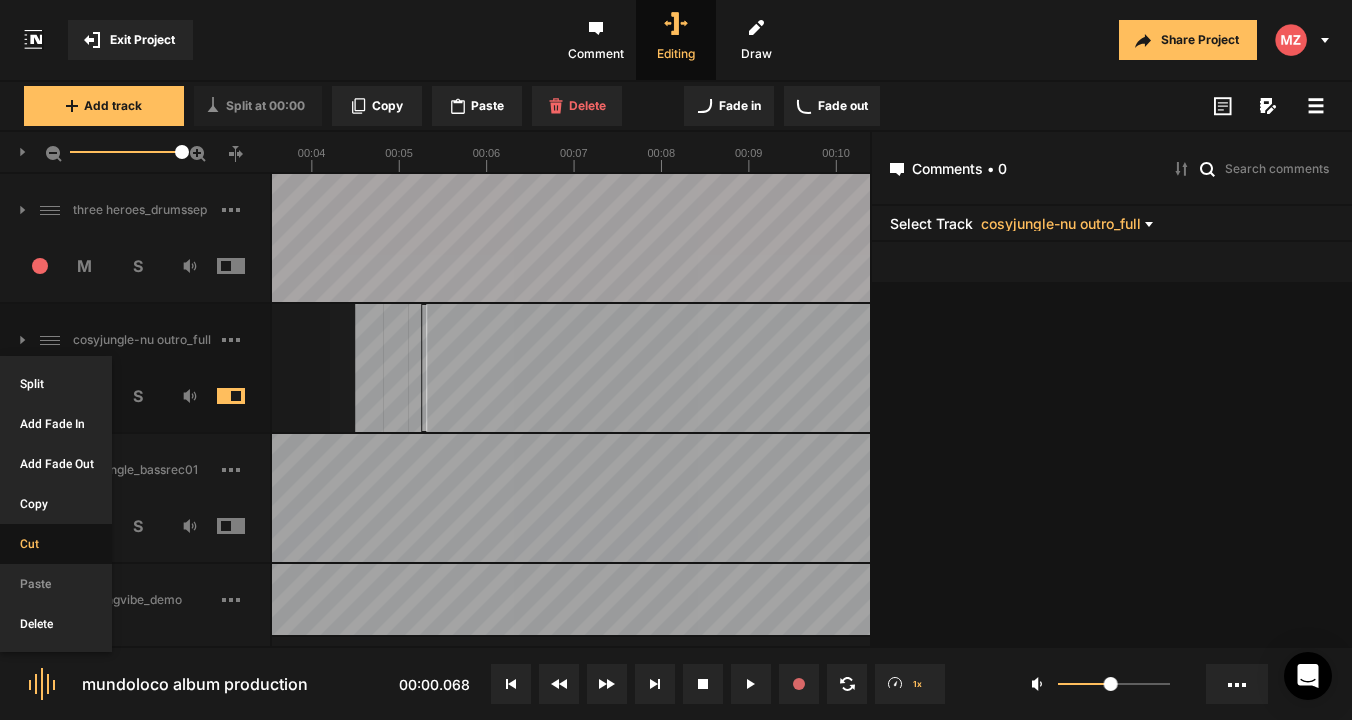 click on "Cut" at bounding box center (56, 544) 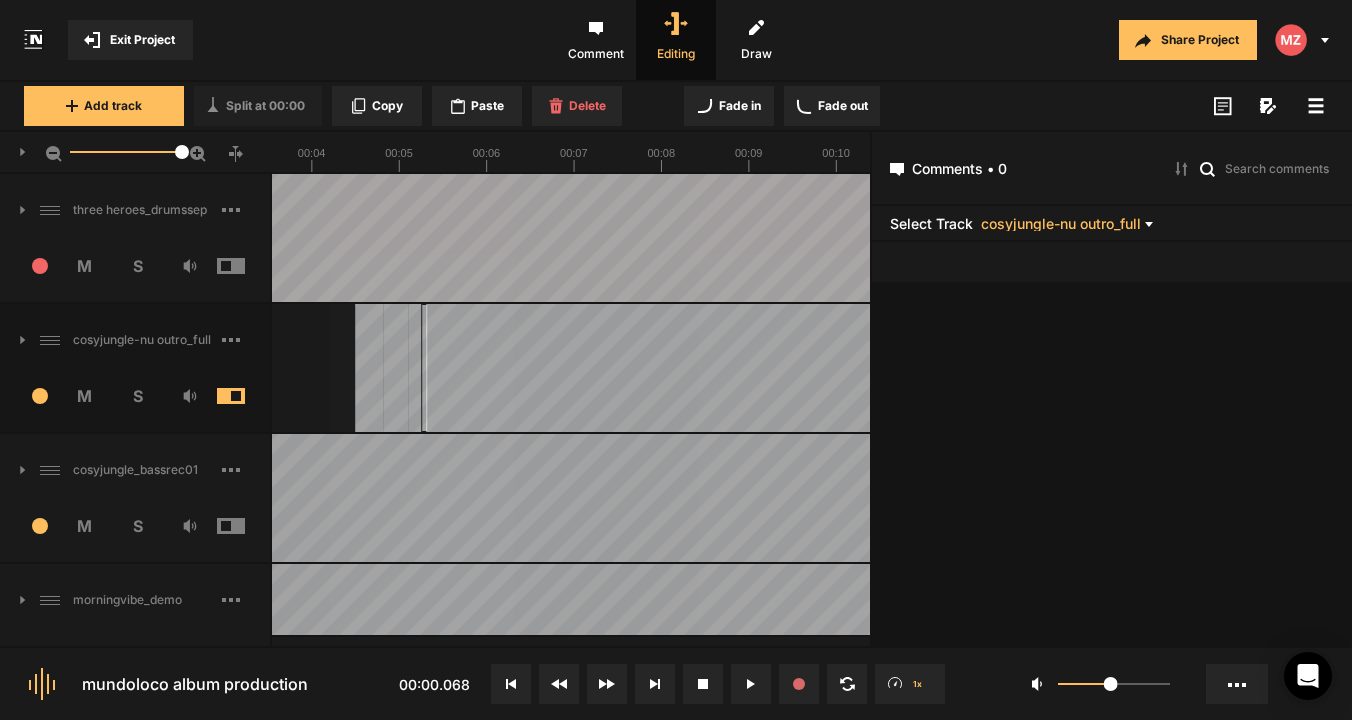 click at bounding box center (425, 368) 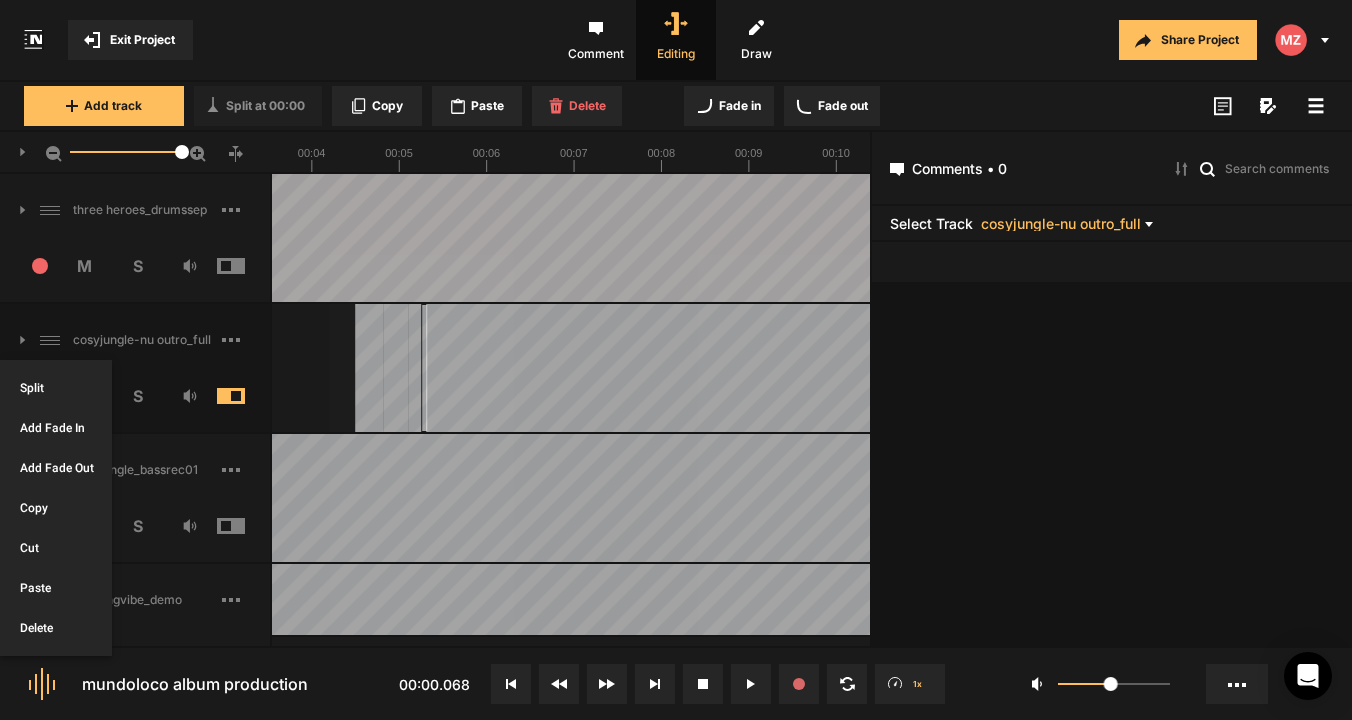 click on "Split at 00:00" at bounding box center [676, 360] 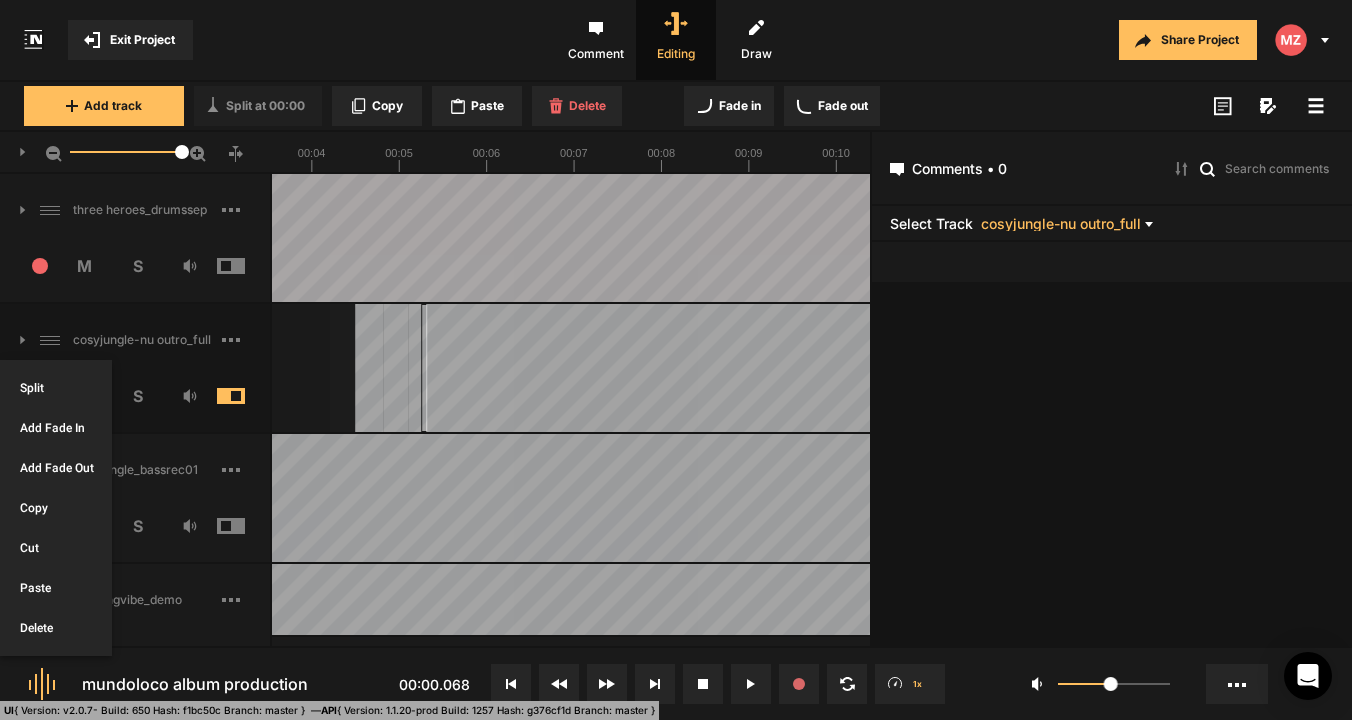 type 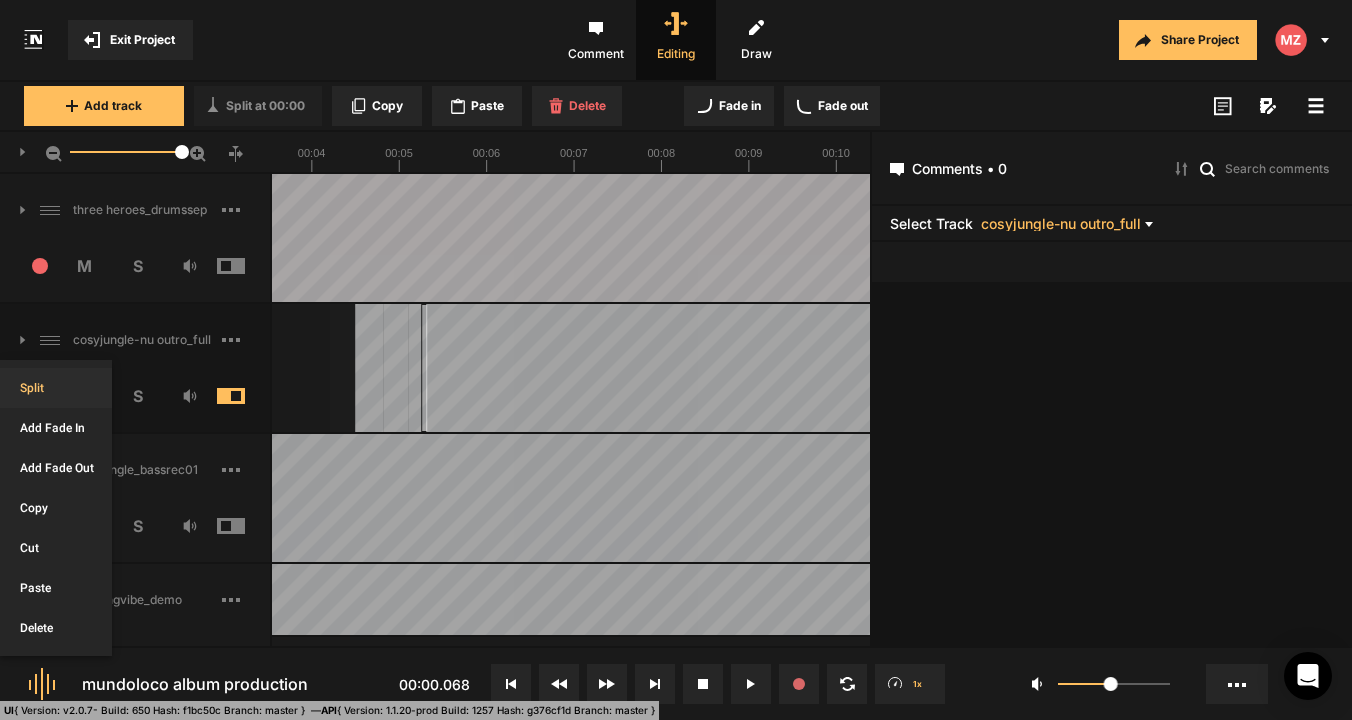 click on "Split" at bounding box center (56, 388) 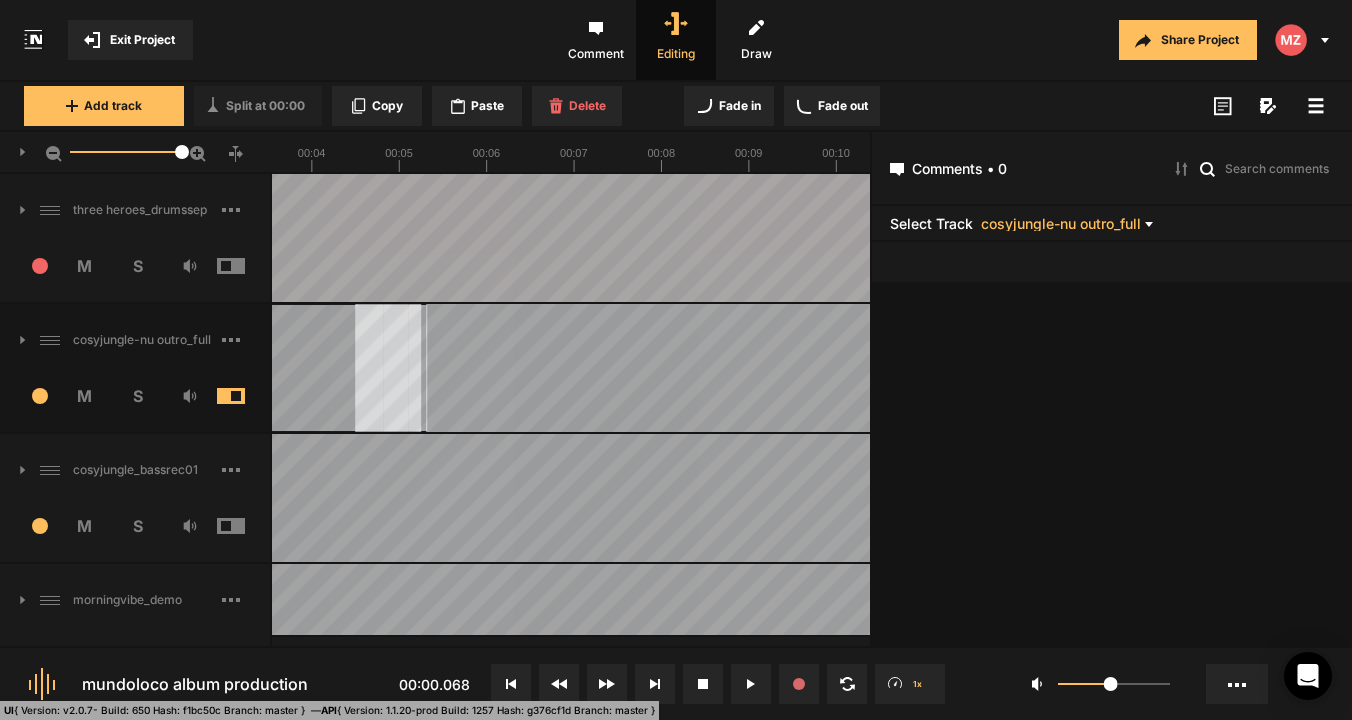 click on "cosyjungle-nu outro_full
2 M S
Comments
Drawings" at bounding box center [435, 369] 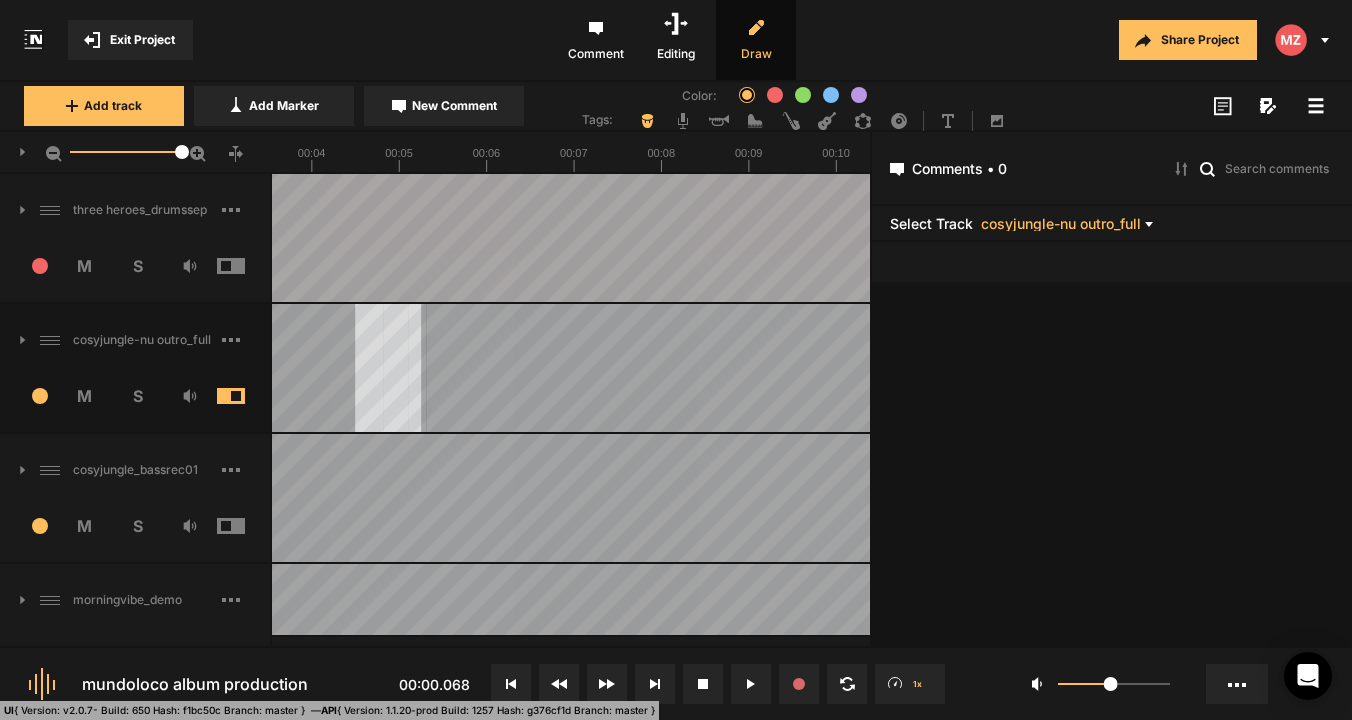 click on "Editing" 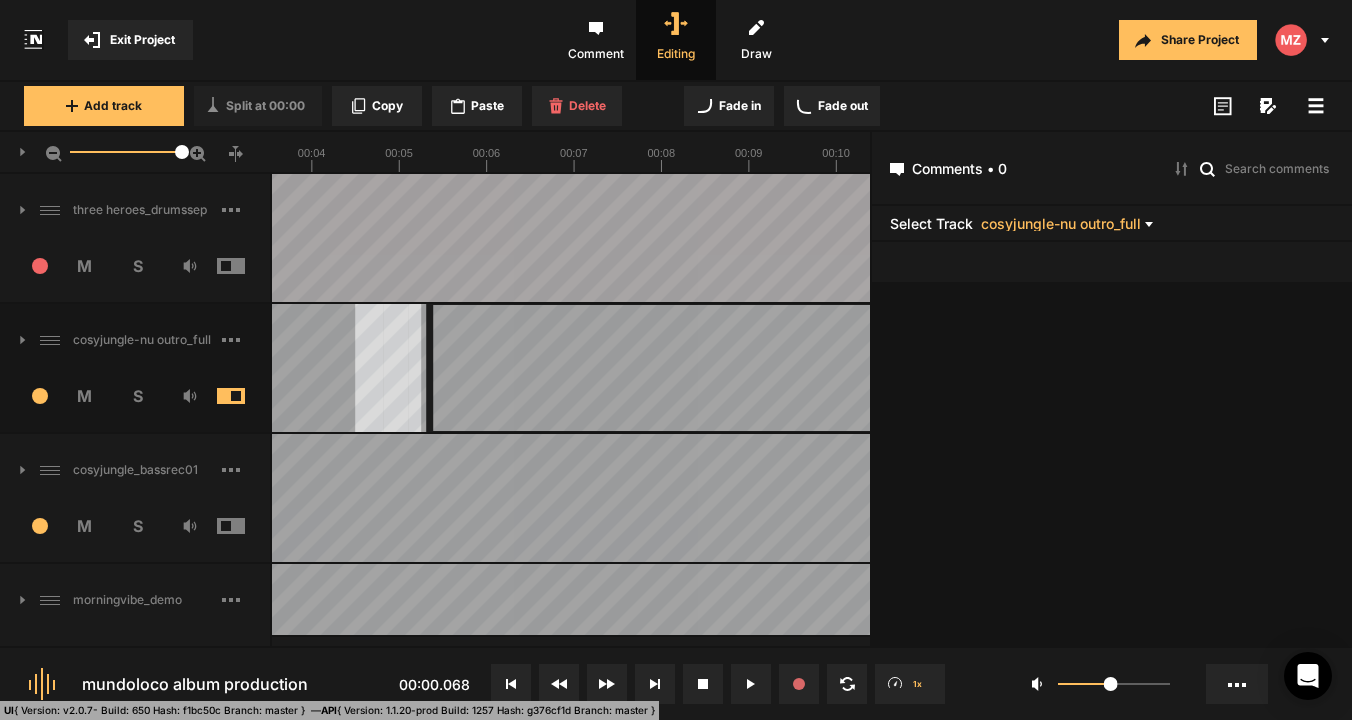 click at bounding box center [9988, 368] 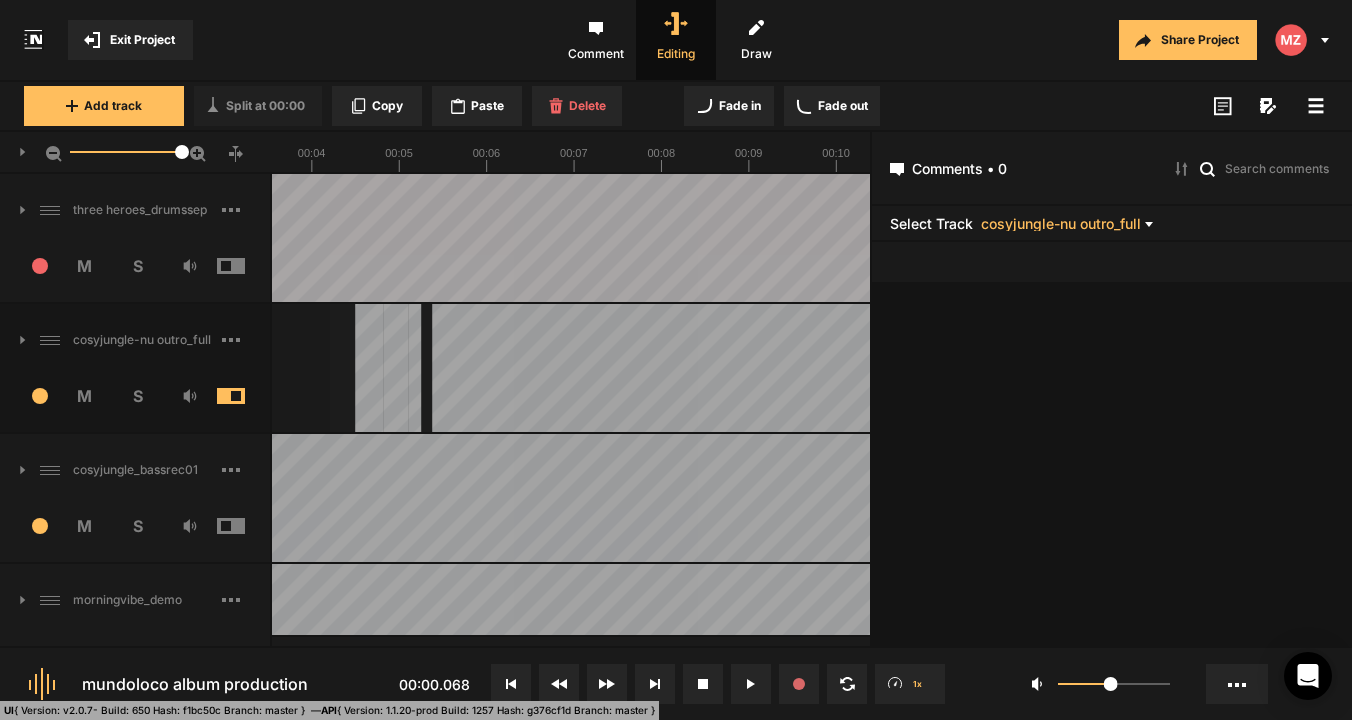 click on "cosyjungle-nu outro_full
2 M S
Comments
Drawings" at bounding box center (435, 369) 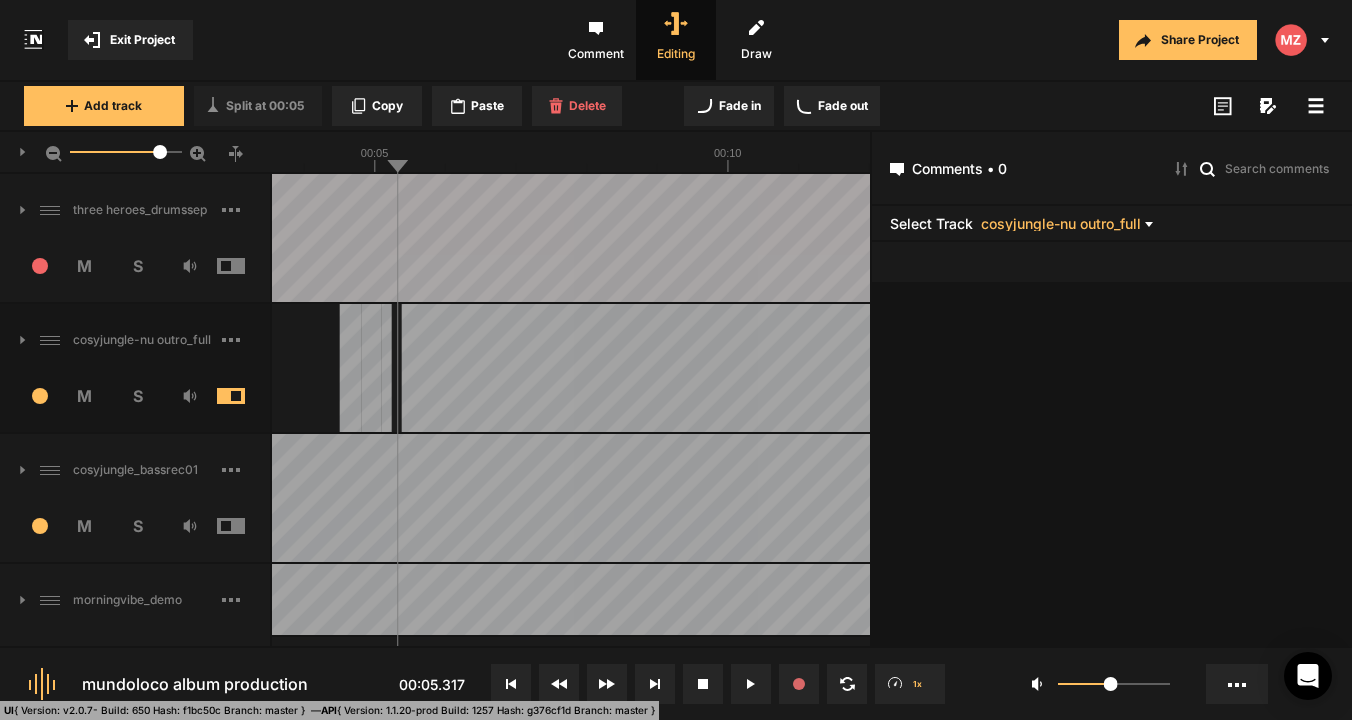 click at bounding box center [571, 368] 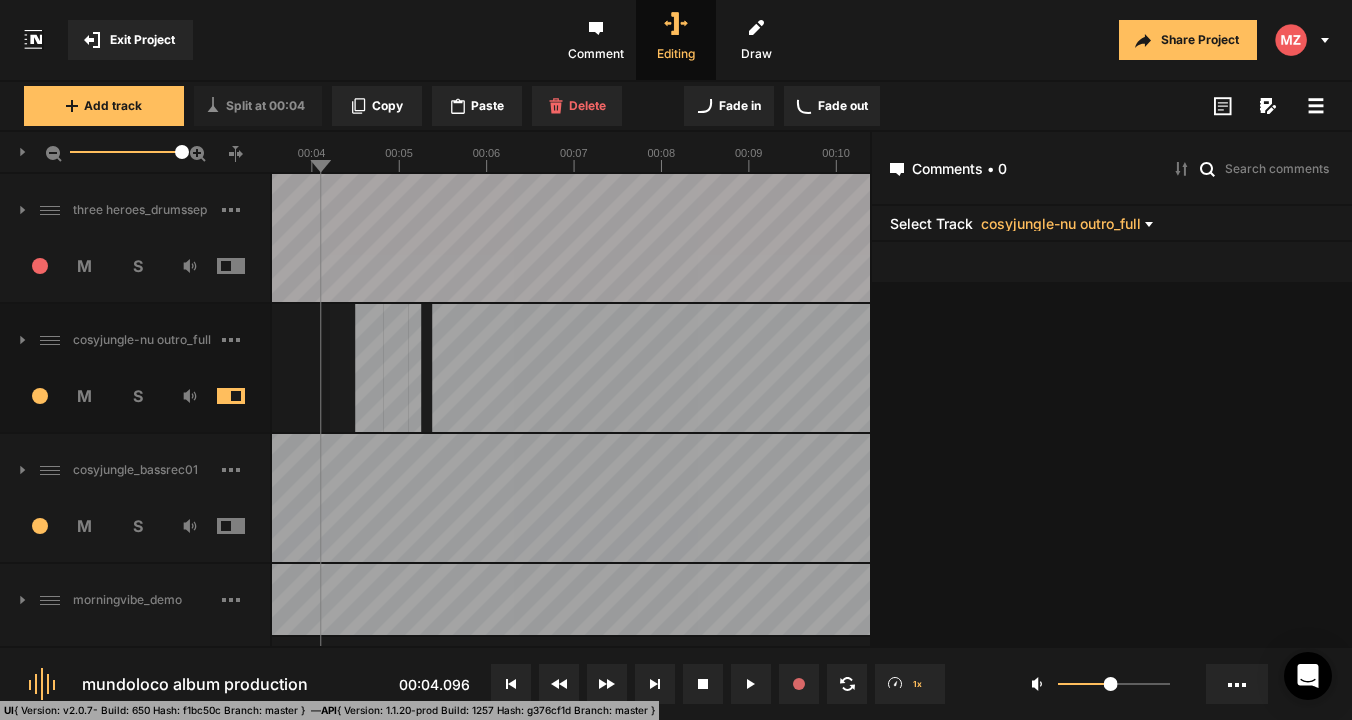 click 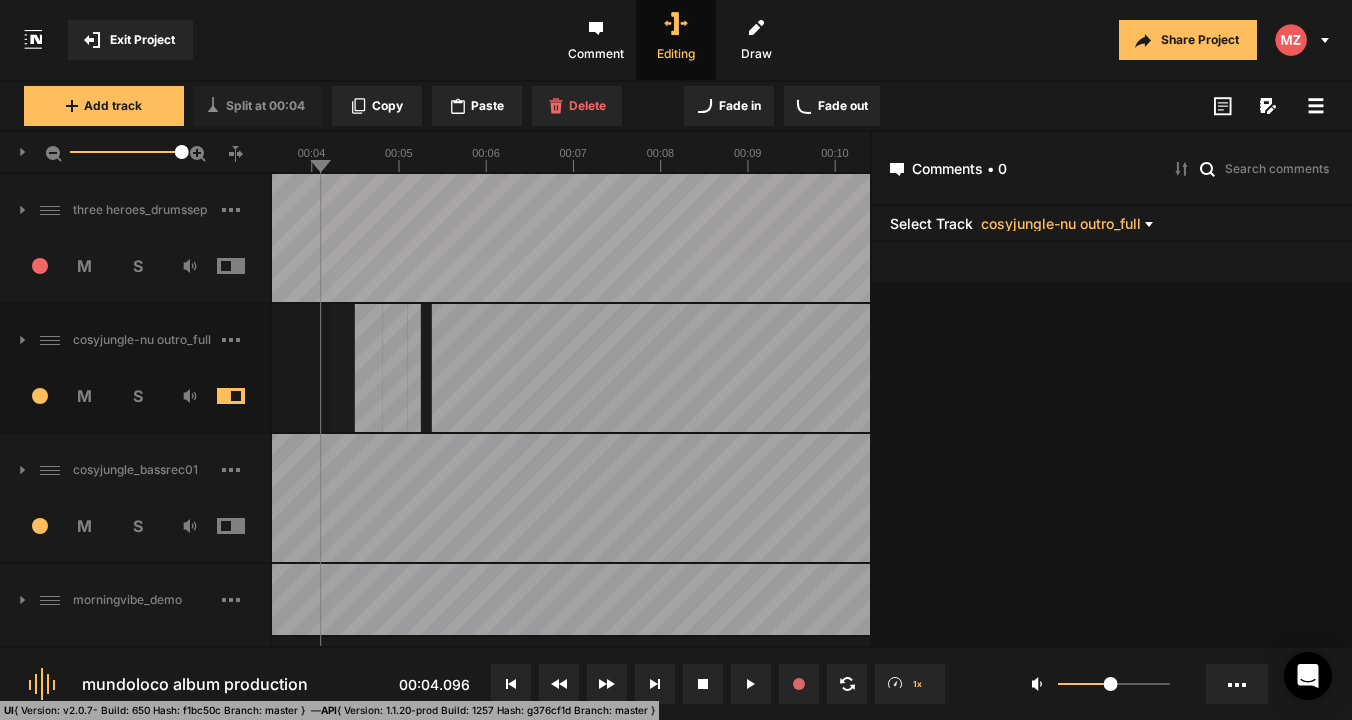 click 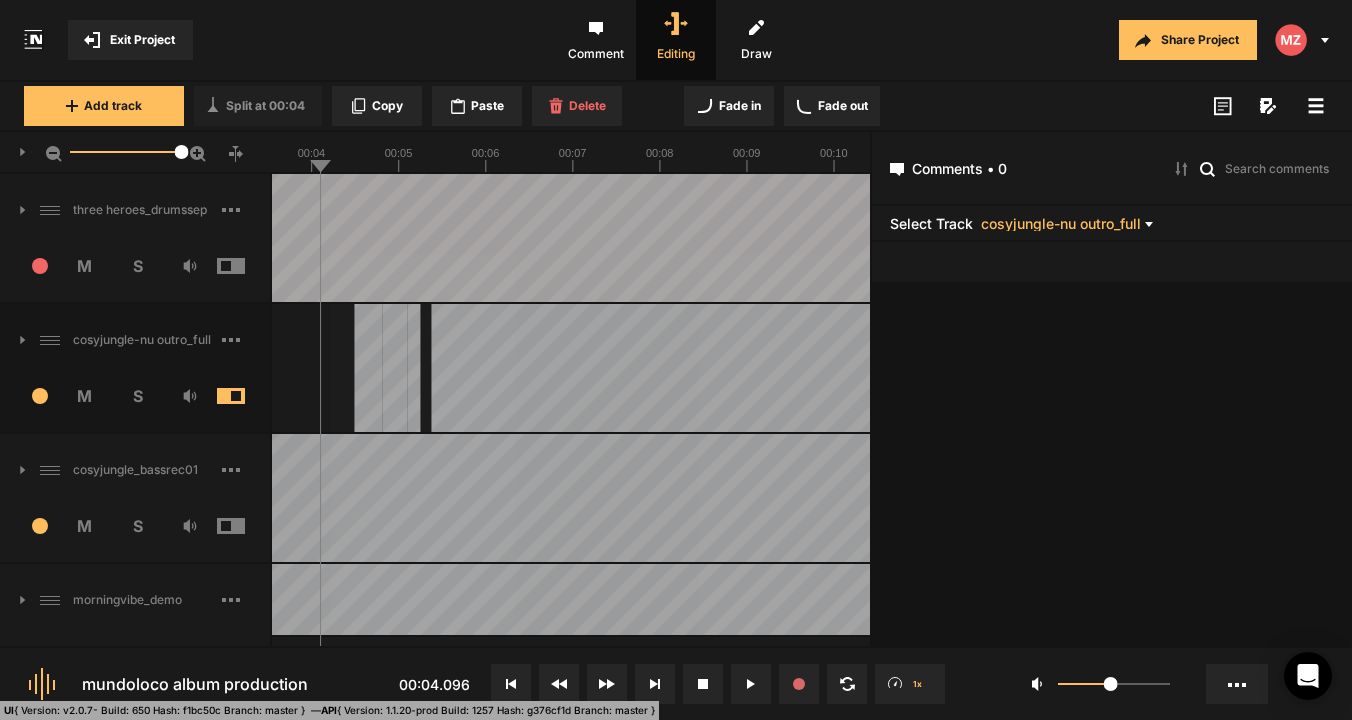 click 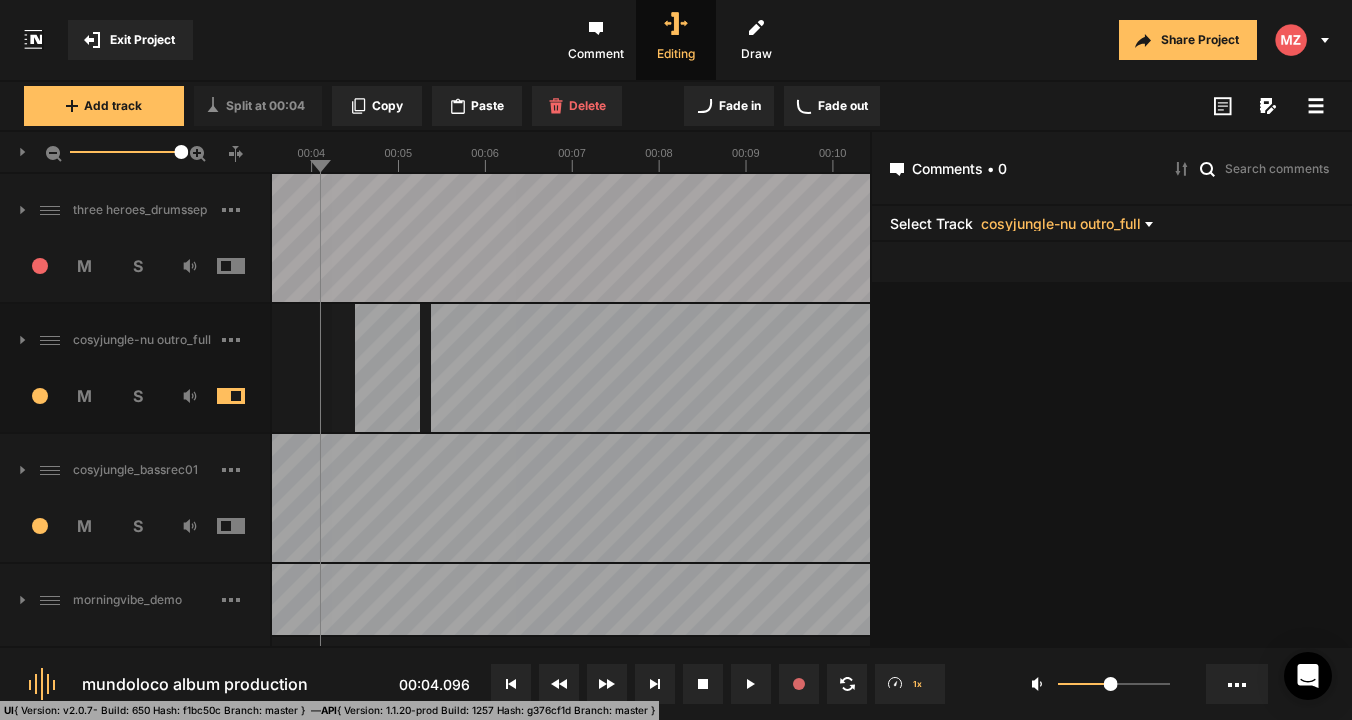 click 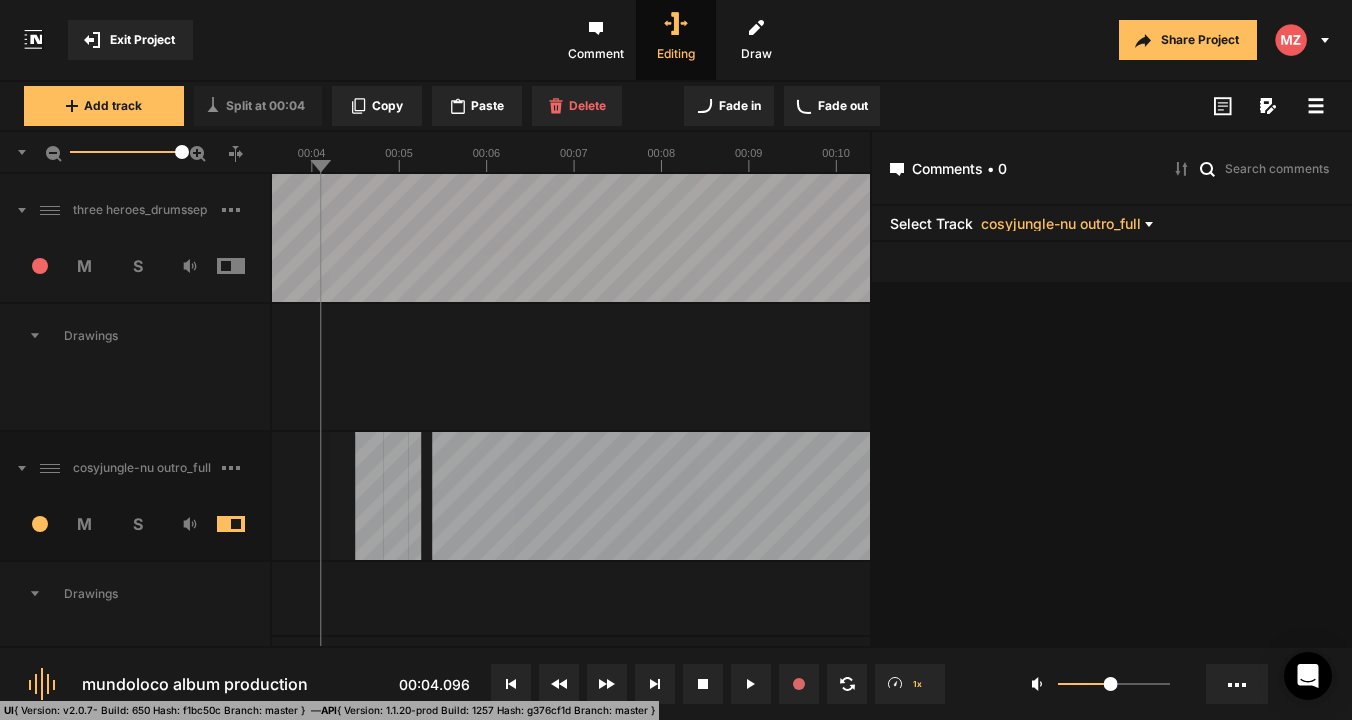click 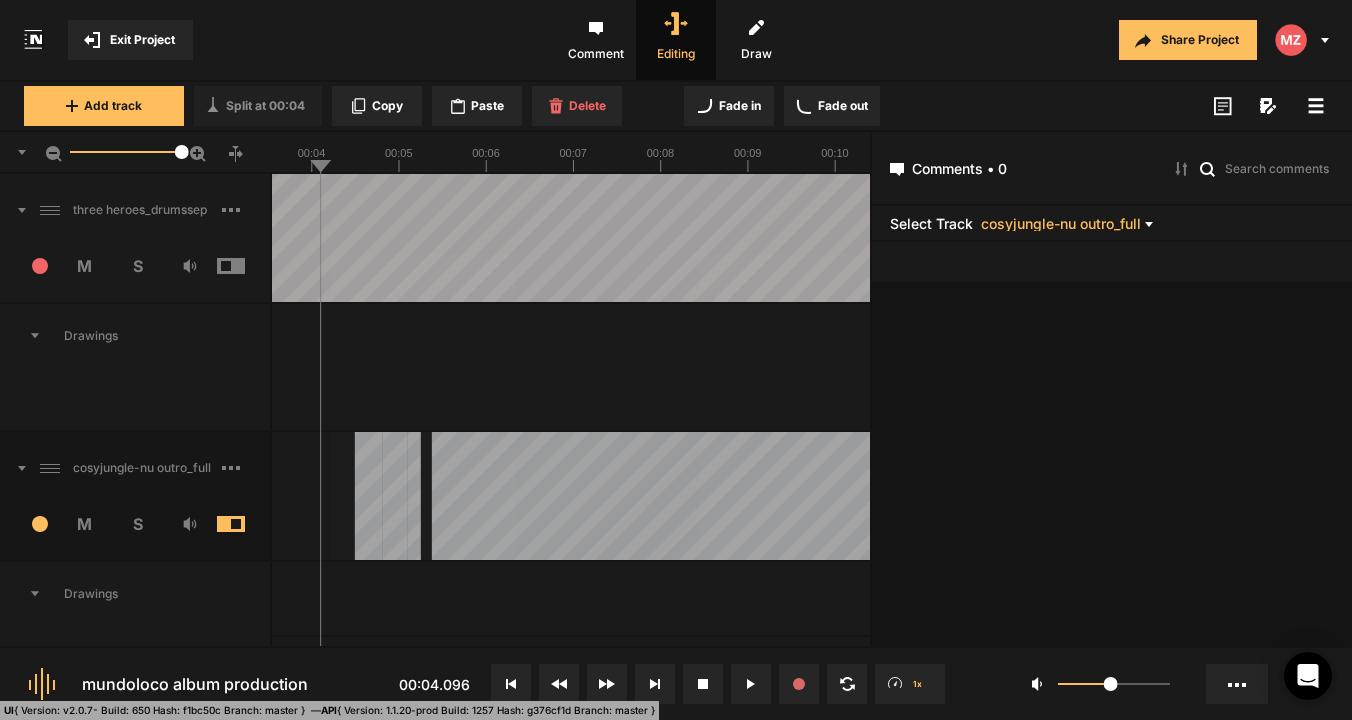 click 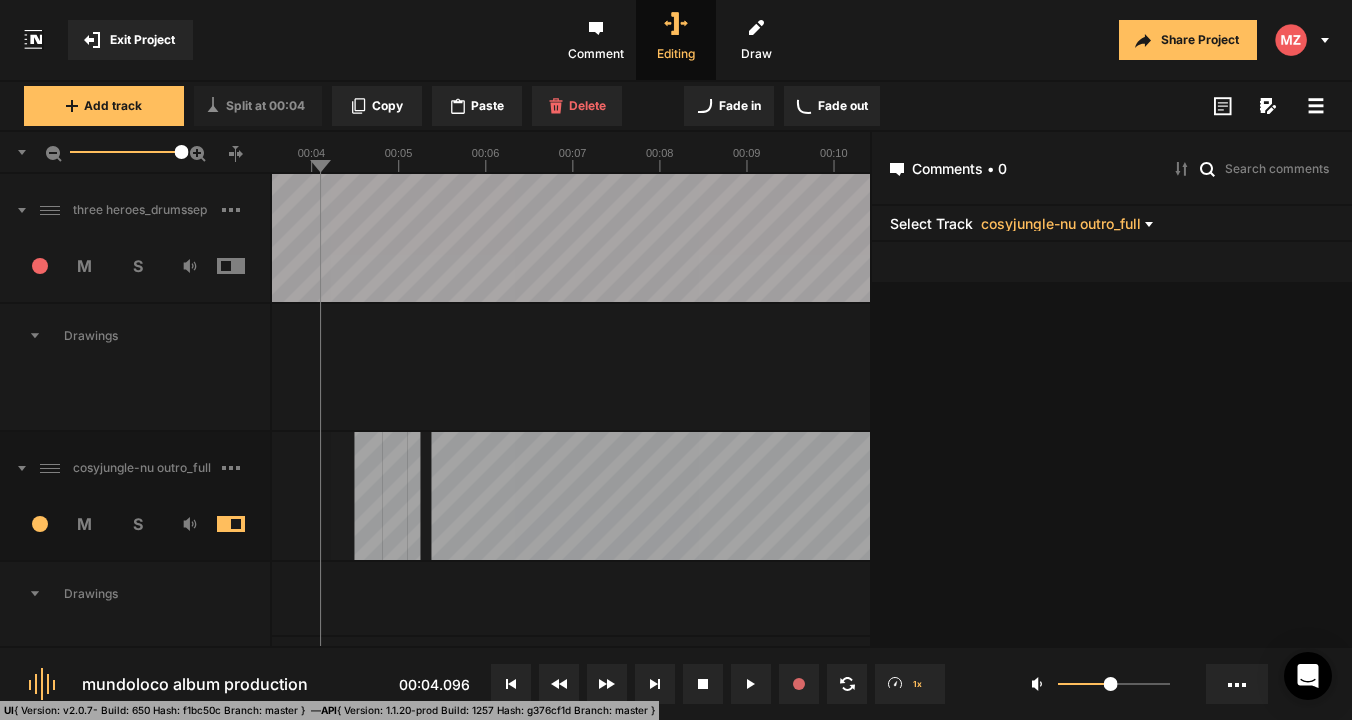 click 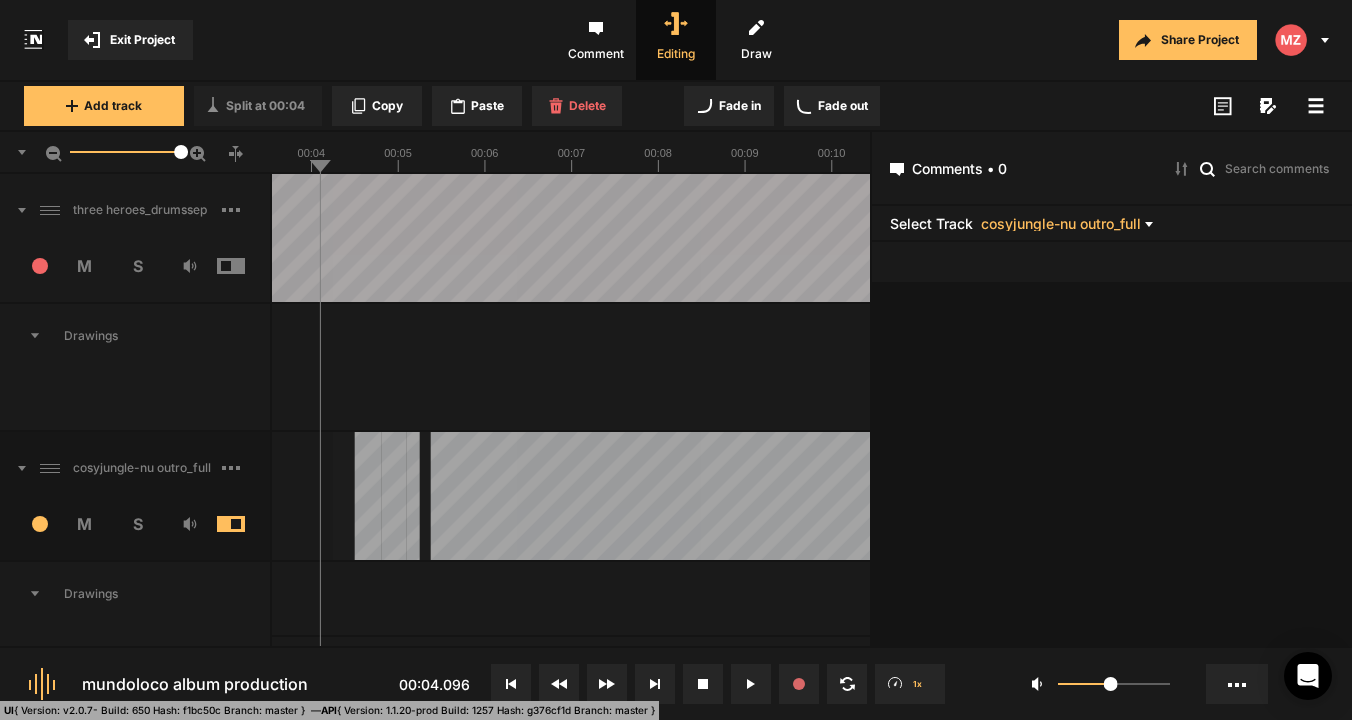 click 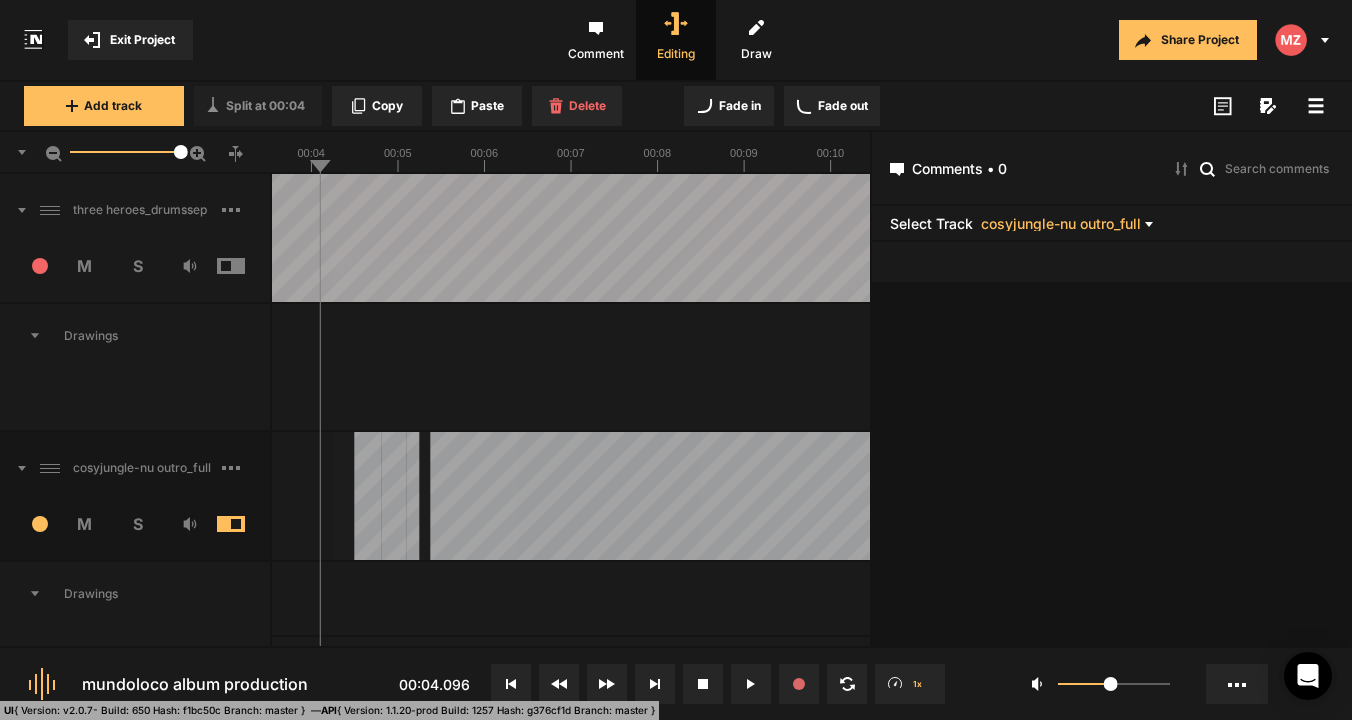 click 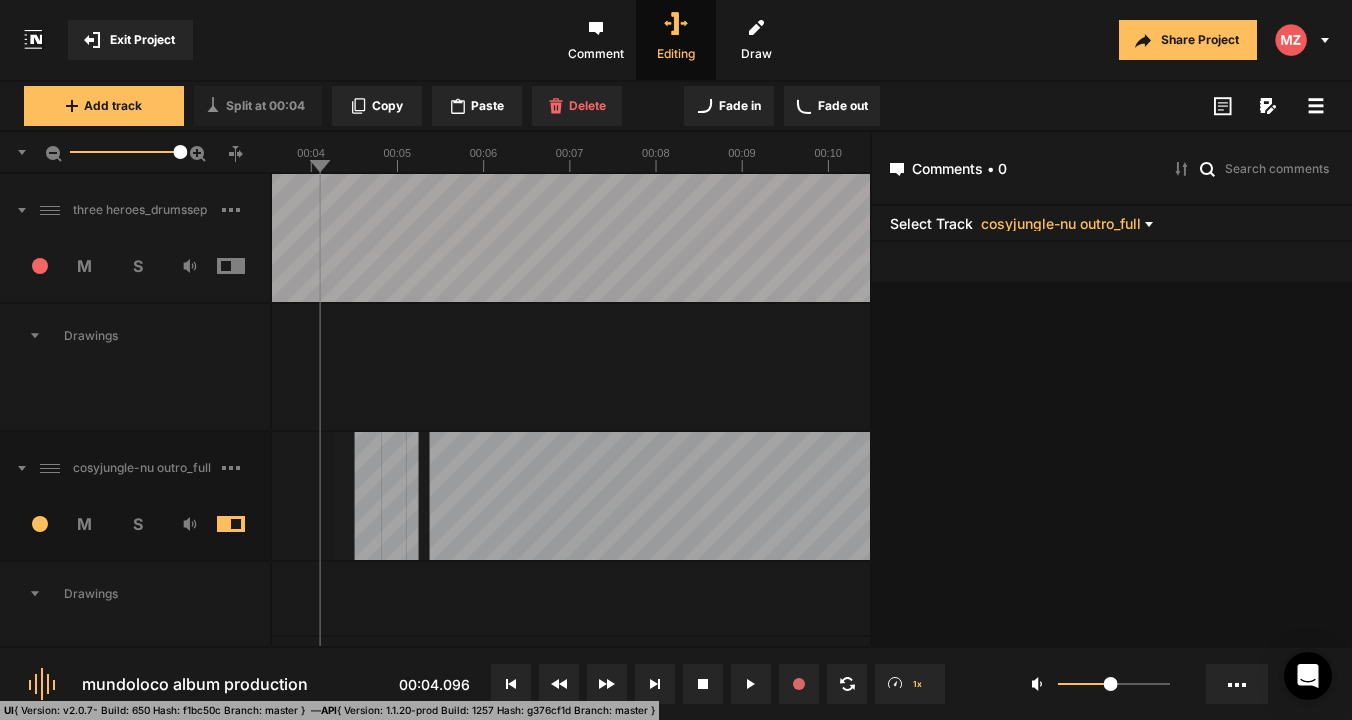 click 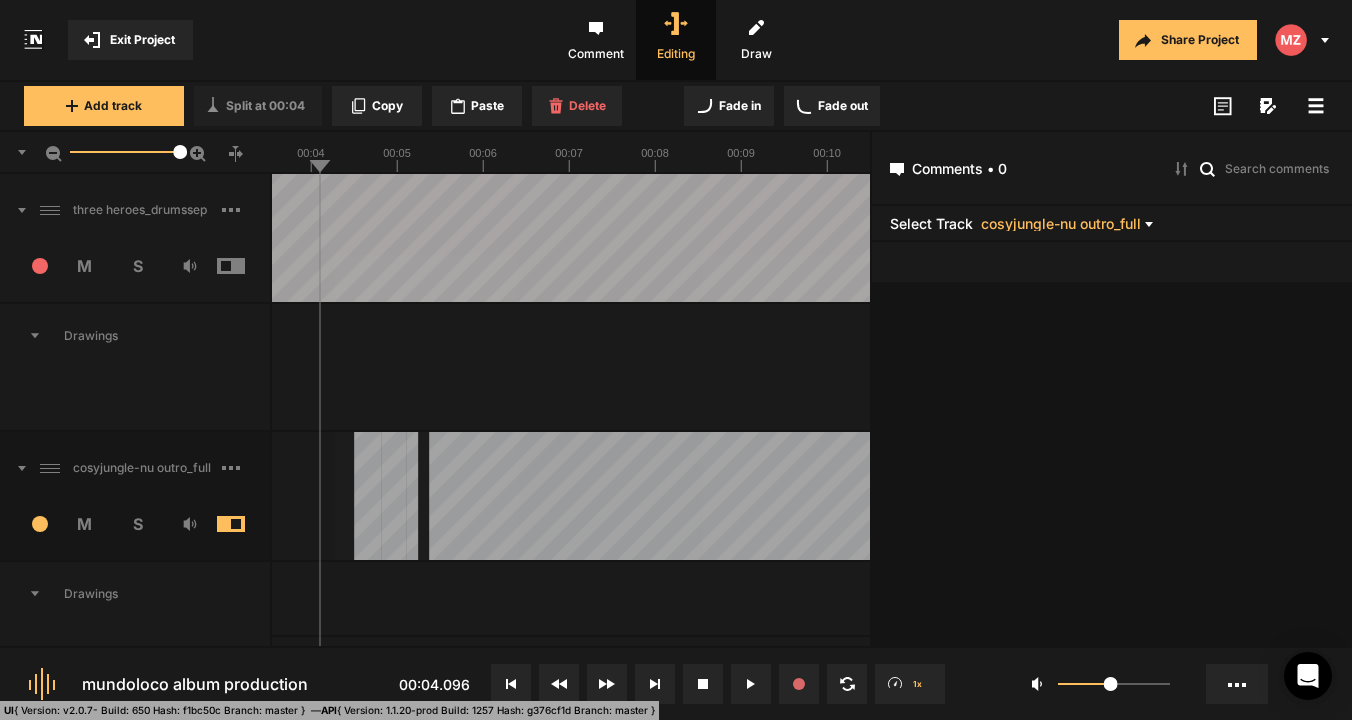 click 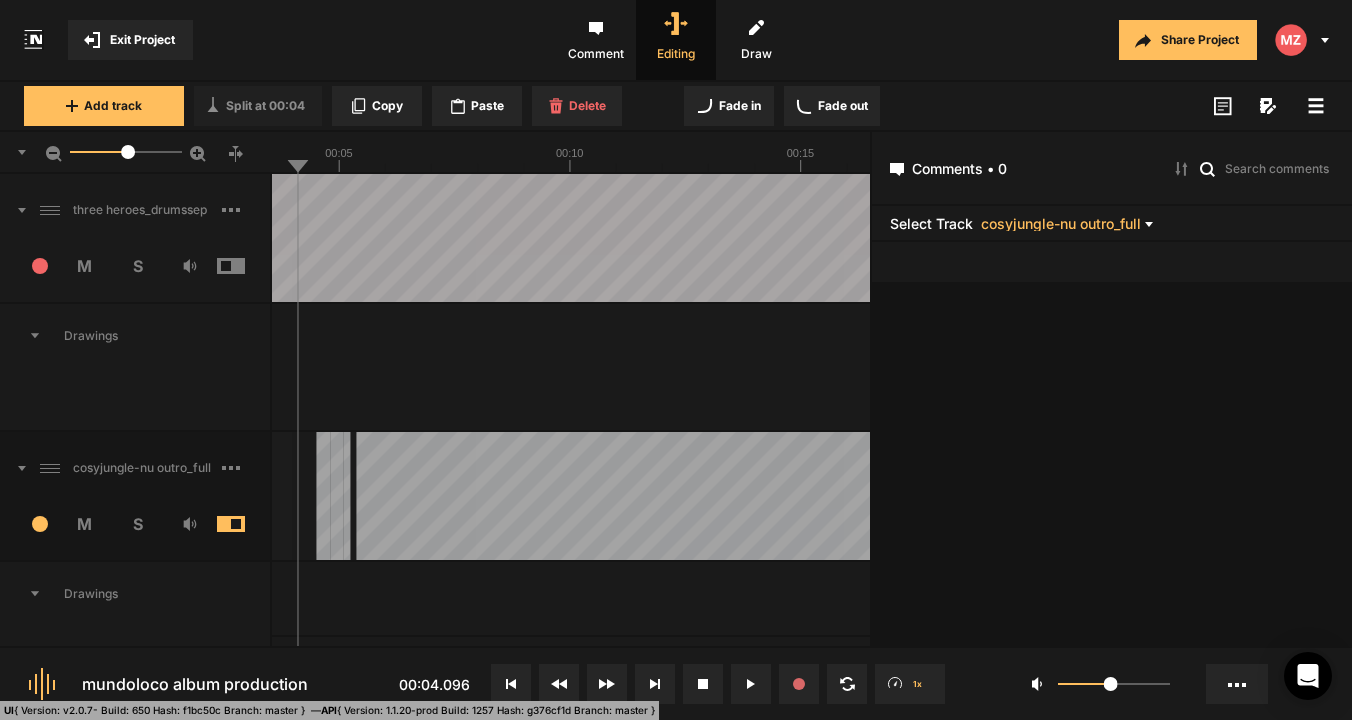 drag, startPoint x: 174, startPoint y: 152, endPoint x: 128, endPoint y: 149, distance: 46.09772 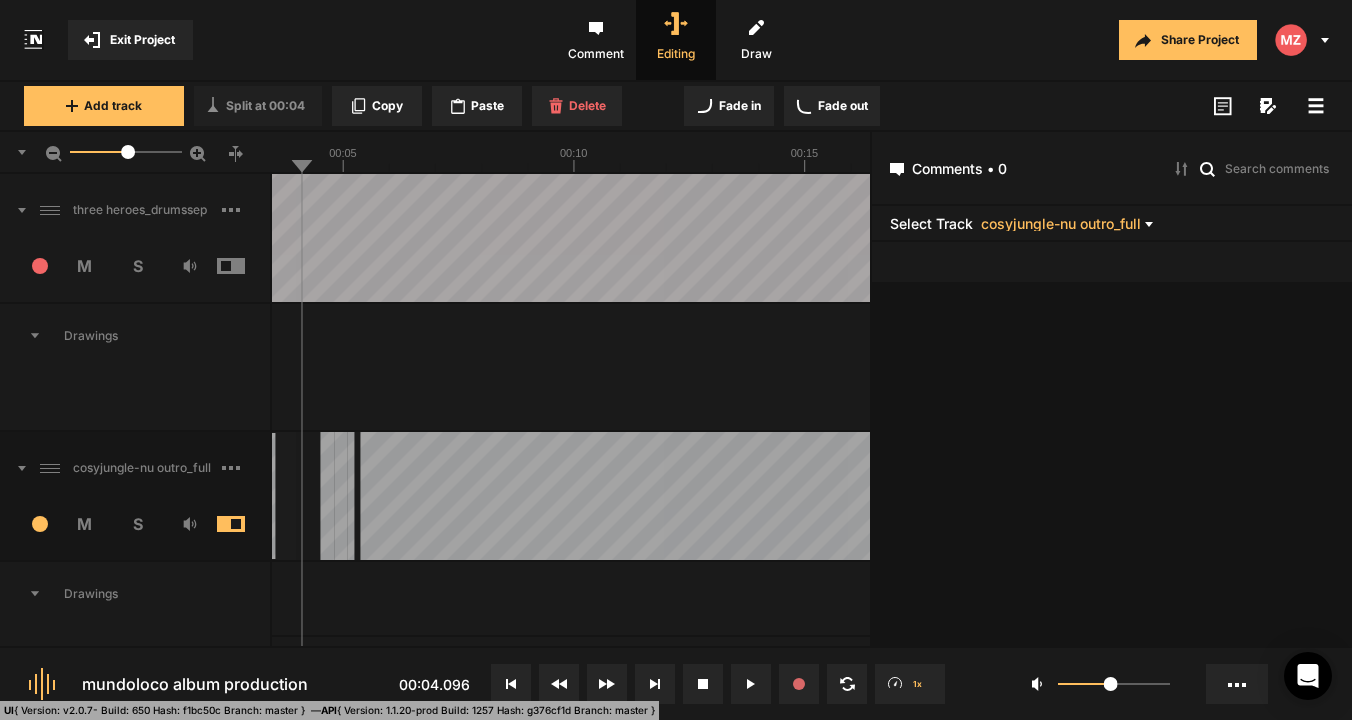click on "Drawings" at bounding box center (136, 368) 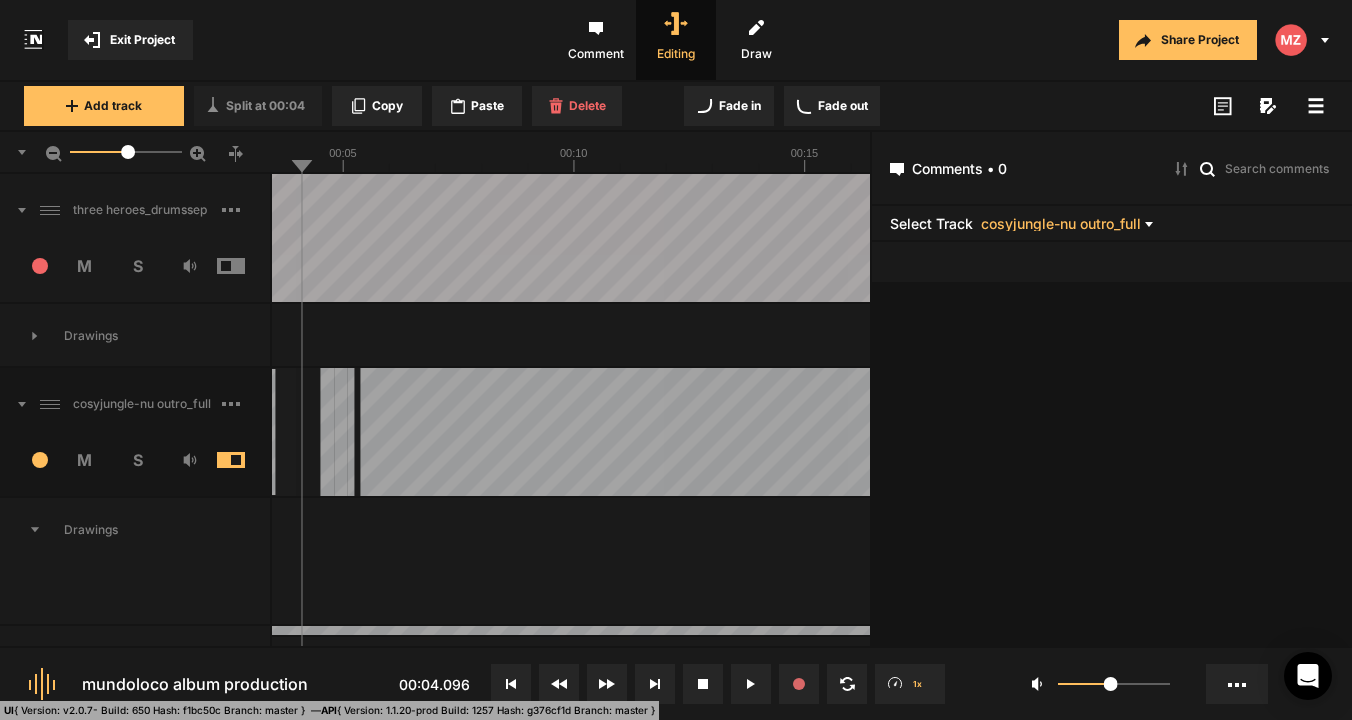 click at bounding box center [8005, 432] 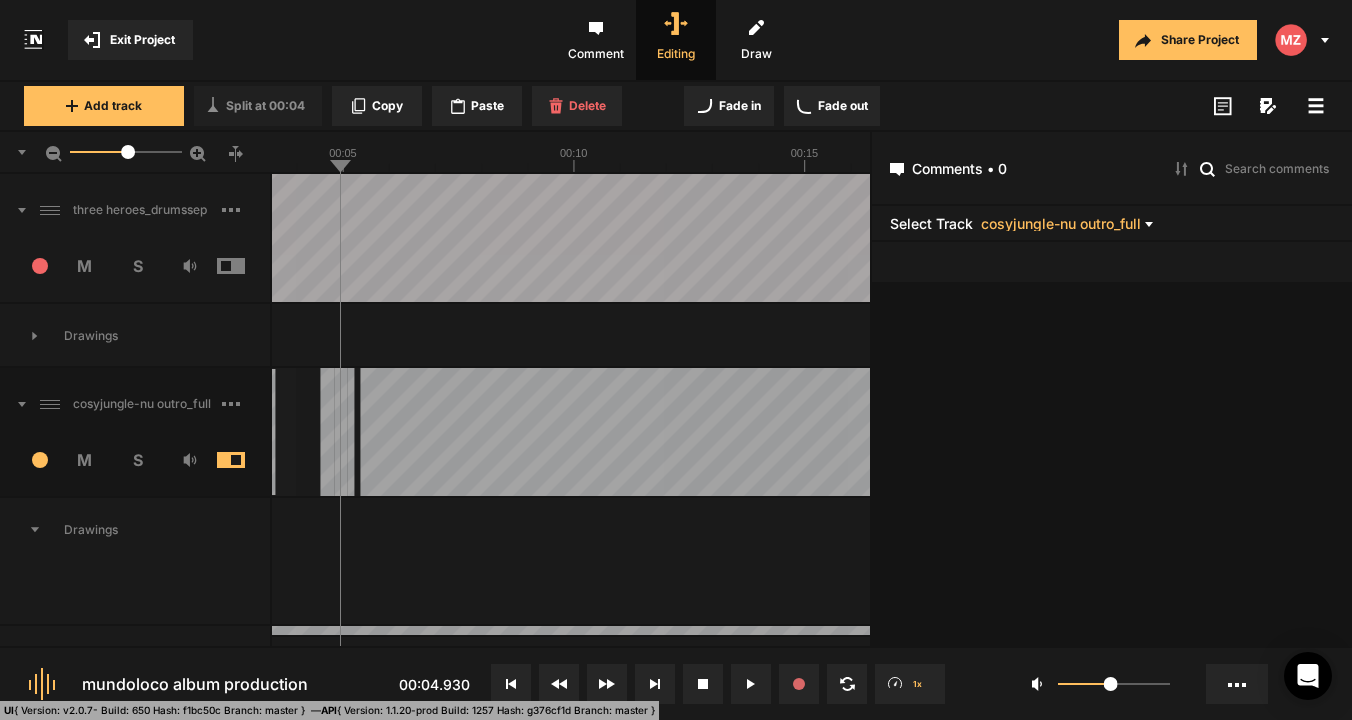 click at bounding box center (49, 404) 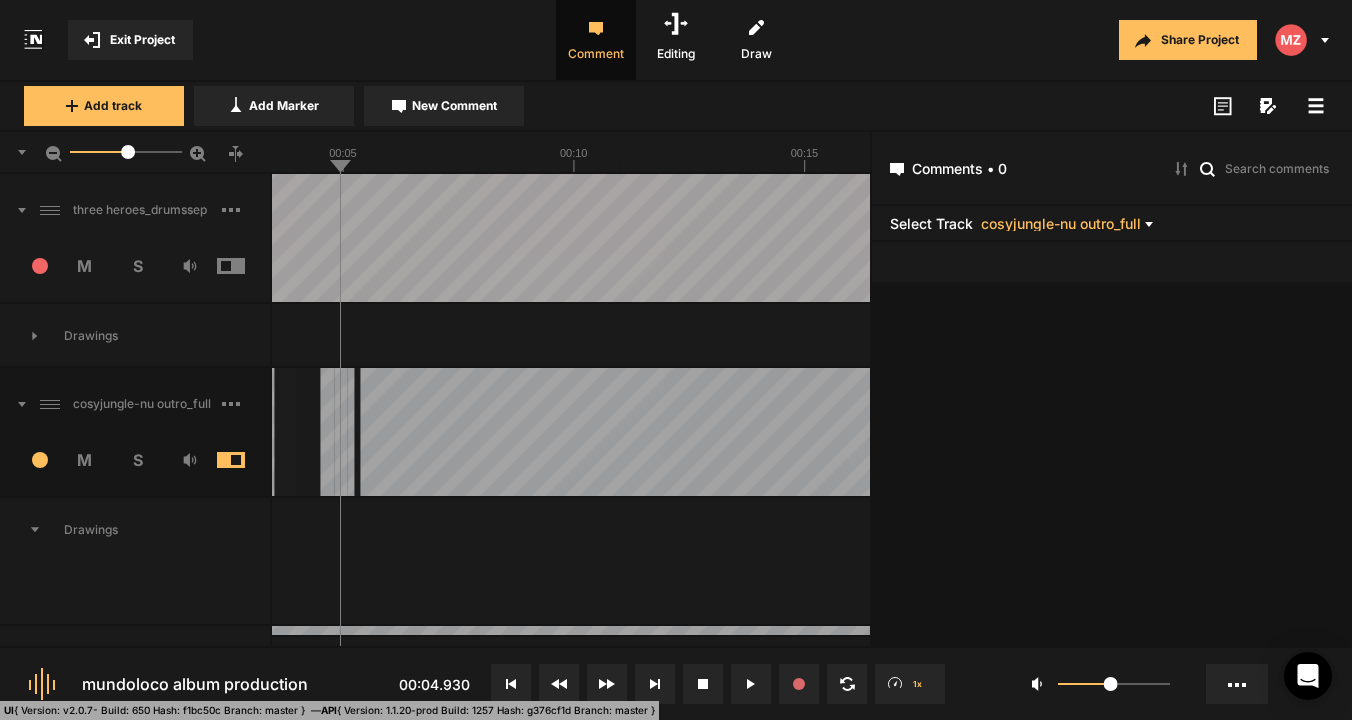 click 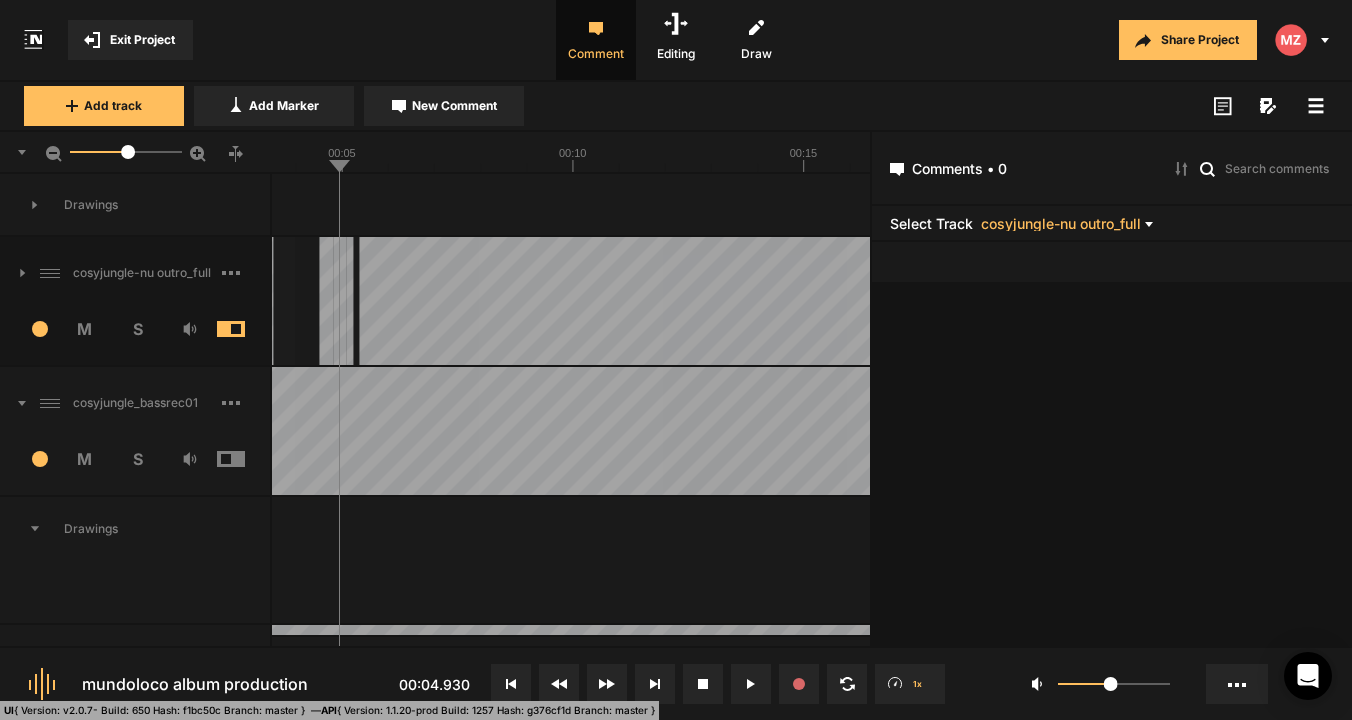 scroll, scrollTop: 123, scrollLeft: 0, axis: vertical 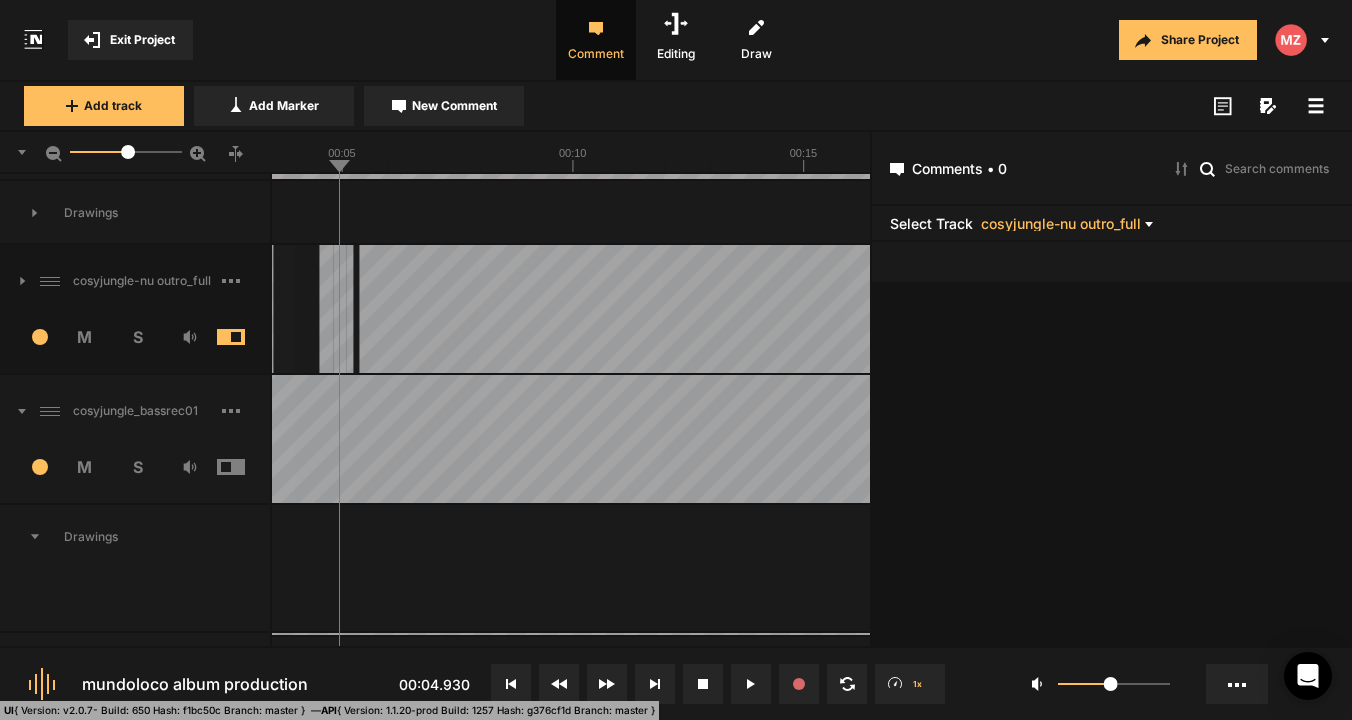 click 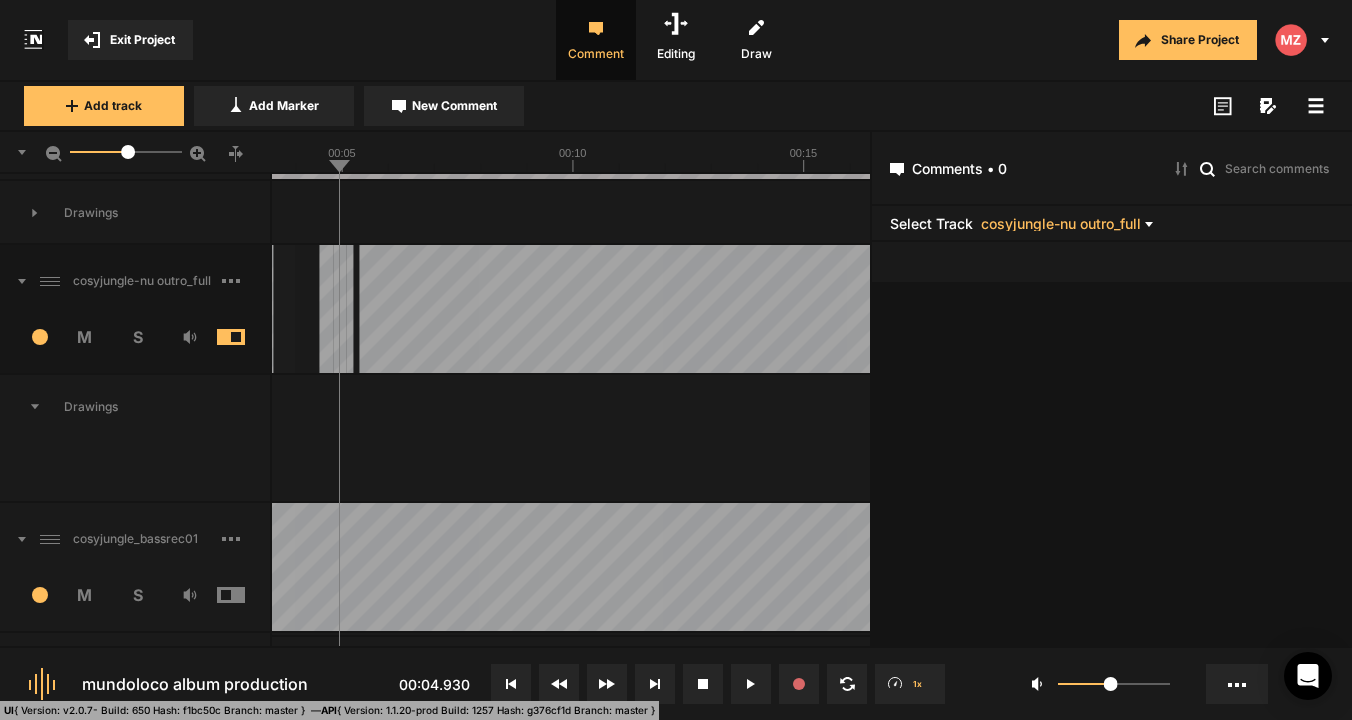 click on "Drawings" at bounding box center (135, 407) 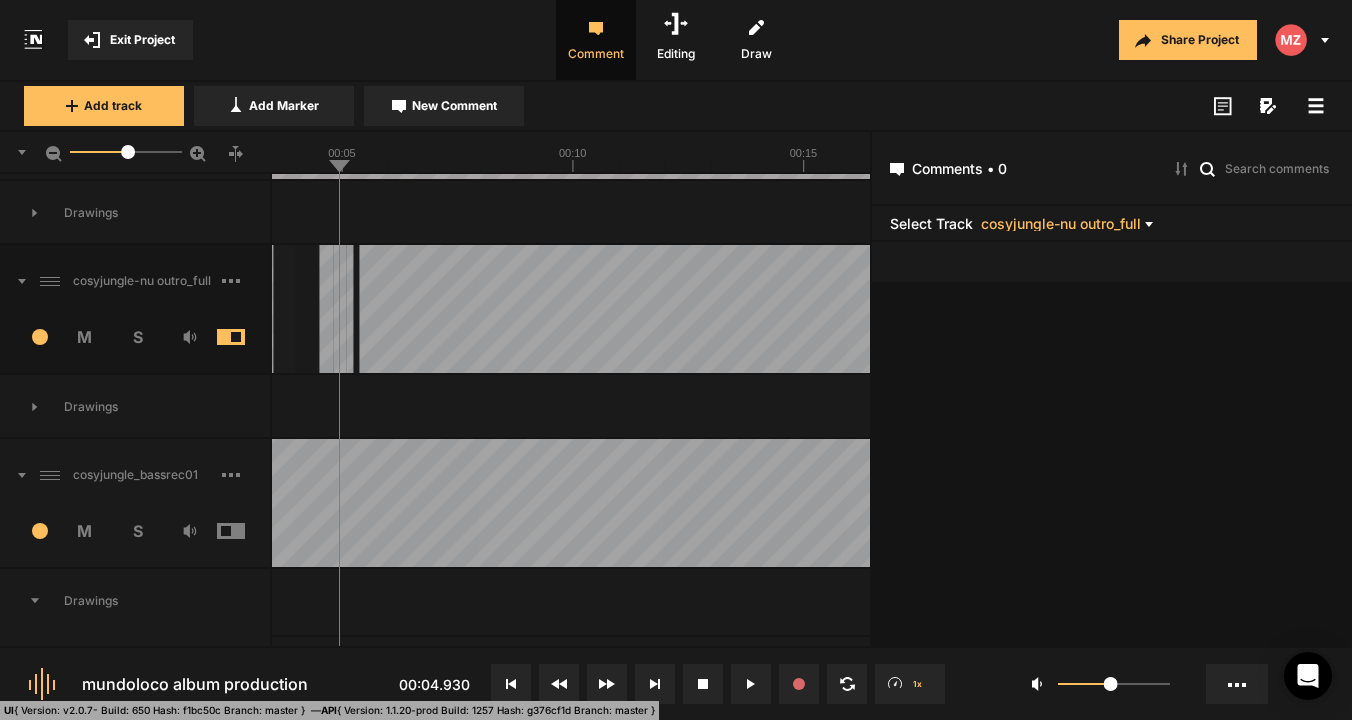 drag, startPoint x: 340, startPoint y: 163, endPoint x: 401, endPoint y: 163, distance: 61 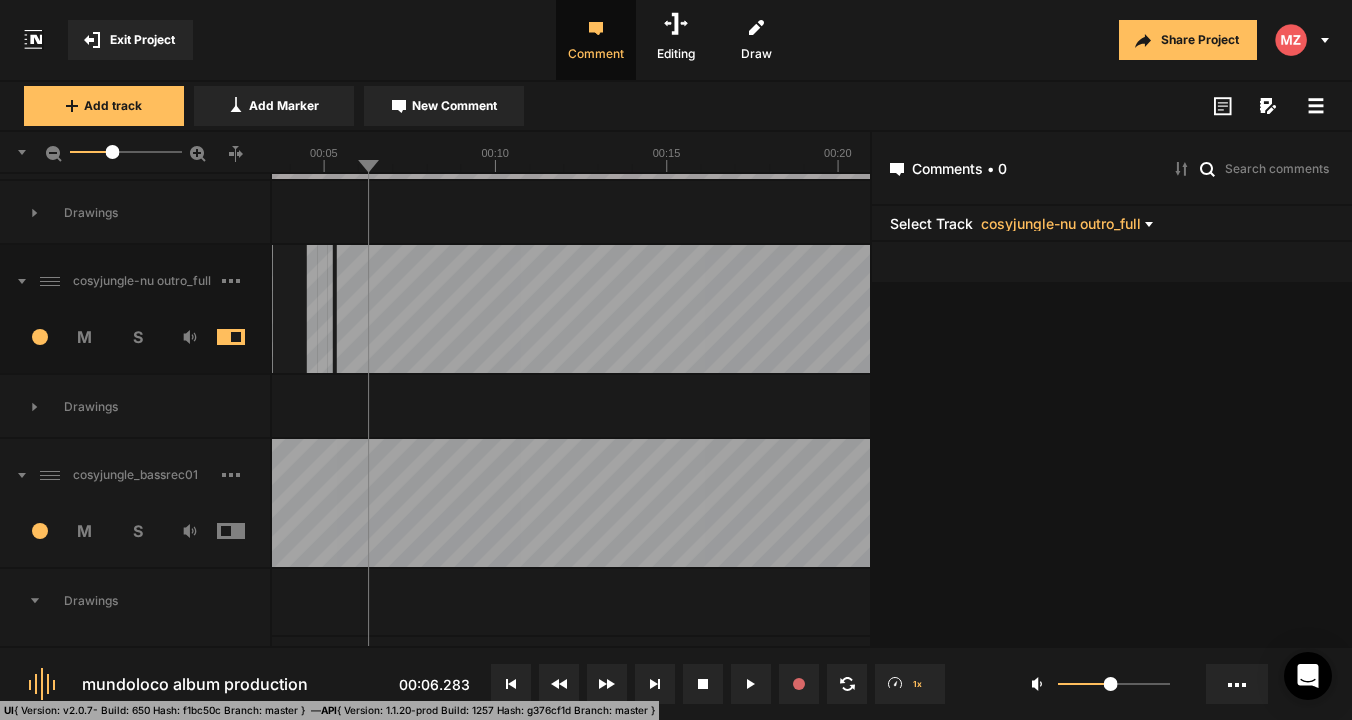 click 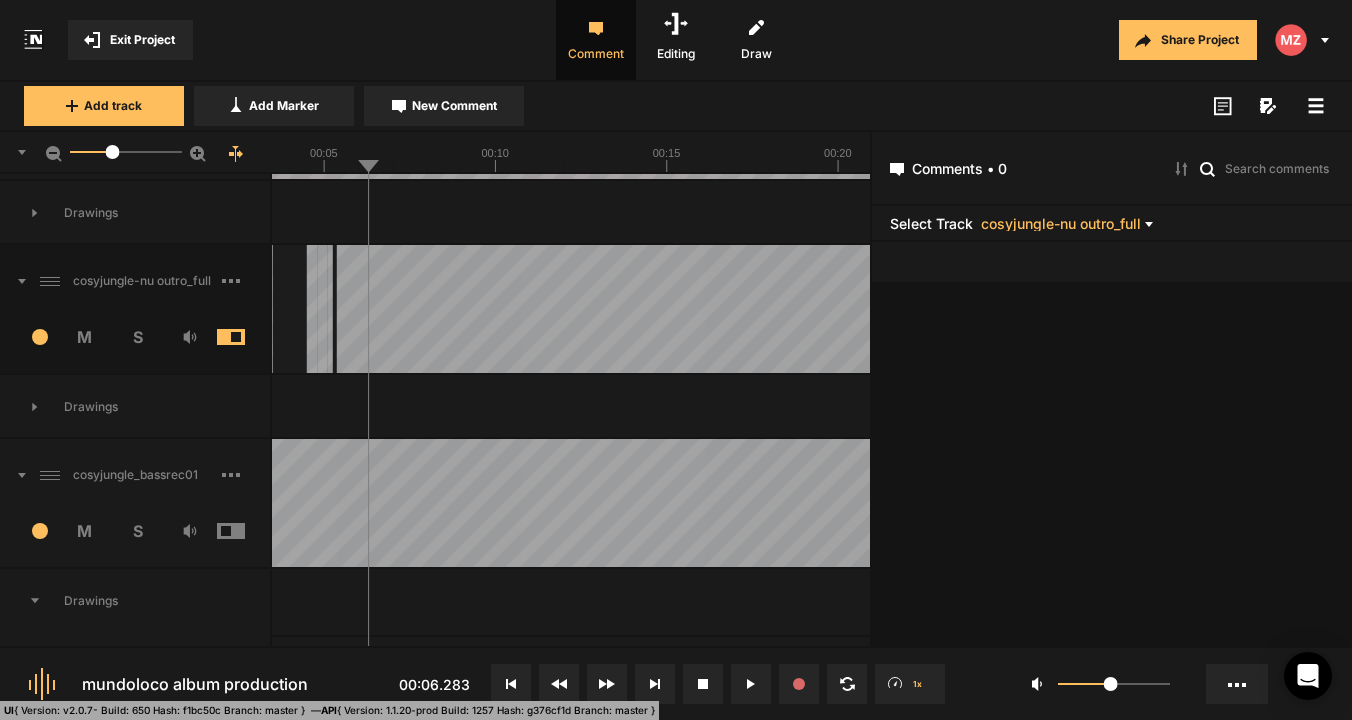 drag, startPoint x: 379, startPoint y: 160, endPoint x: 425, endPoint y: 165, distance: 46.270943 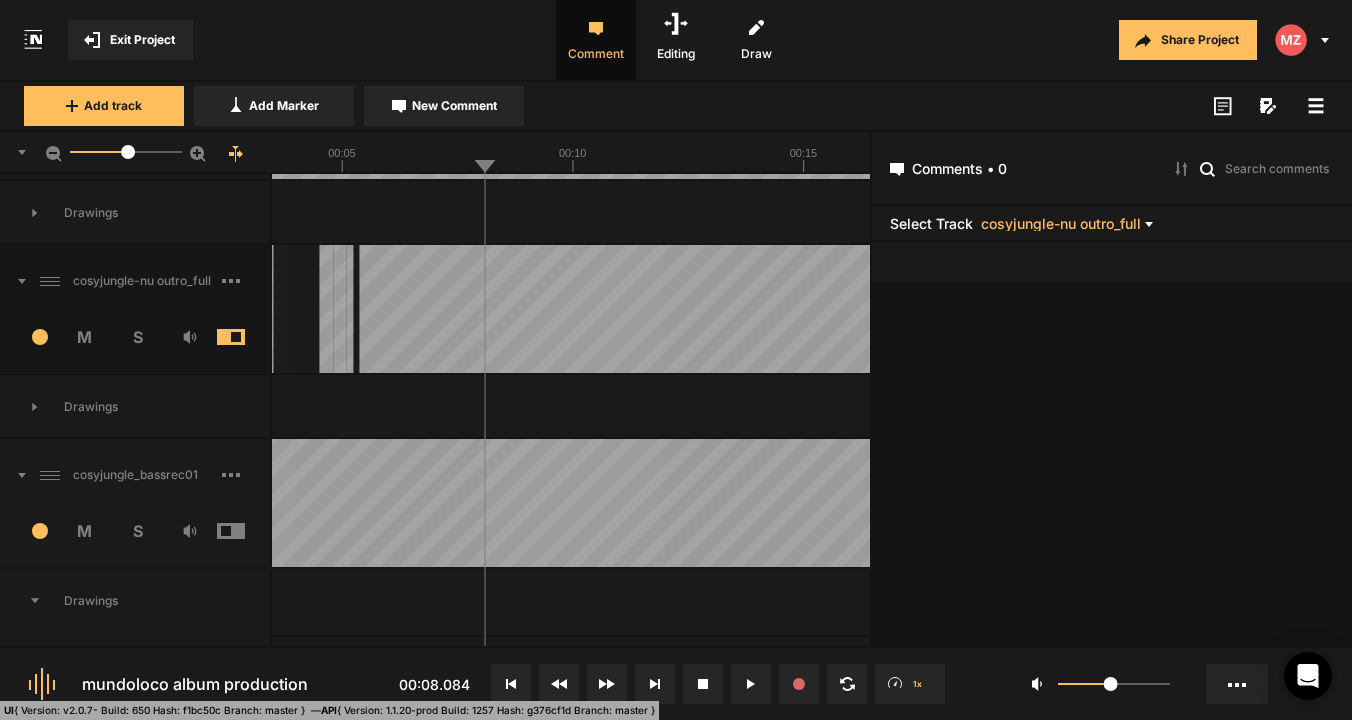 click 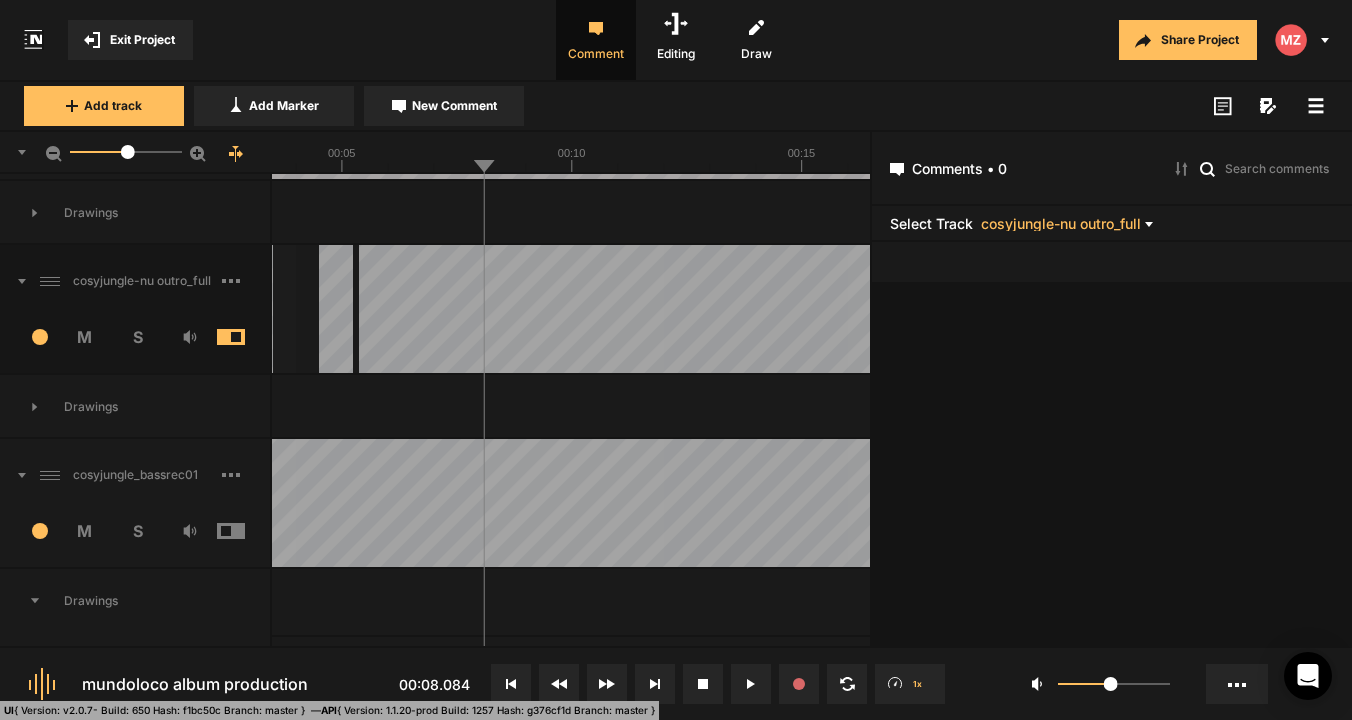 click 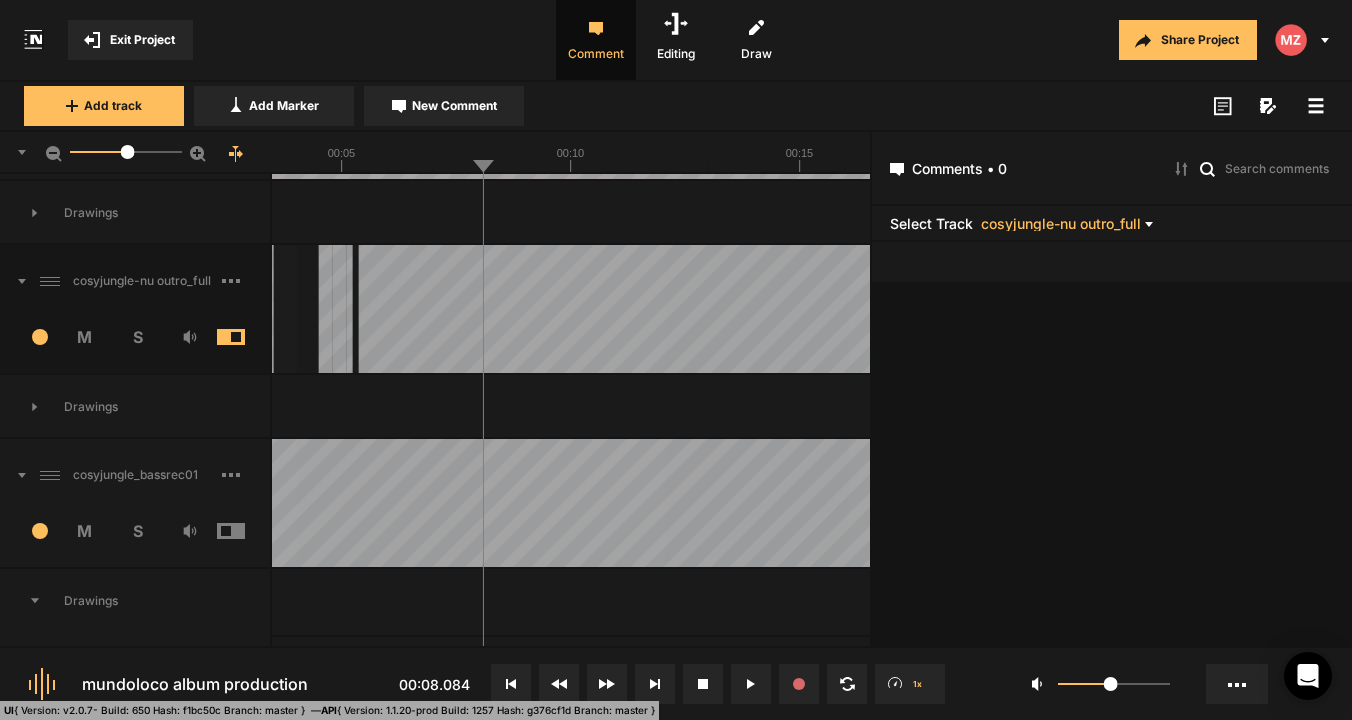 click 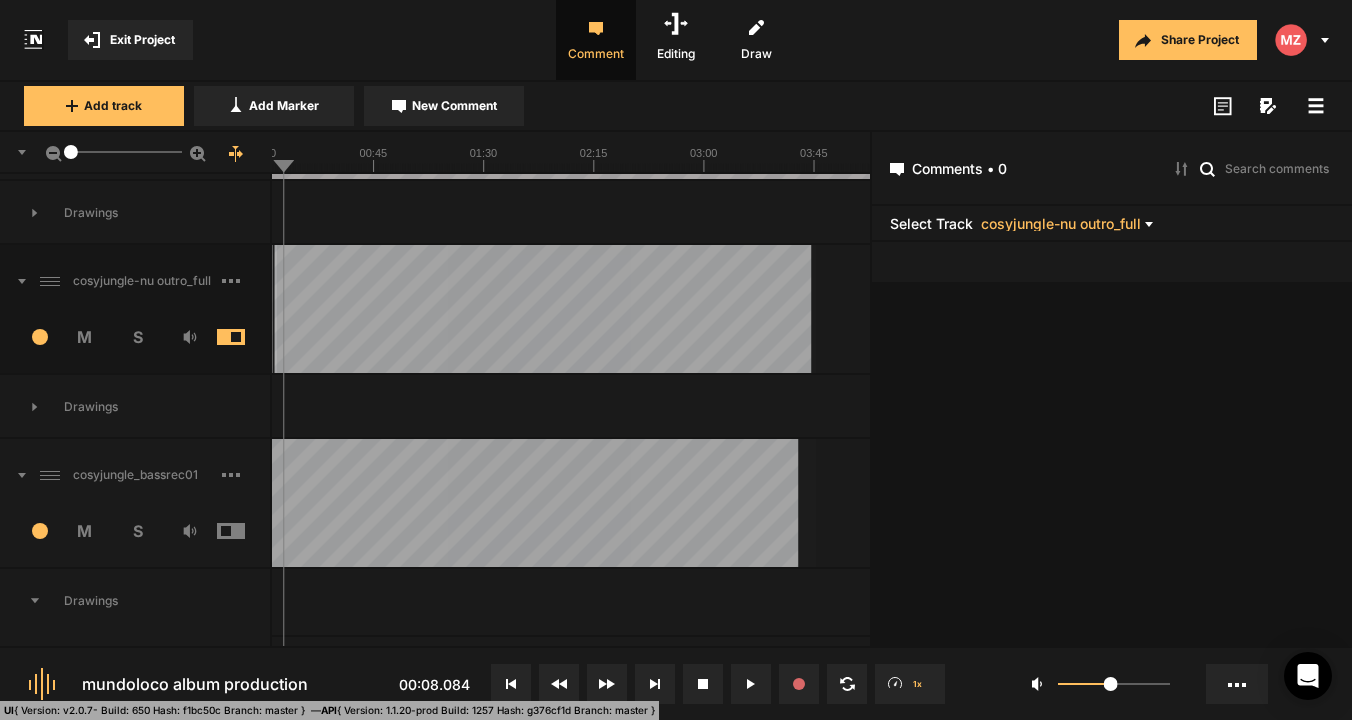 drag, startPoint x: 114, startPoint y: 154, endPoint x: 71, endPoint y: 153, distance: 43.011627 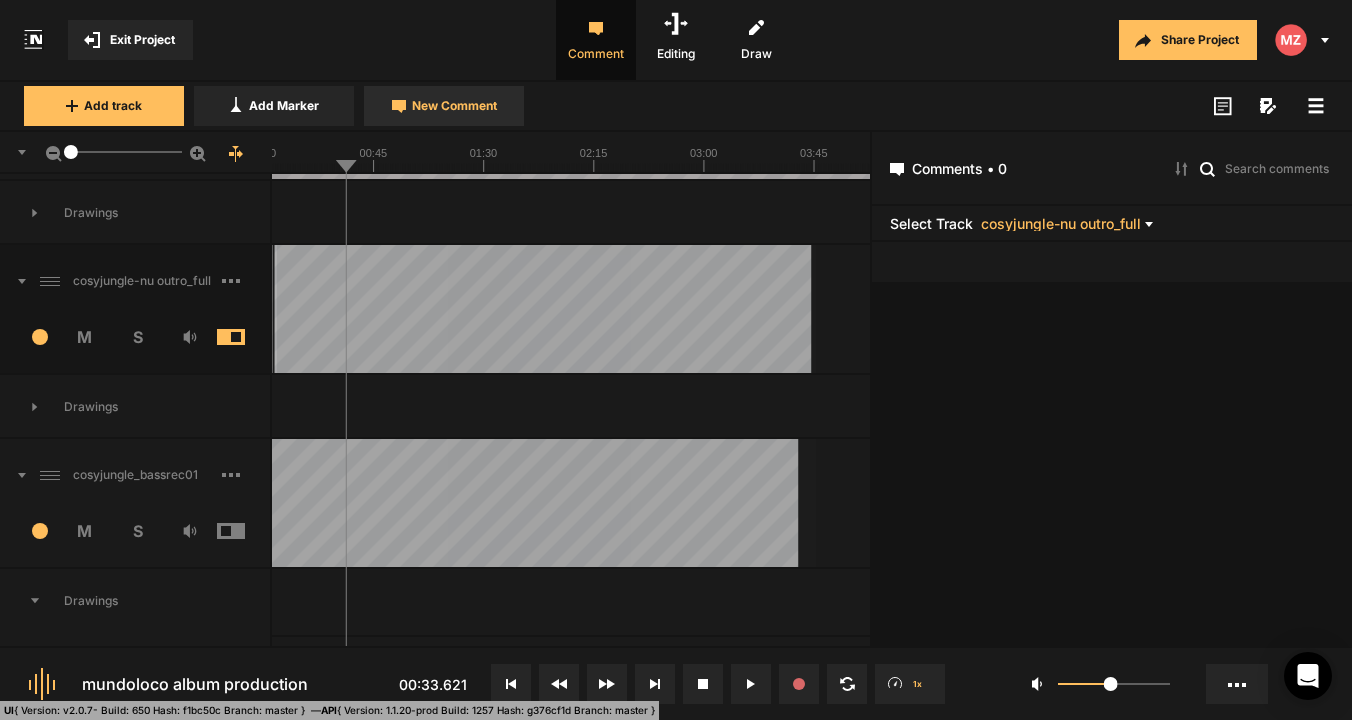 click on "New Comment" at bounding box center (454, 106) 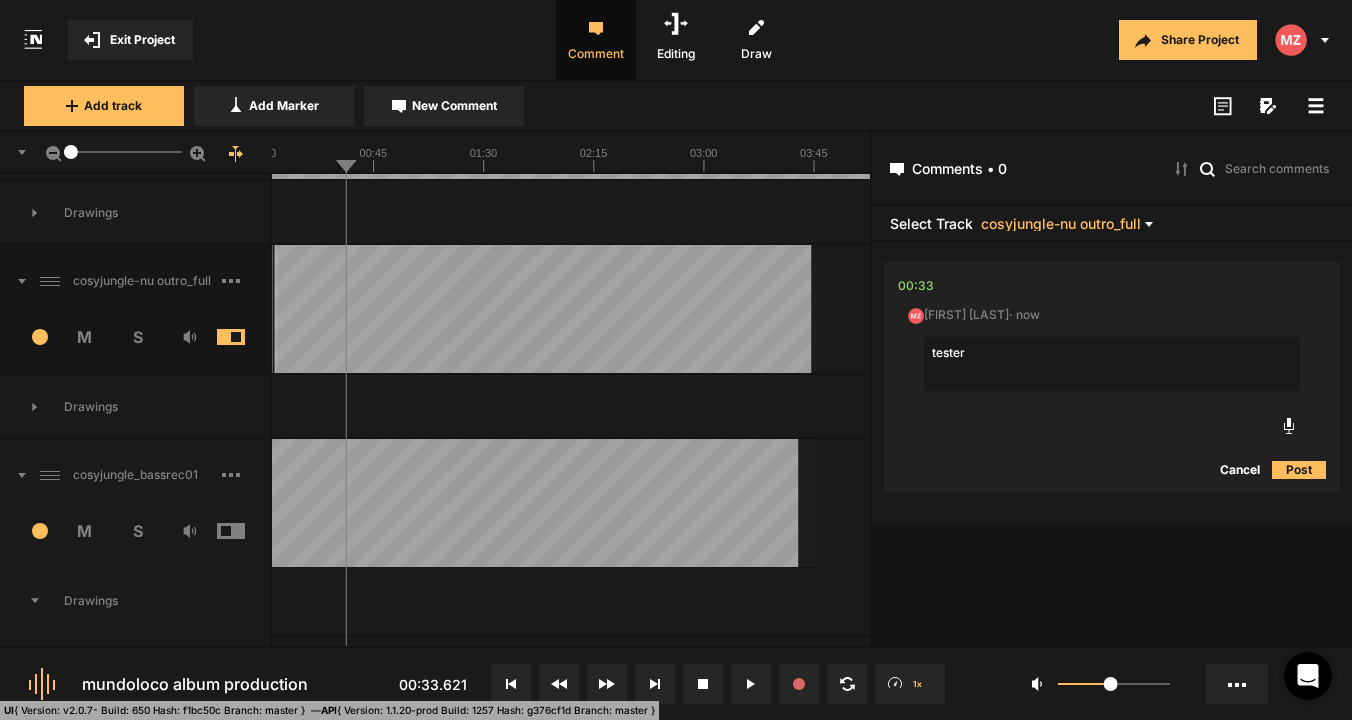 type on "tester" 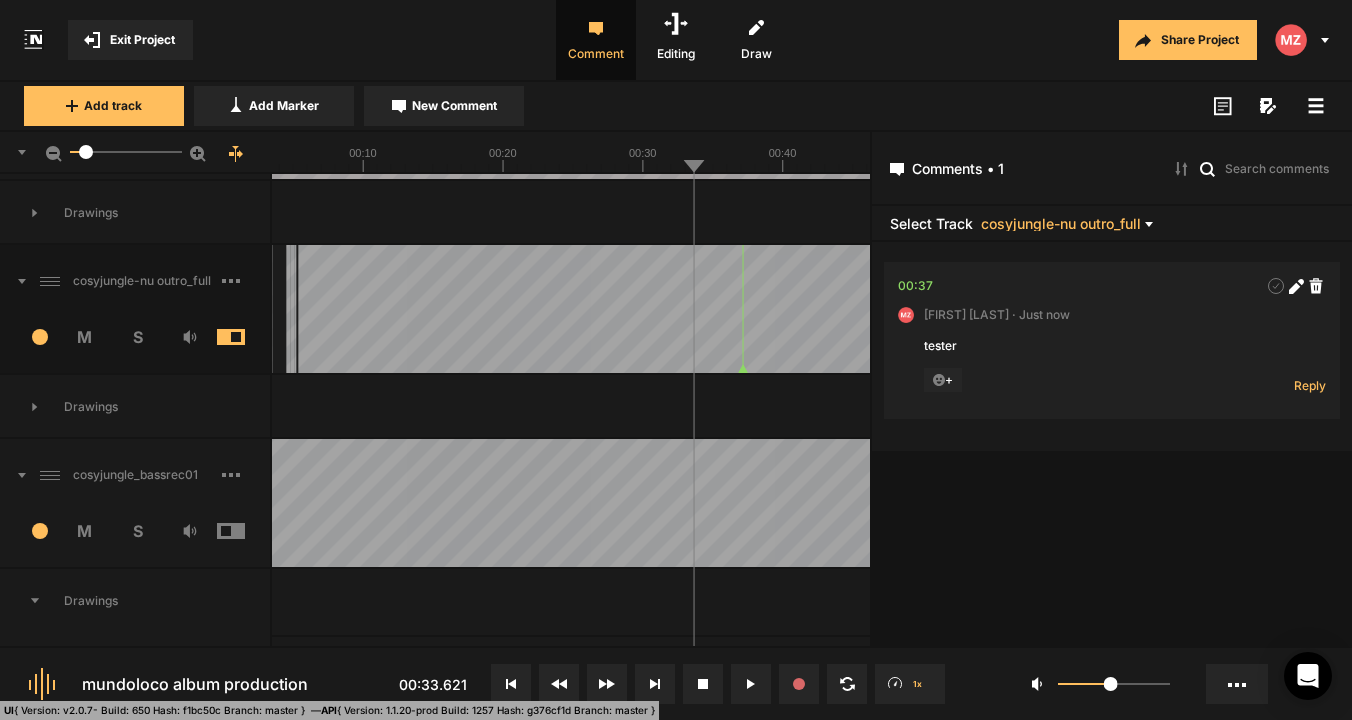 click on "cosyjungle-nu outro_full
2 M S
Comments   00:37
[FIRST] [LAST] · Just now tester
+ Reply
Drawings" at bounding box center (435, 342) 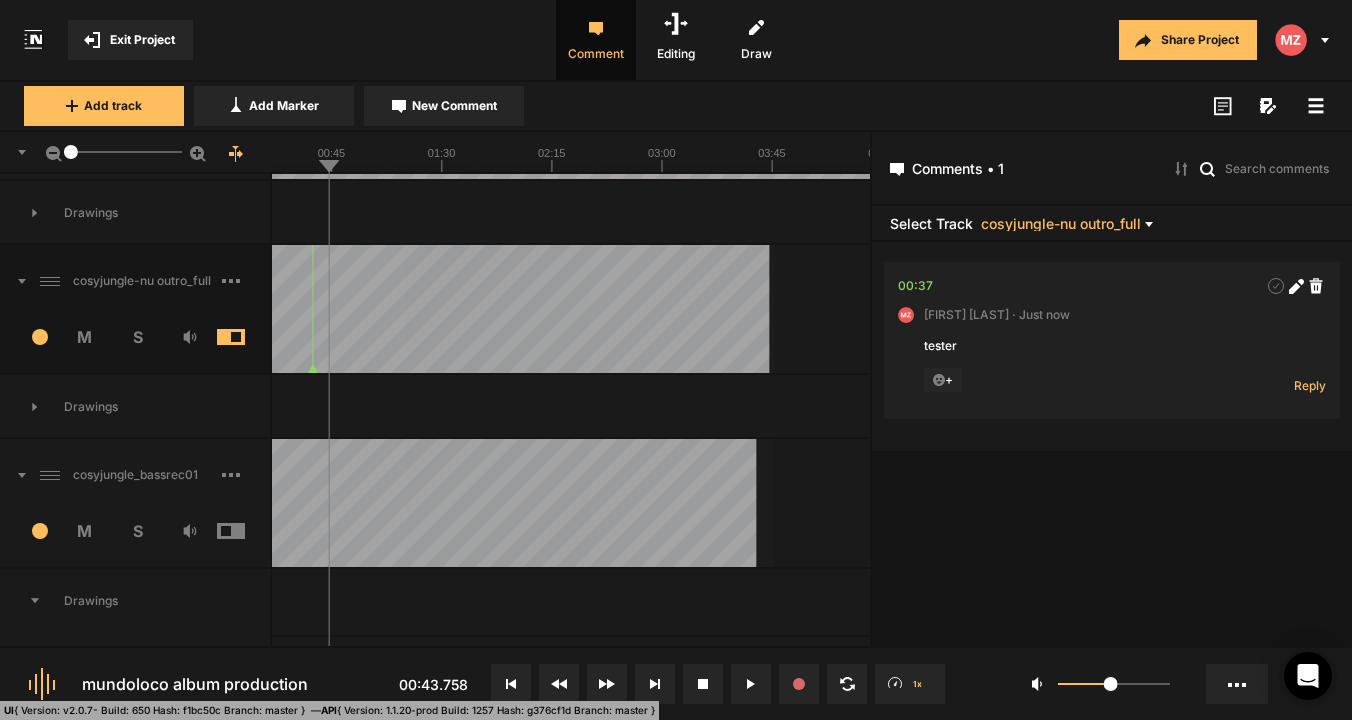 click at bounding box center (246, 337) 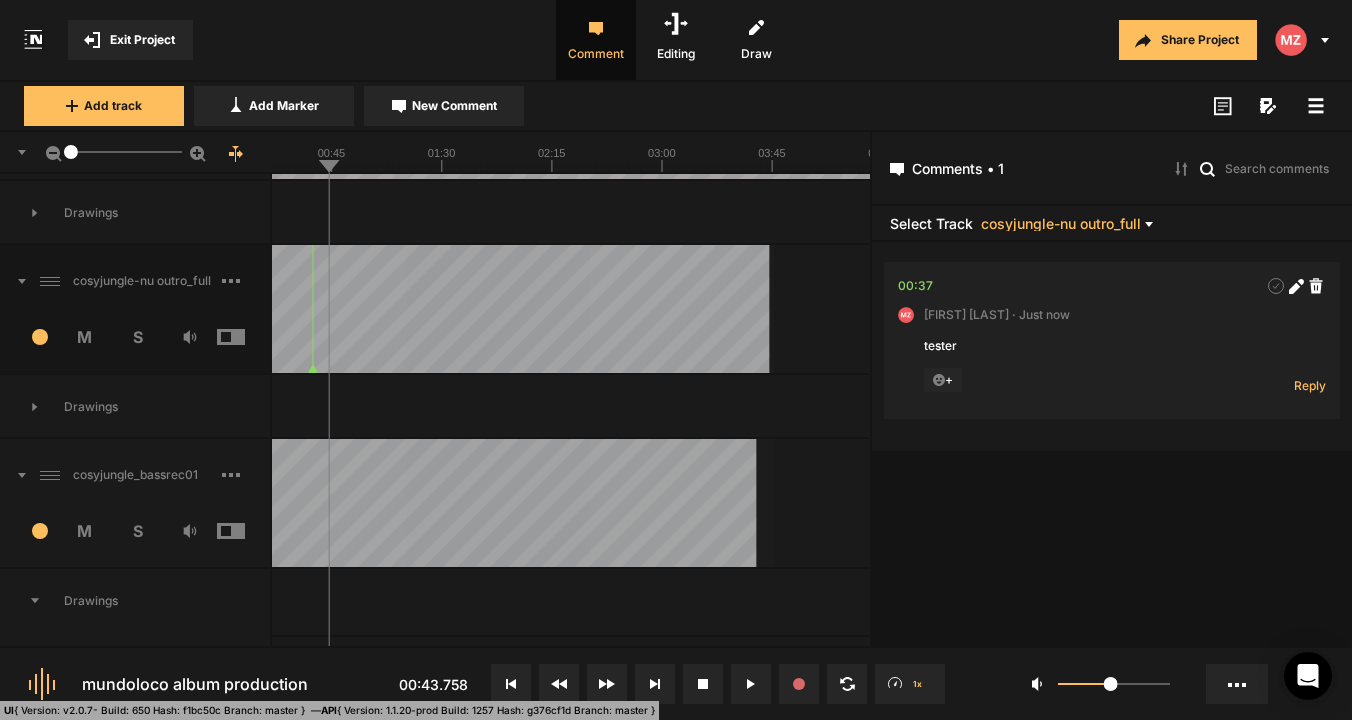 click on "3 M S" at bounding box center [135, 537] 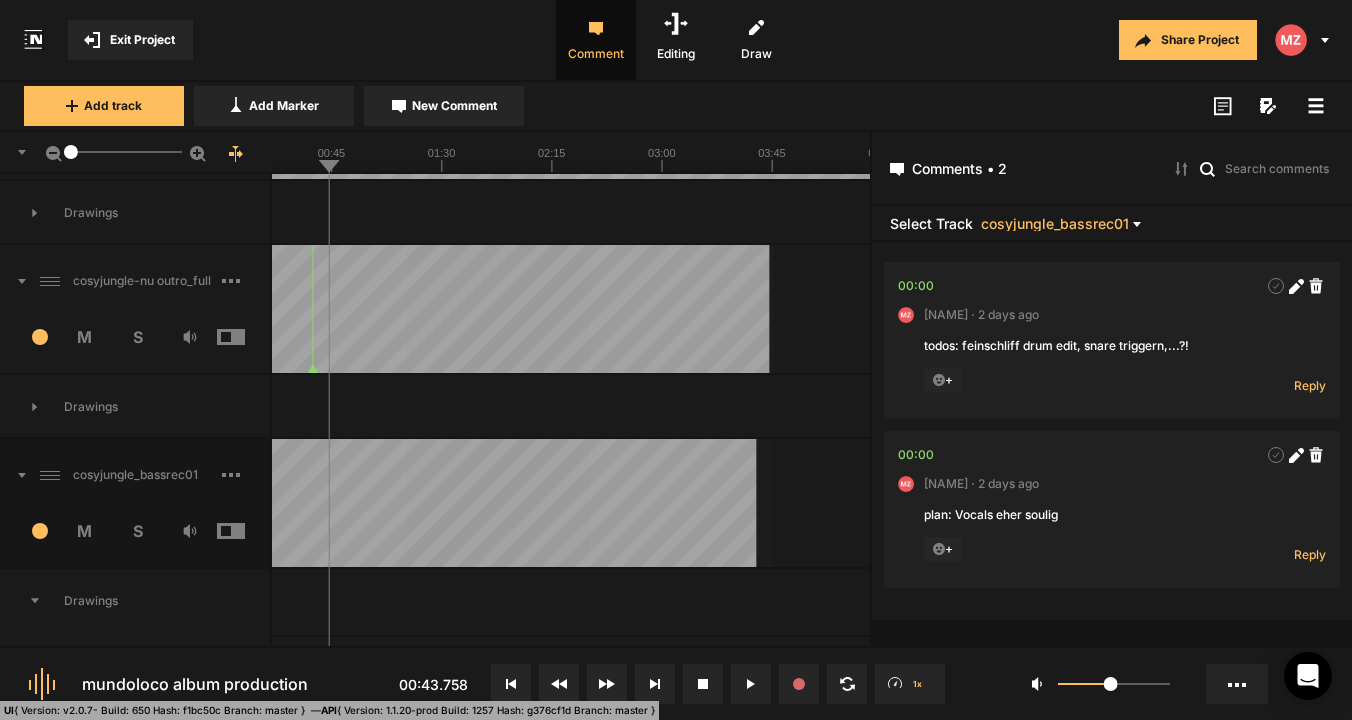 click at bounding box center (246, 531) 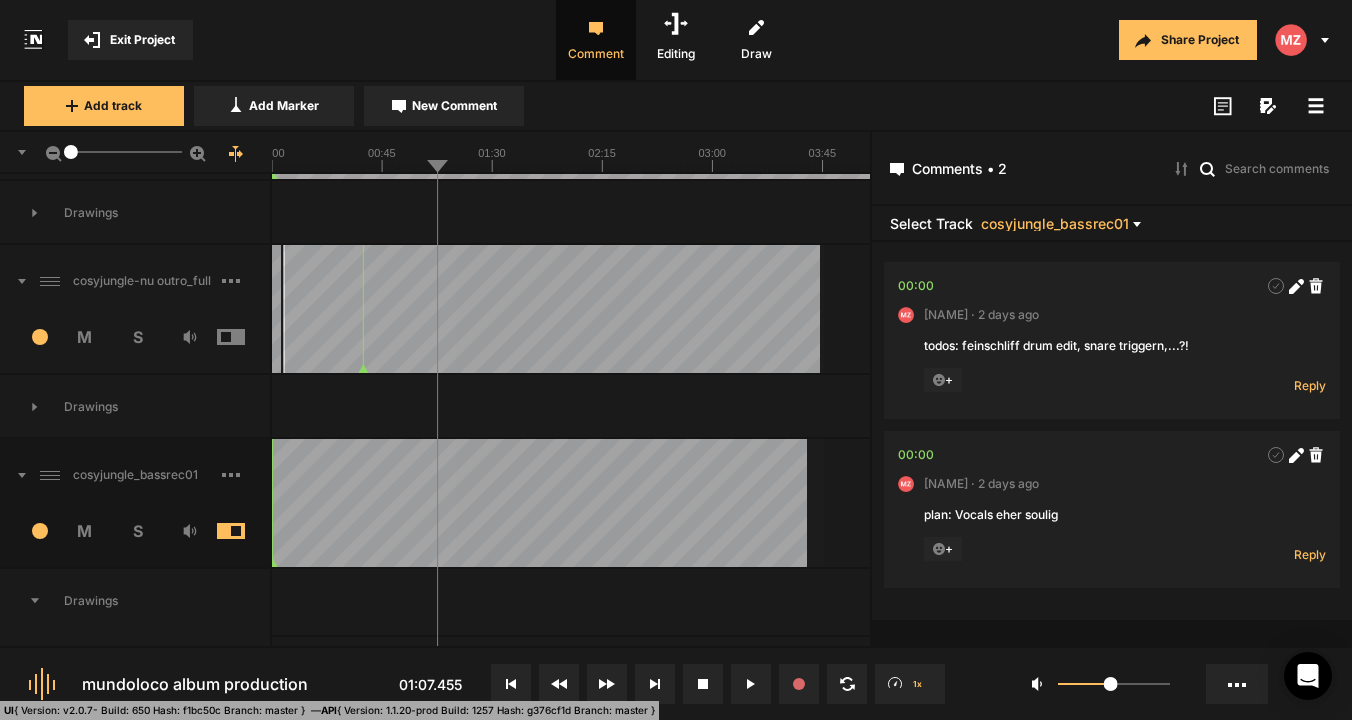 click at bounding box center (246, 531) 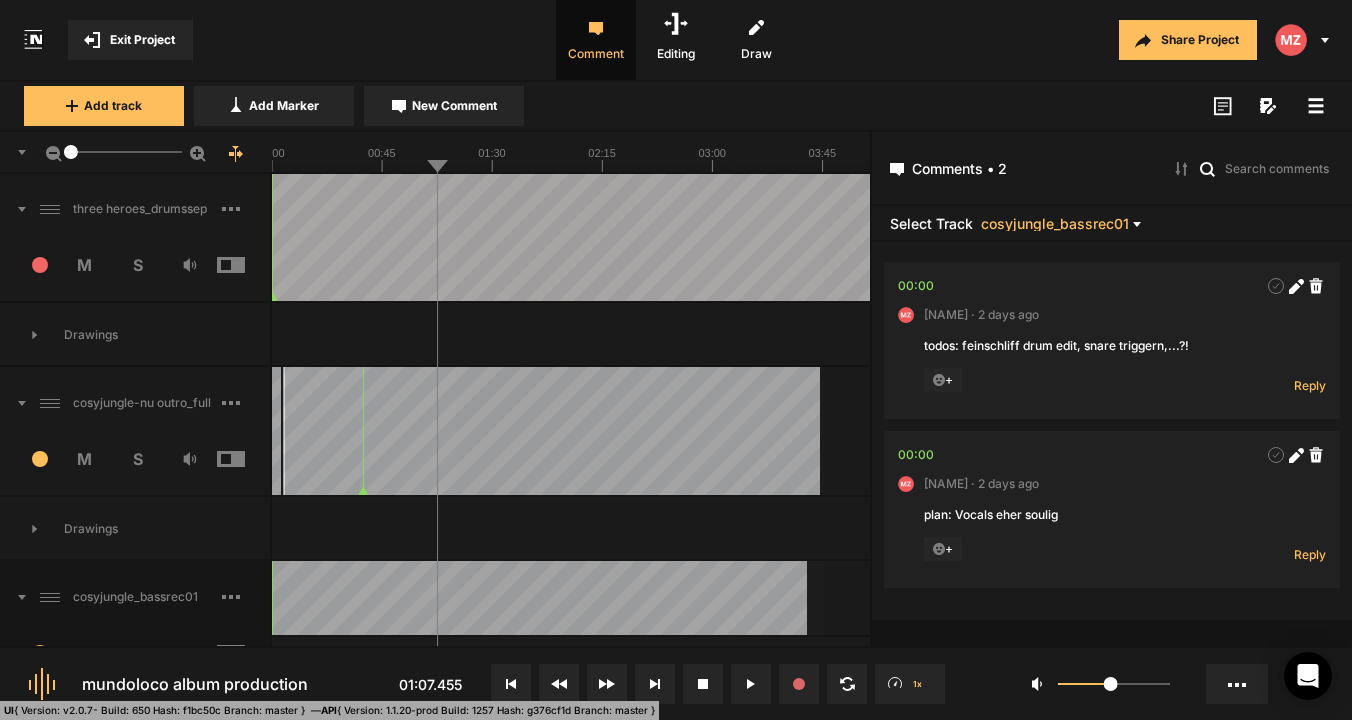 scroll, scrollTop: 123, scrollLeft: 0, axis: vertical 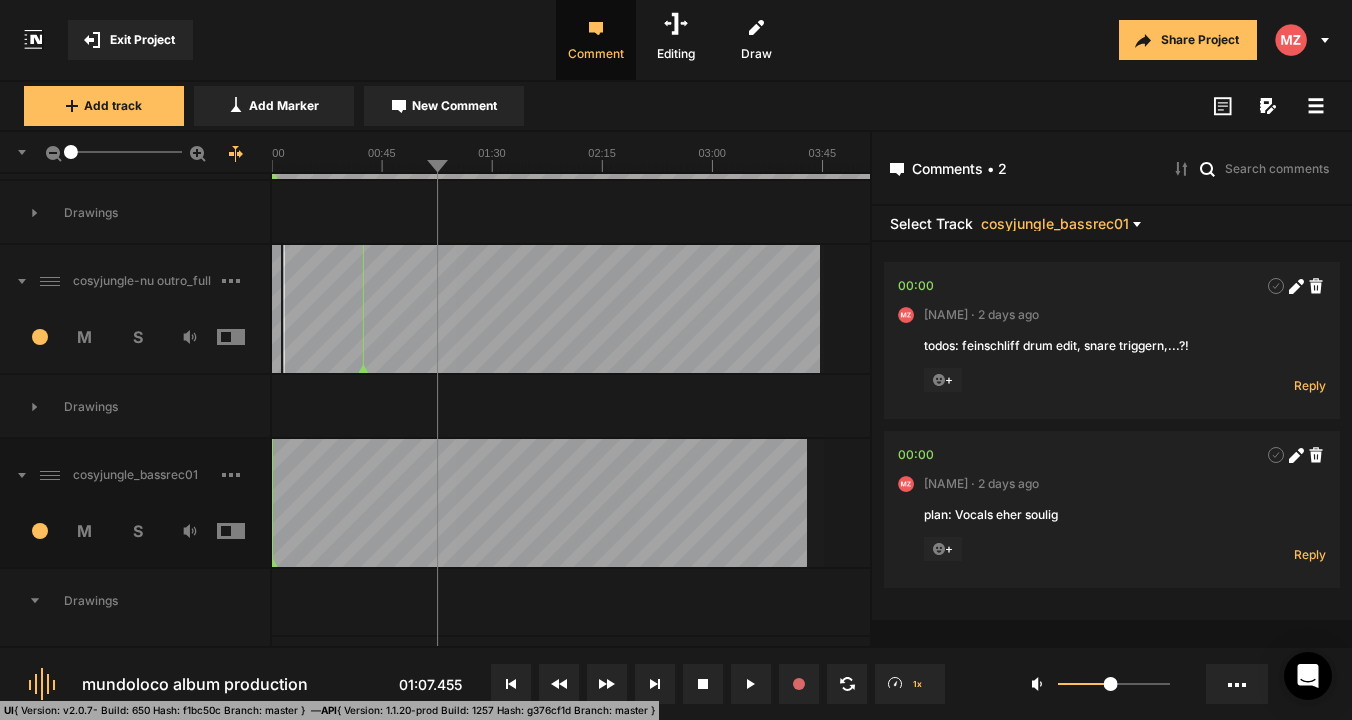 click 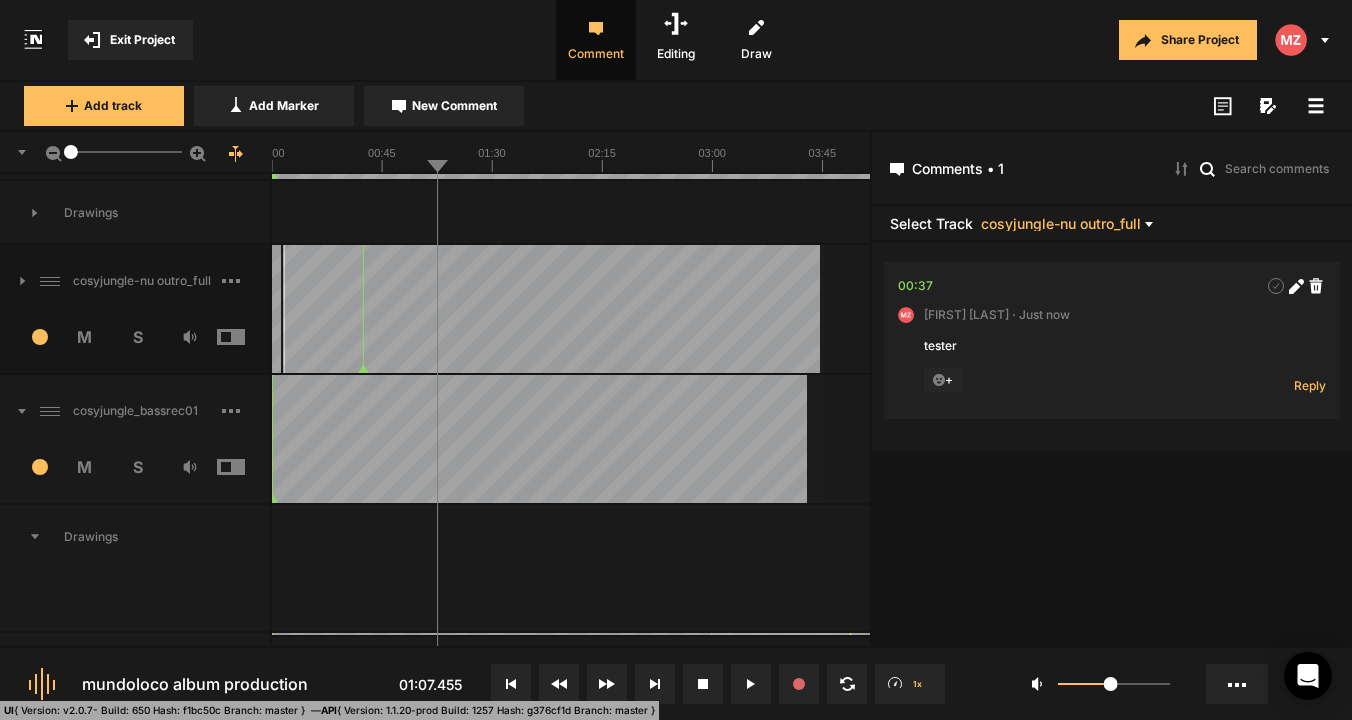 click 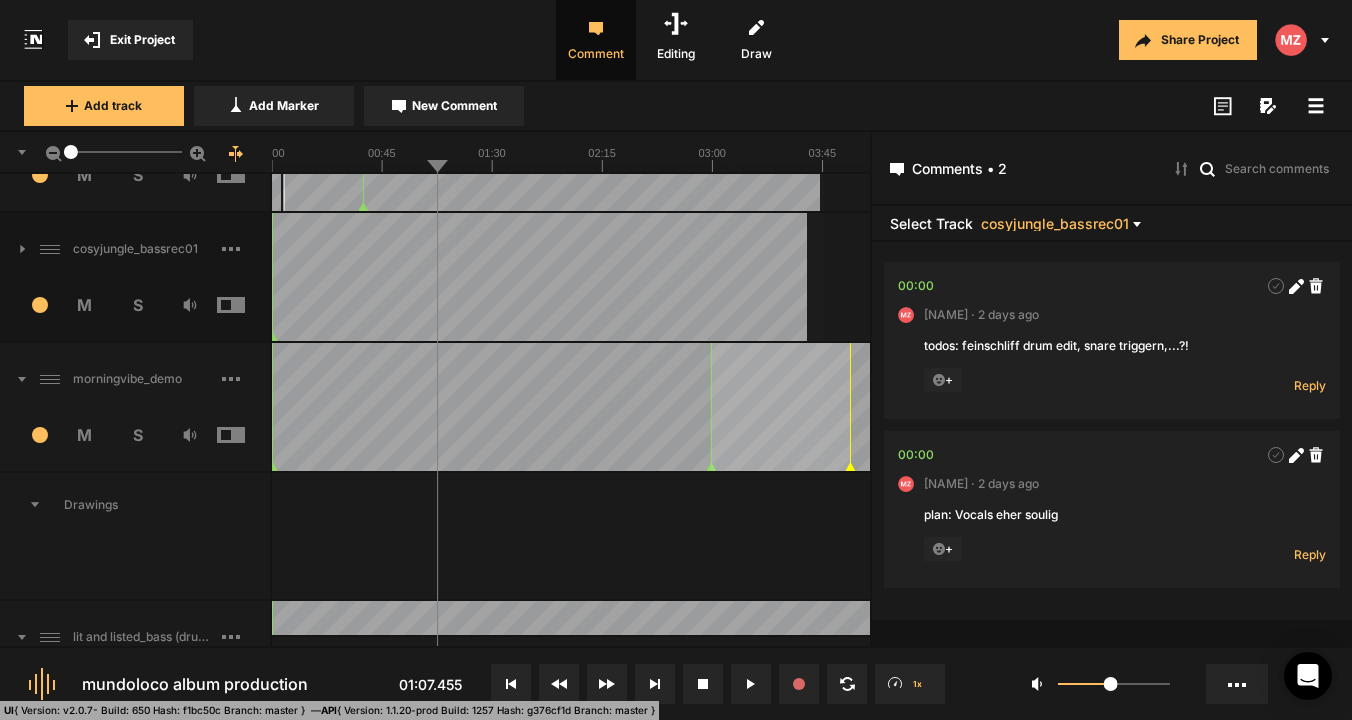 scroll, scrollTop: 287, scrollLeft: 0, axis: vertical 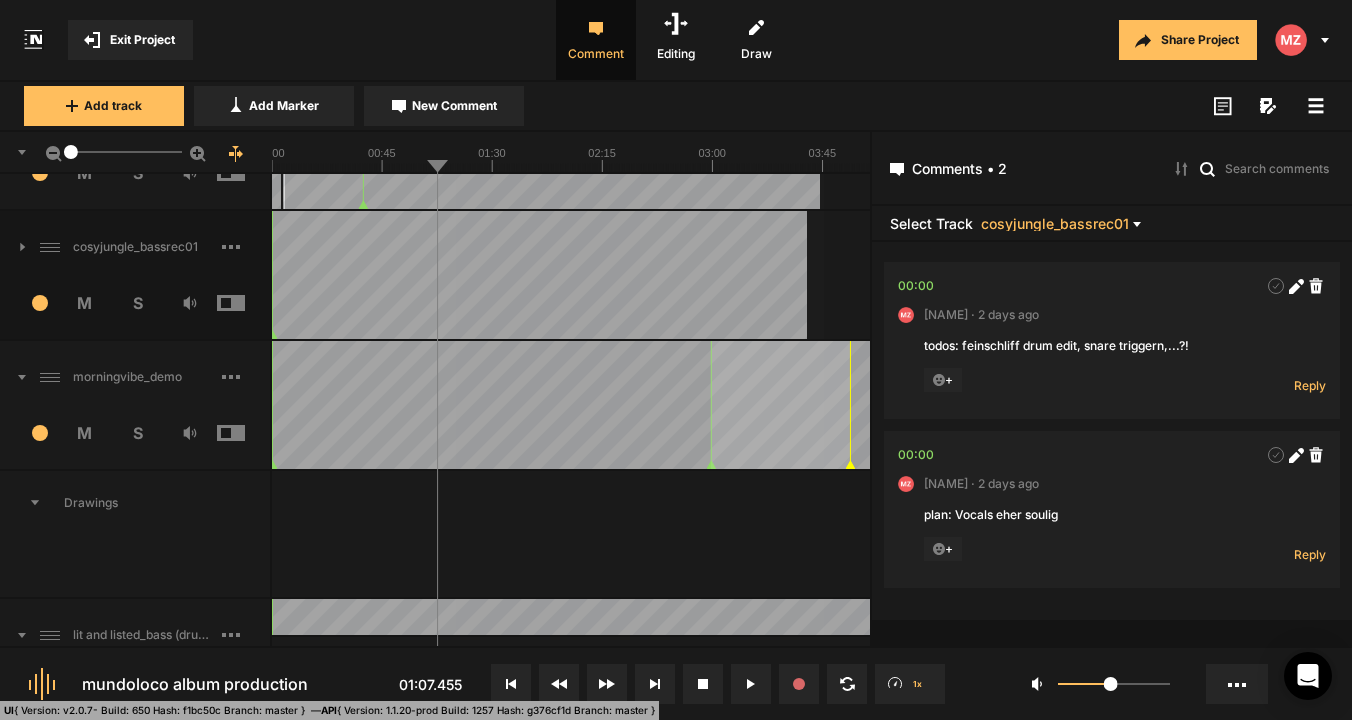 click at bounding box center [246, 433] 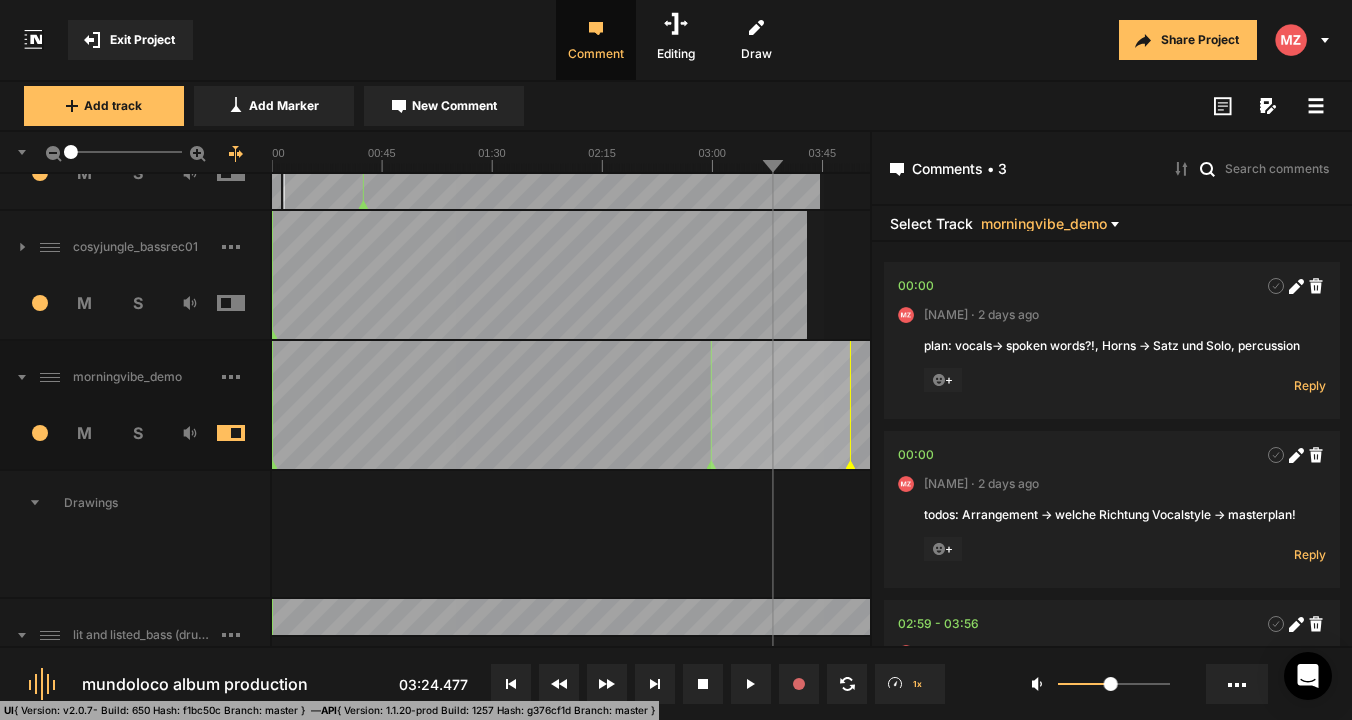 click at bounding box center (246, 433) 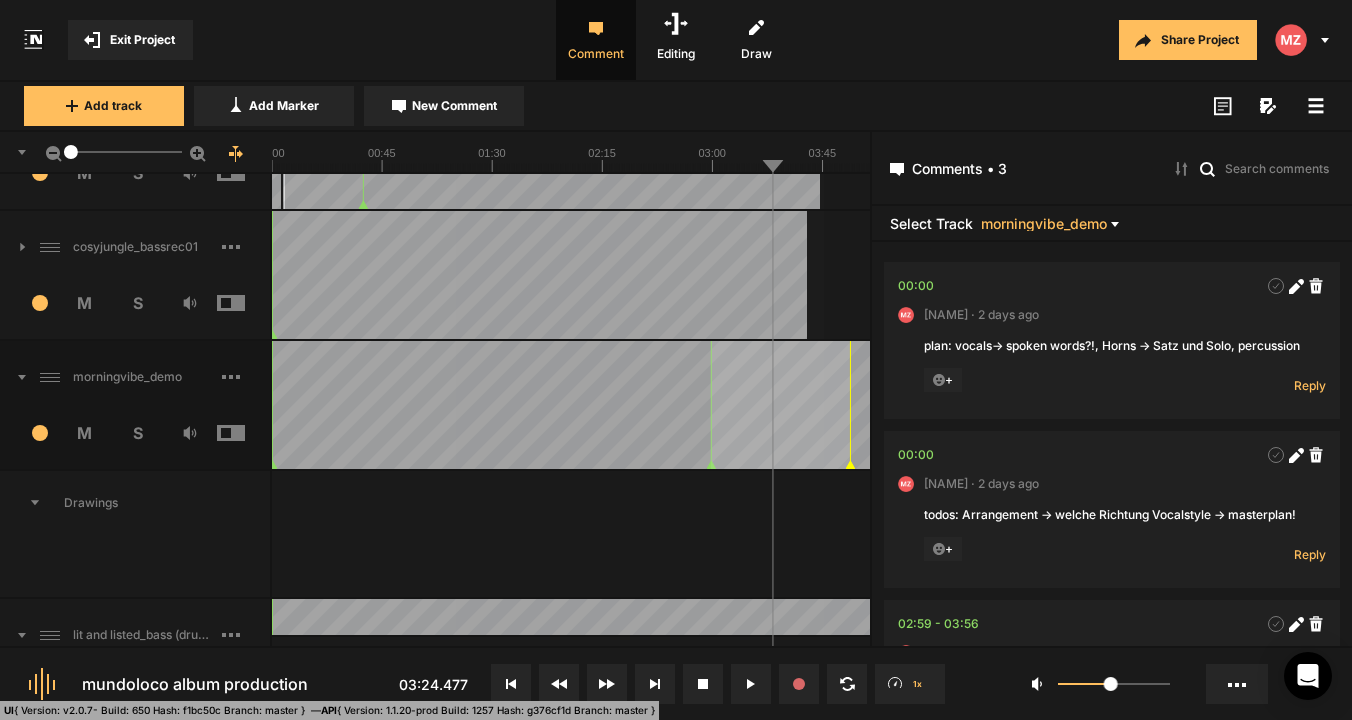 click on "Drawings" at bounding box center (135, 503) 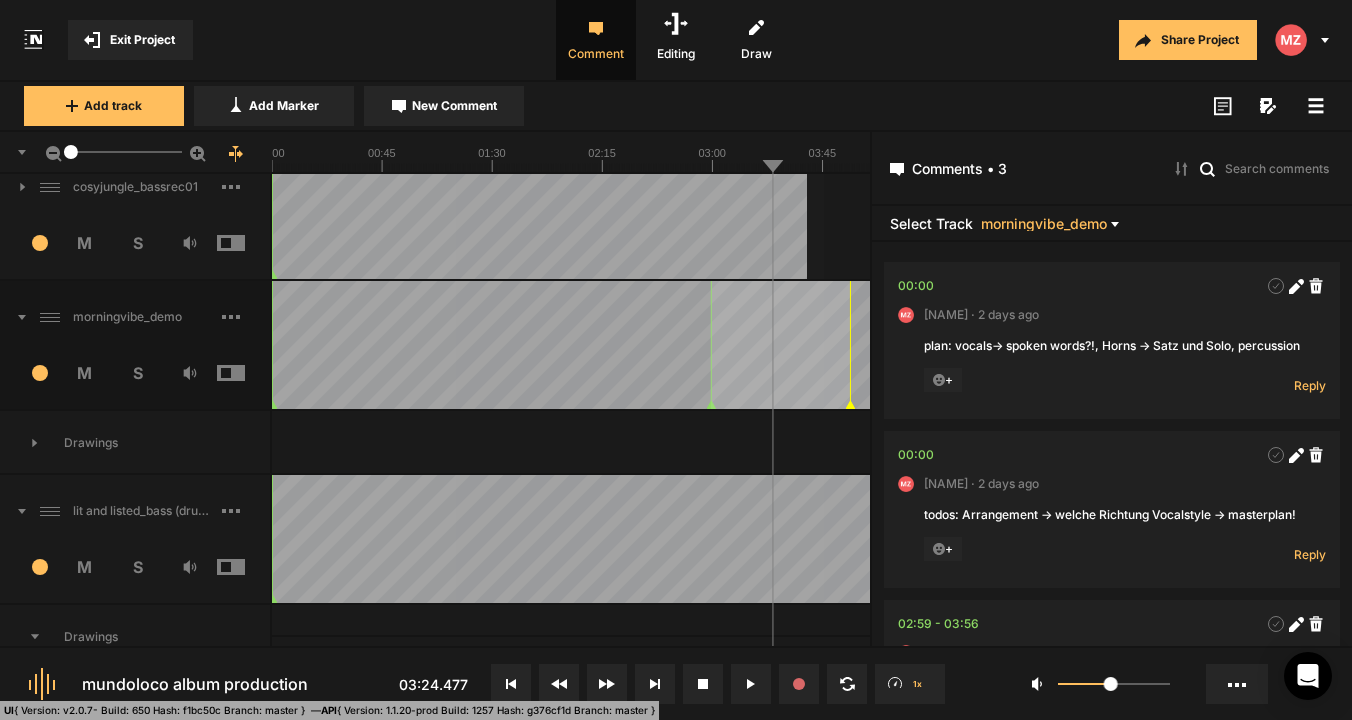 scroll, scrollTop: 362, scrollLeft: 0, axis: vertical 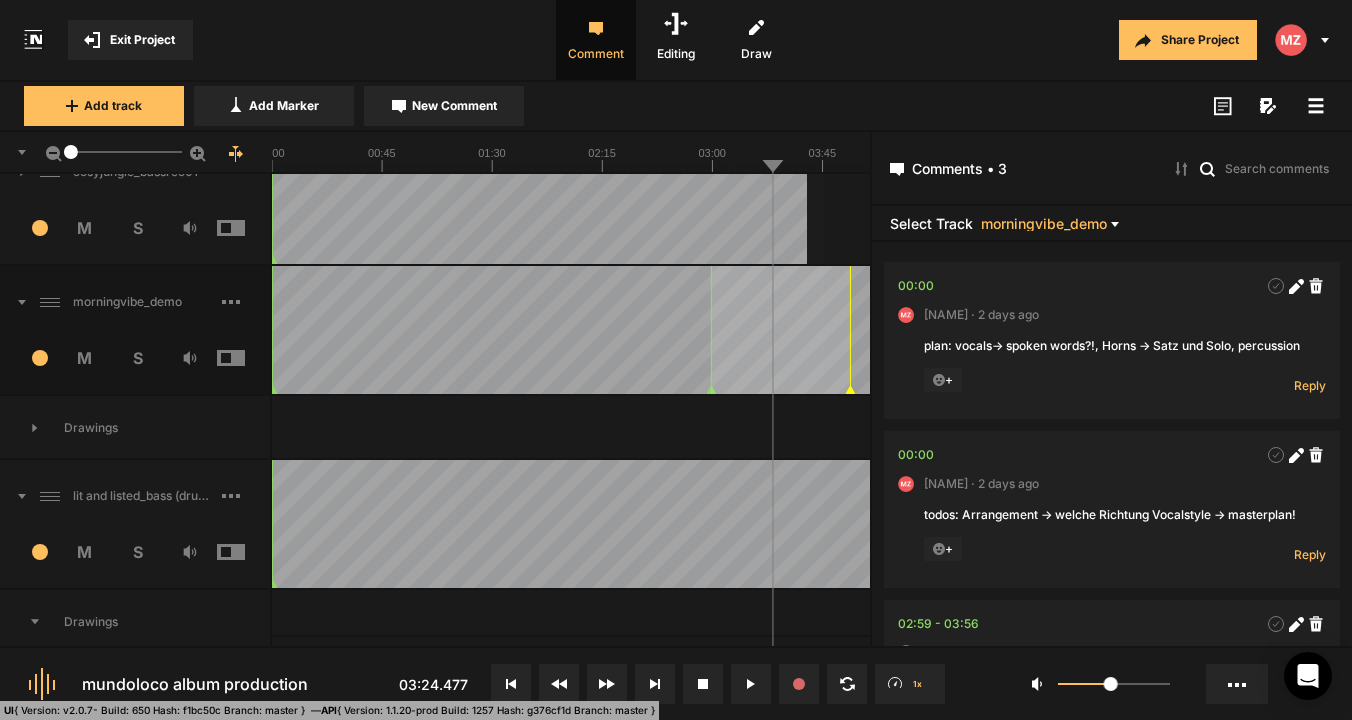 click at bounding box center (13, 496) 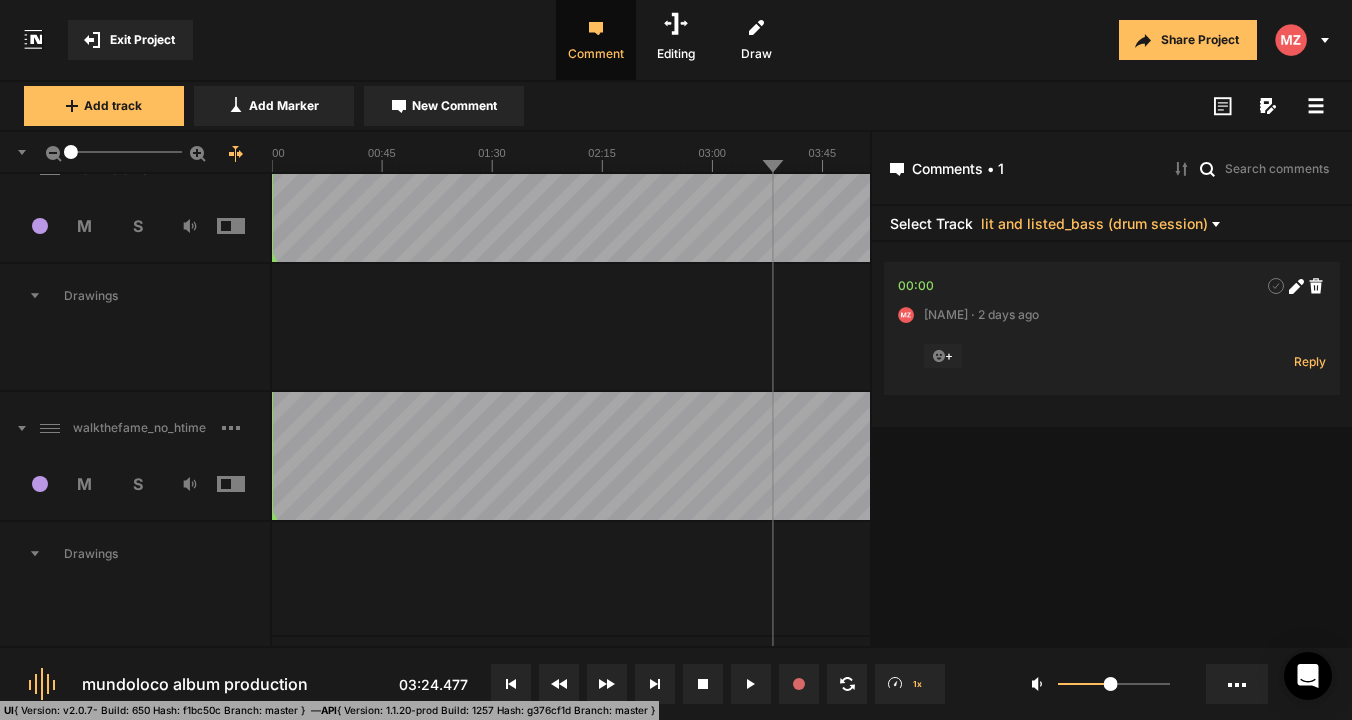 scroll, scrollTop: 1117, scrollLeft: 0, axis: vertical 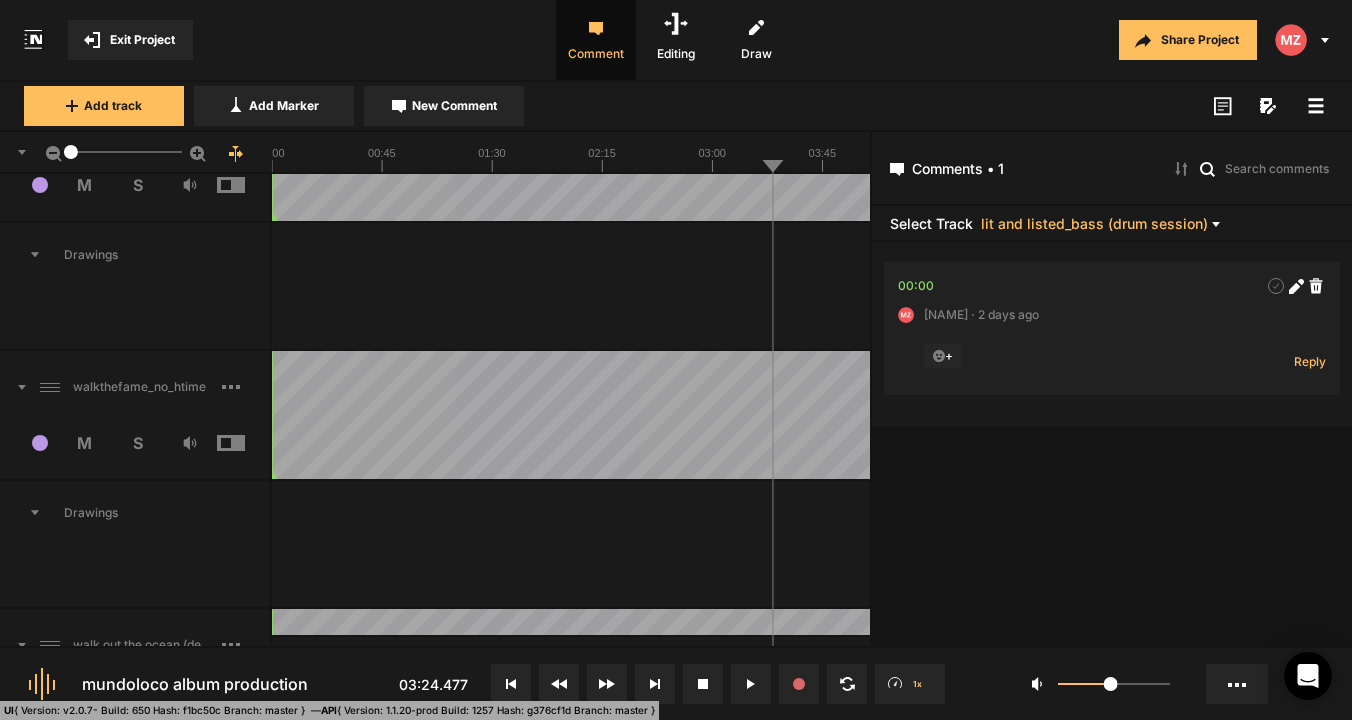 click on "walkthefame_no_htime" at bounding box center [135, 387] 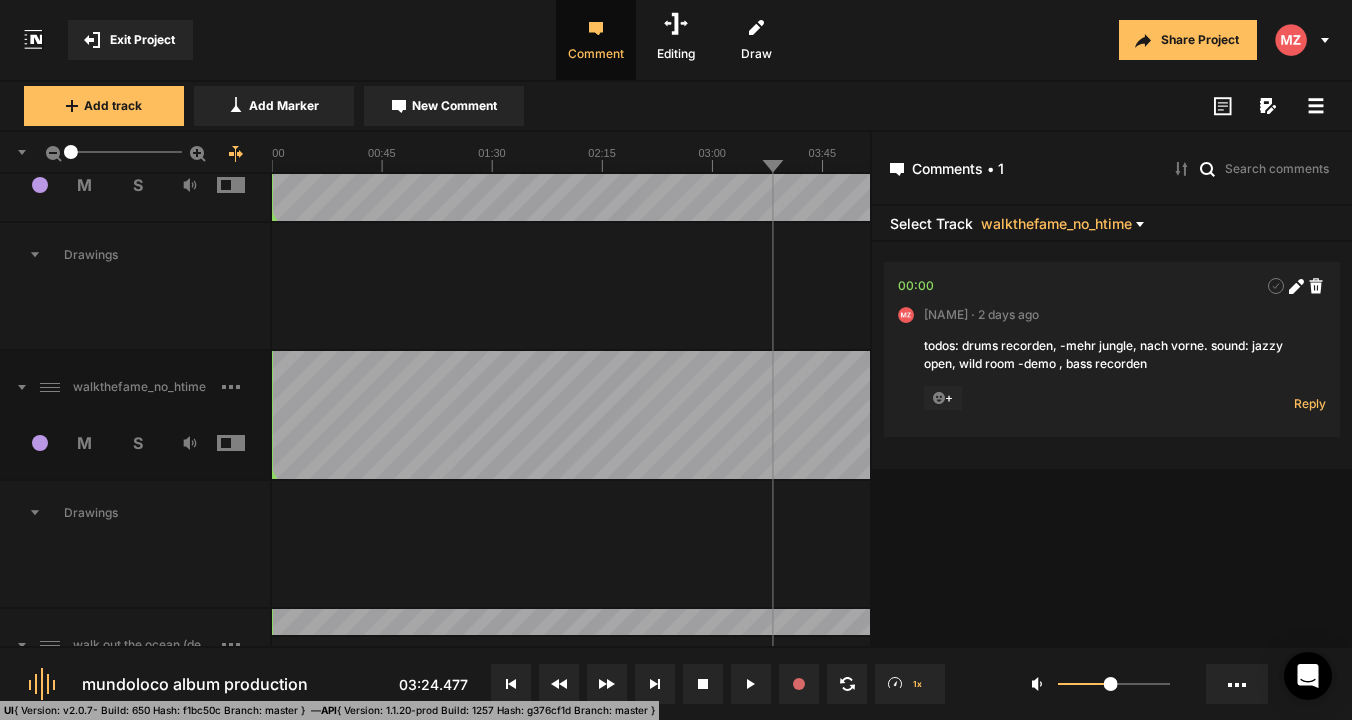 click 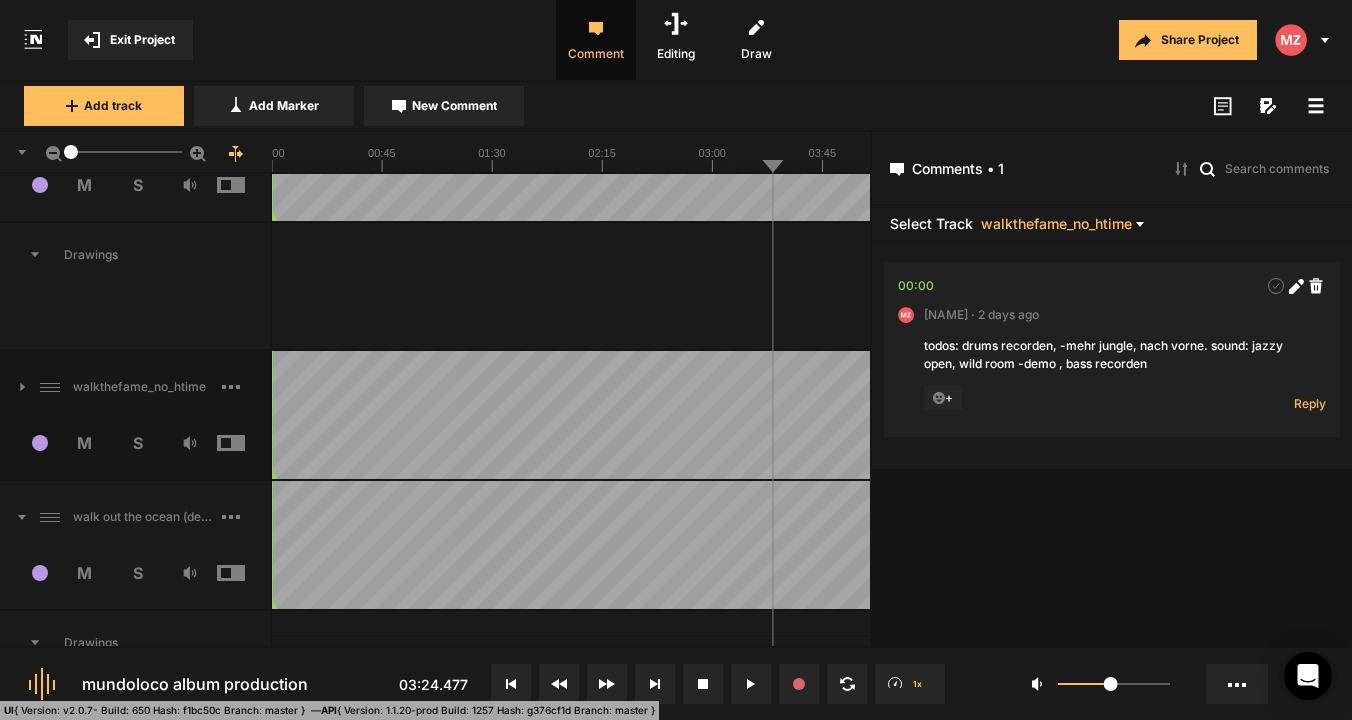 scroll, scrollTop: 1177, scrollLeft: 0, axis: vertical 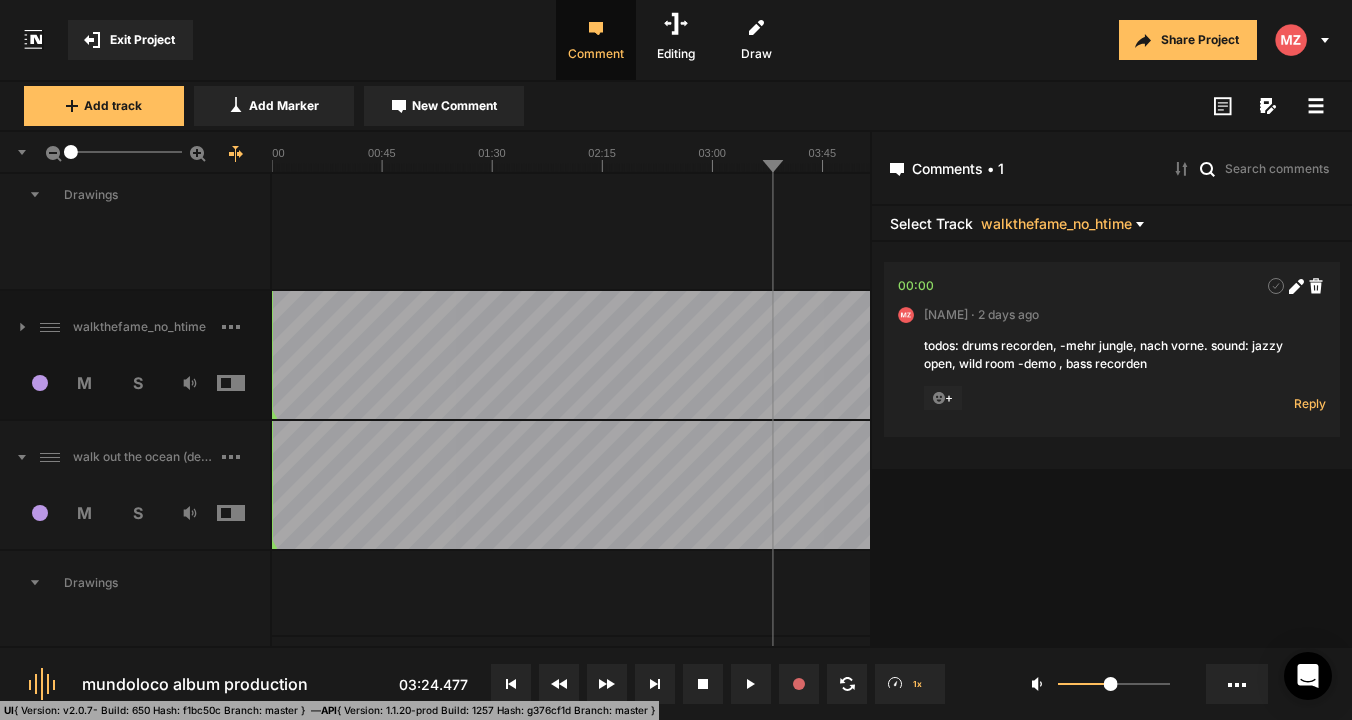 click 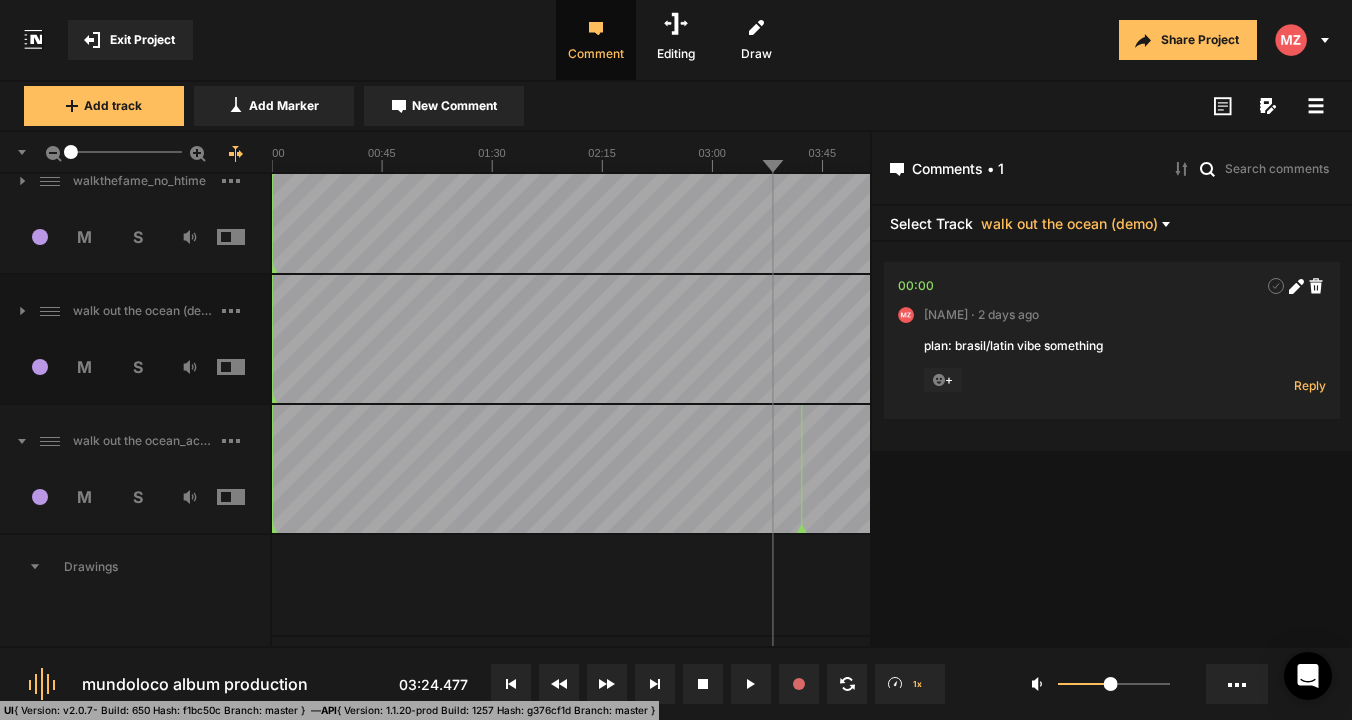 scroll, scrollTop: 1336, scrollLeft: 0, axis: vertical 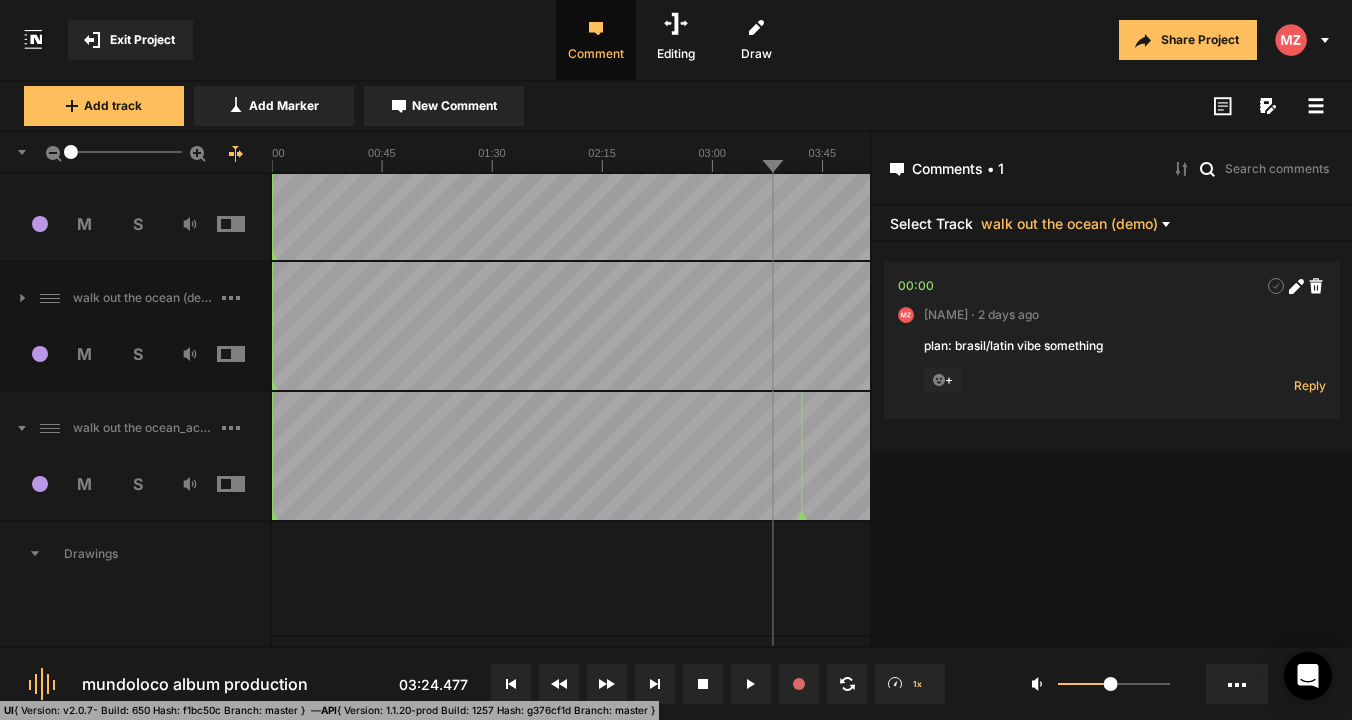 click at bounding box center (13, 428) 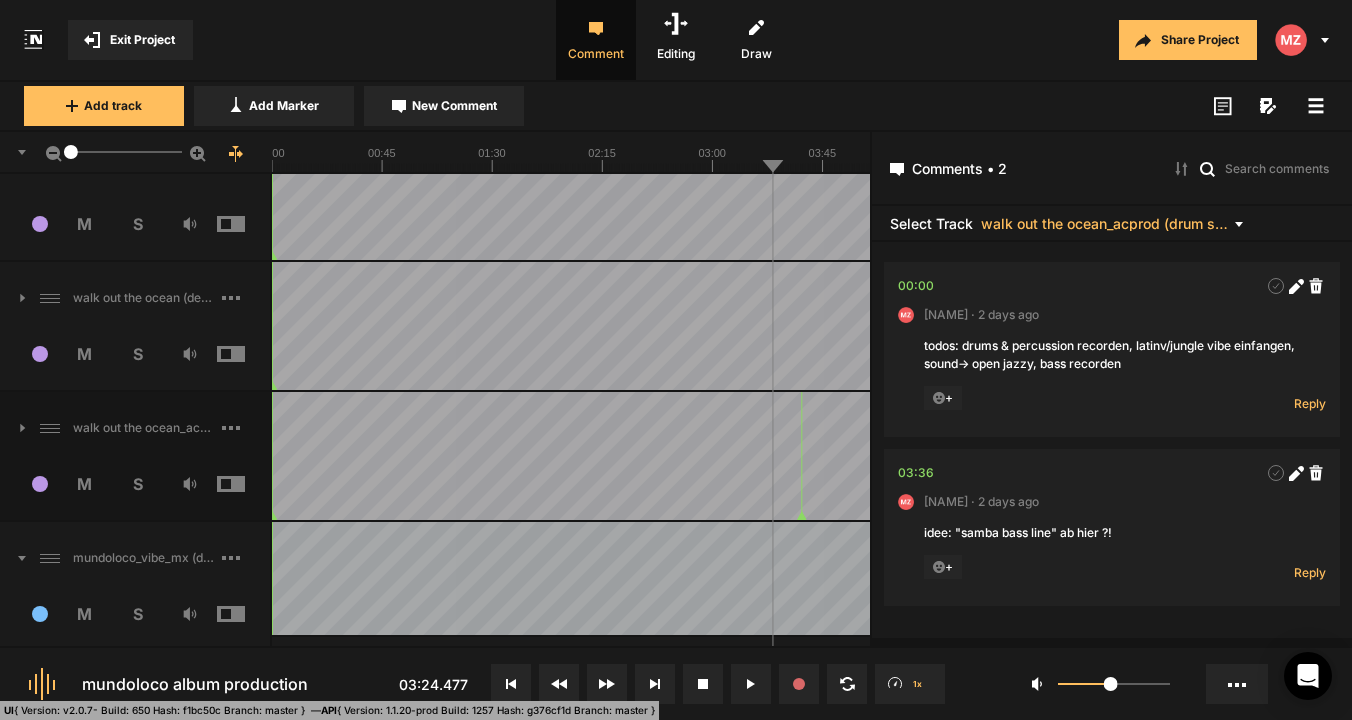 click at bounding box center (13, 558) 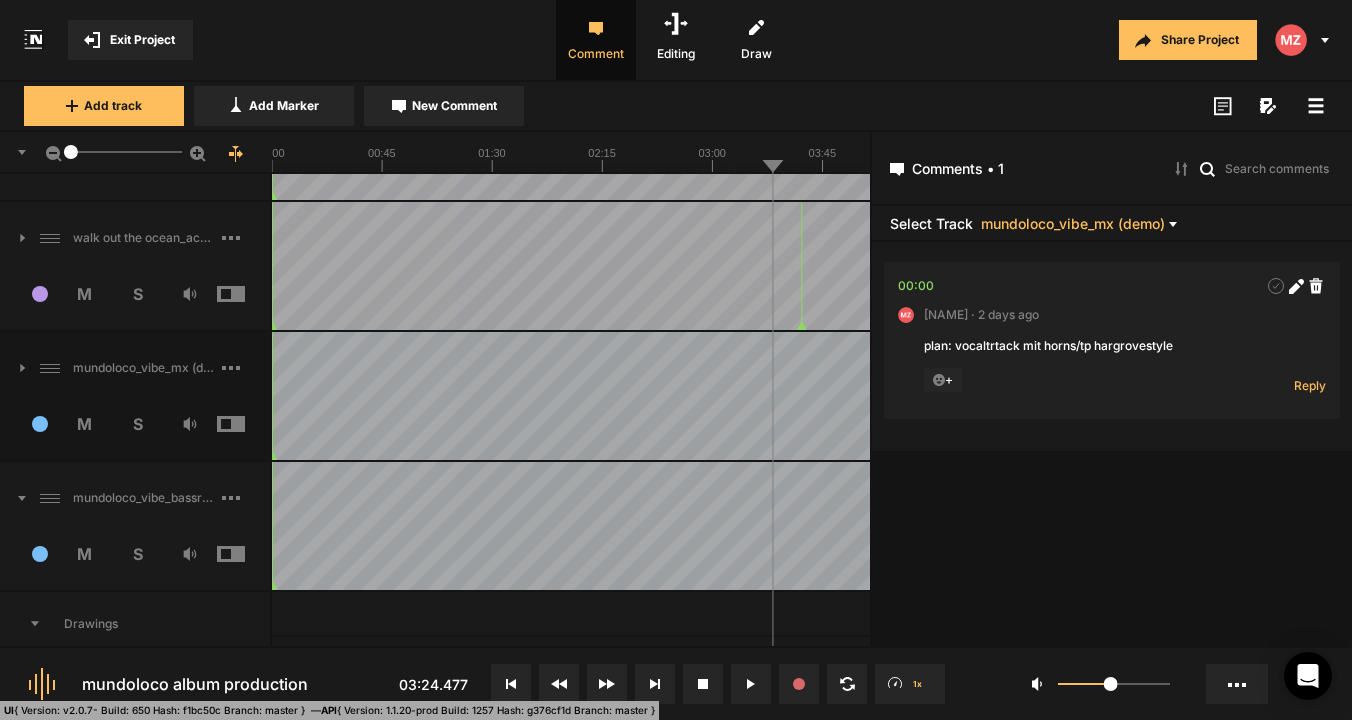scroll, scrollTop: 1537, scrollLeft: 0, axis: vertical 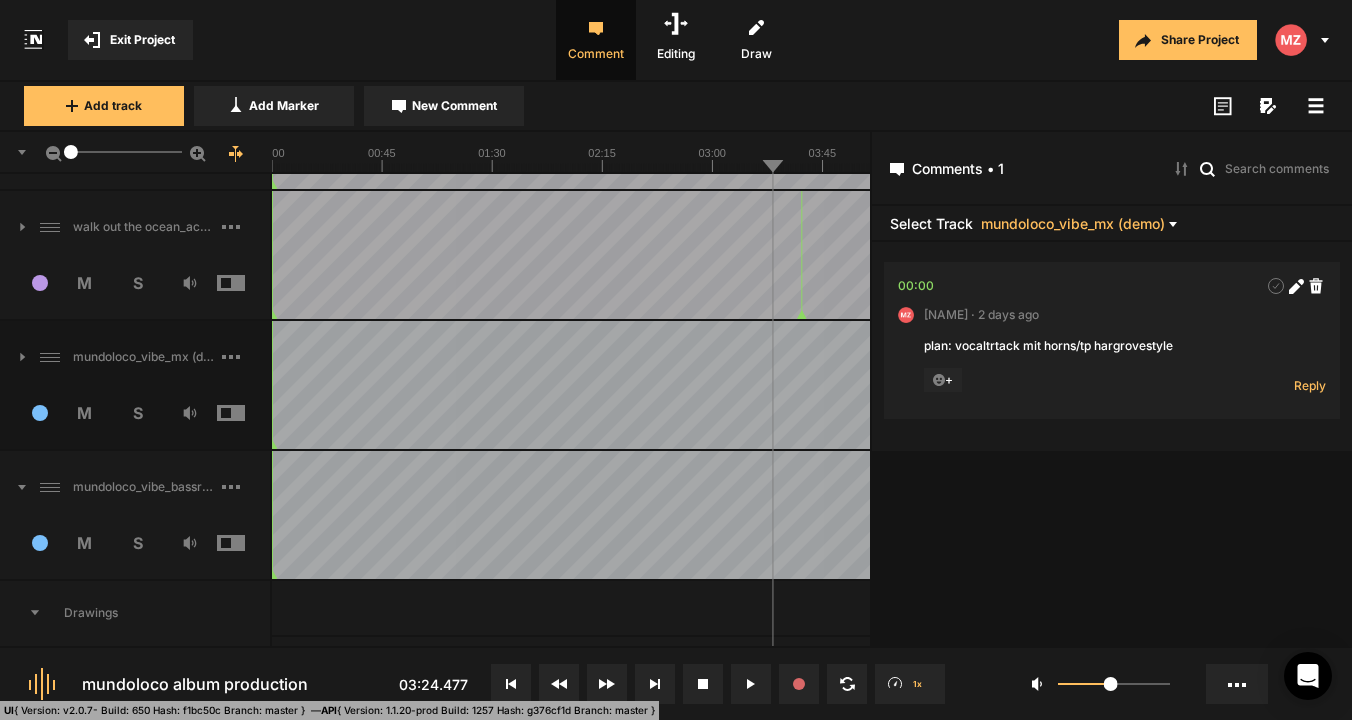 click 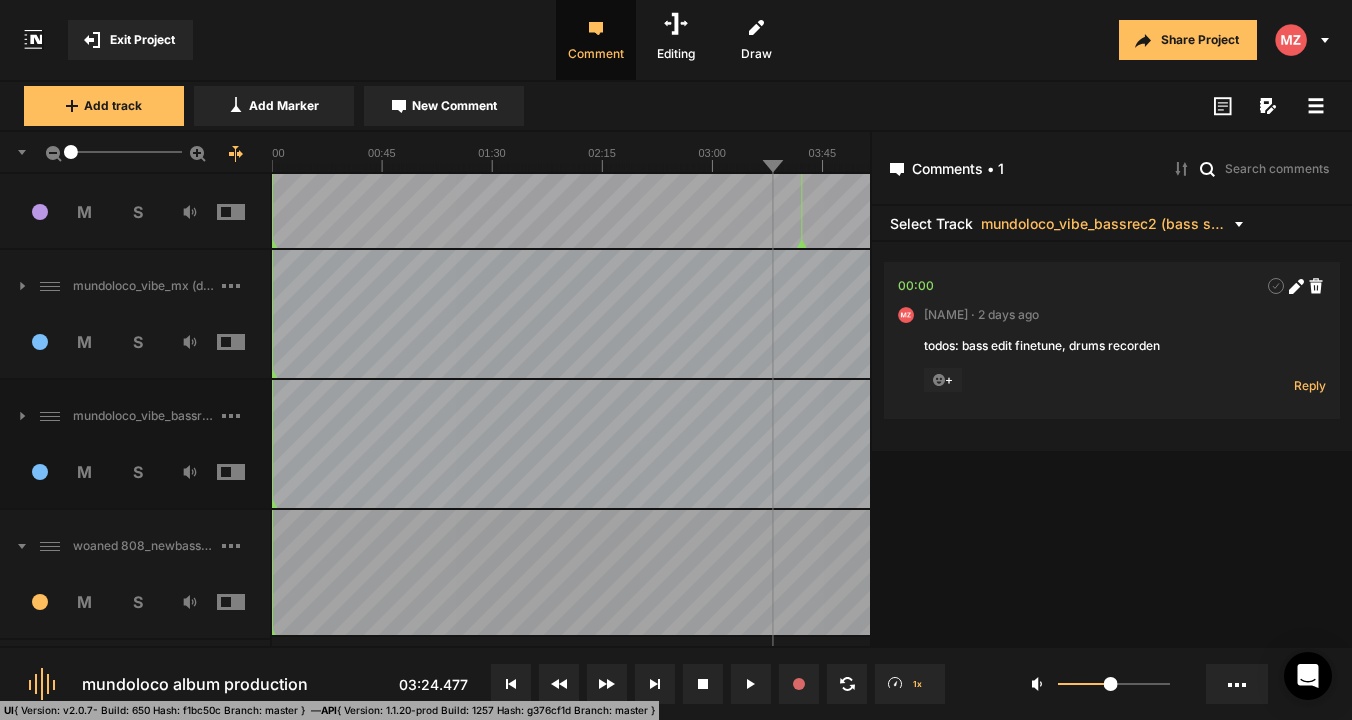 scroll, scrollTop: 1649, scrollLeft: 0, axis: vertical 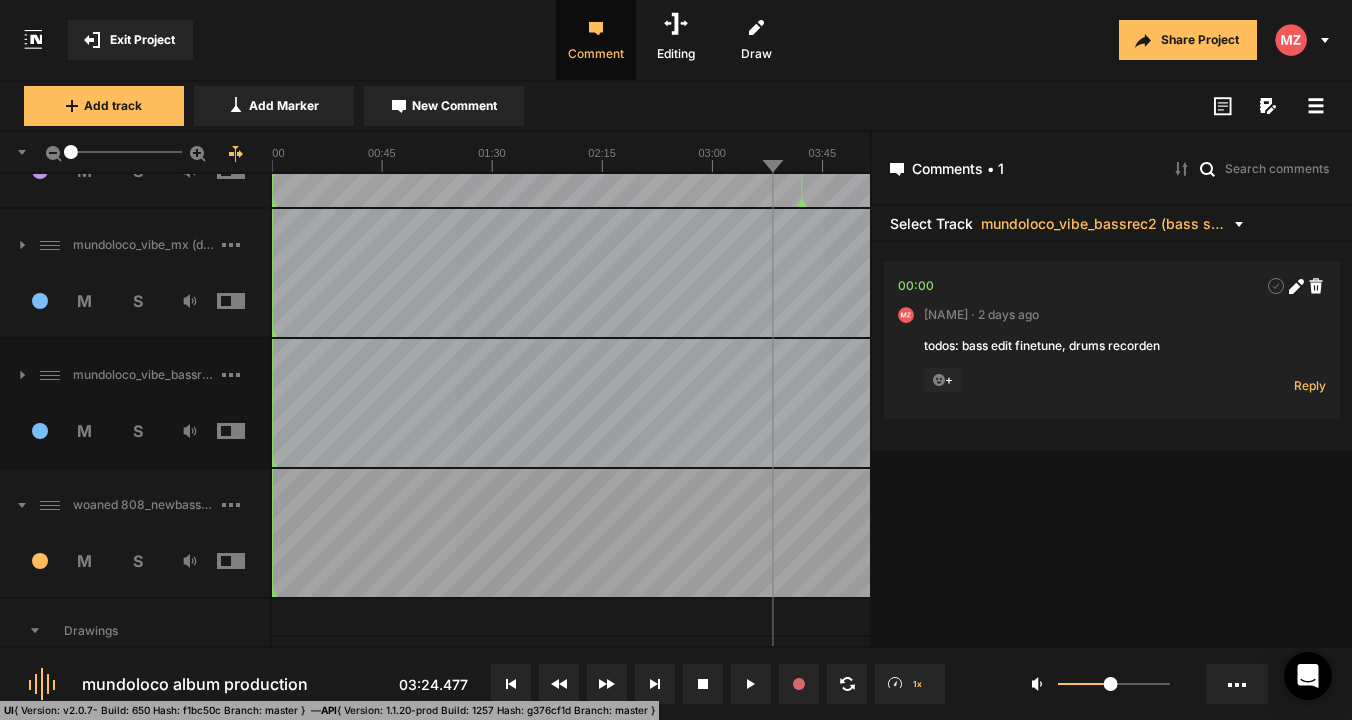 click at bounding box center (13, 505) 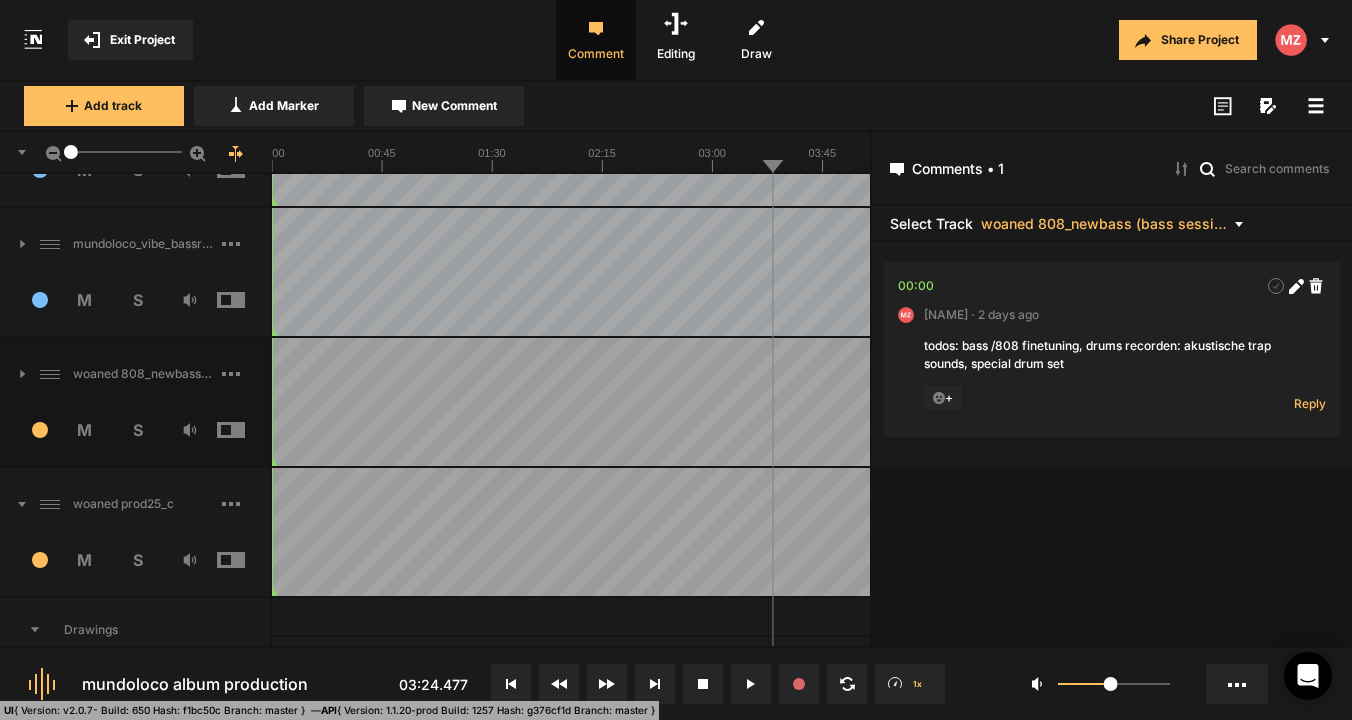 scroll, scrollTop: 1795, scrollLeft: 0, axis: vertical 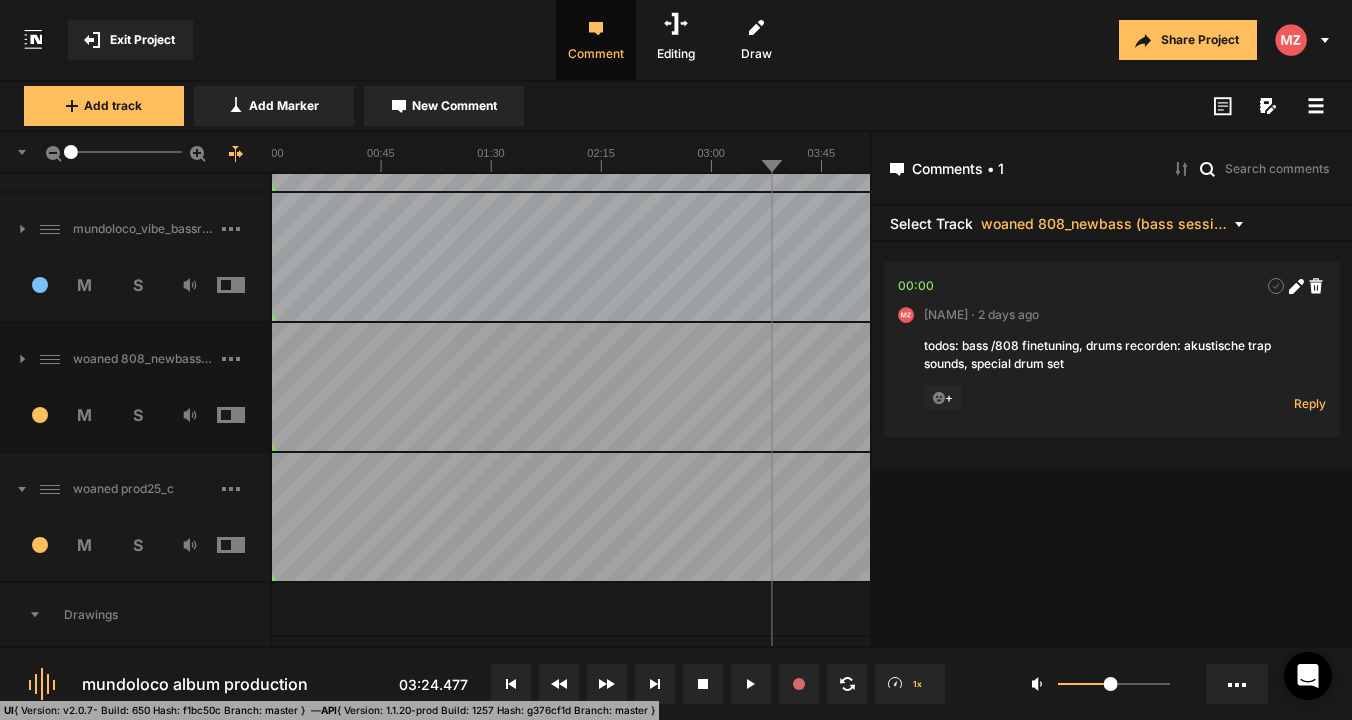 click 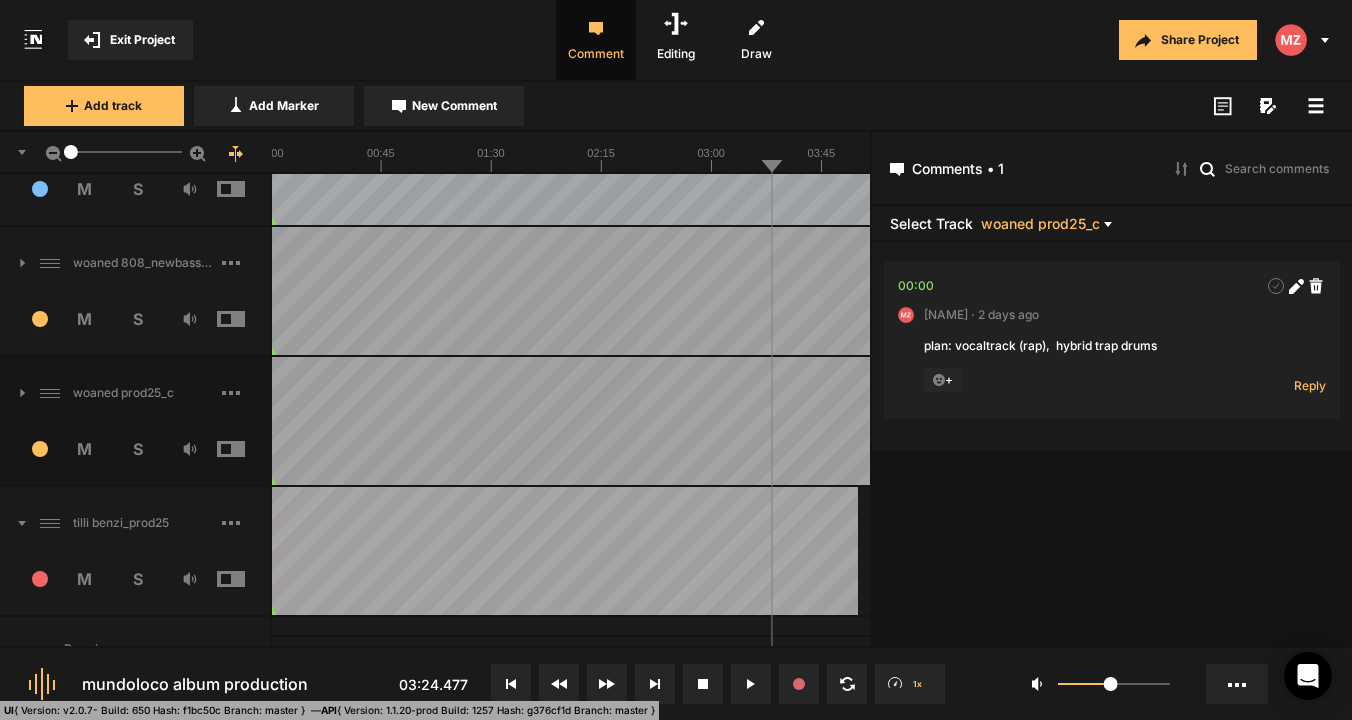scroll, scrollTop: 1916, scrollLeft: 0, axis: vertical 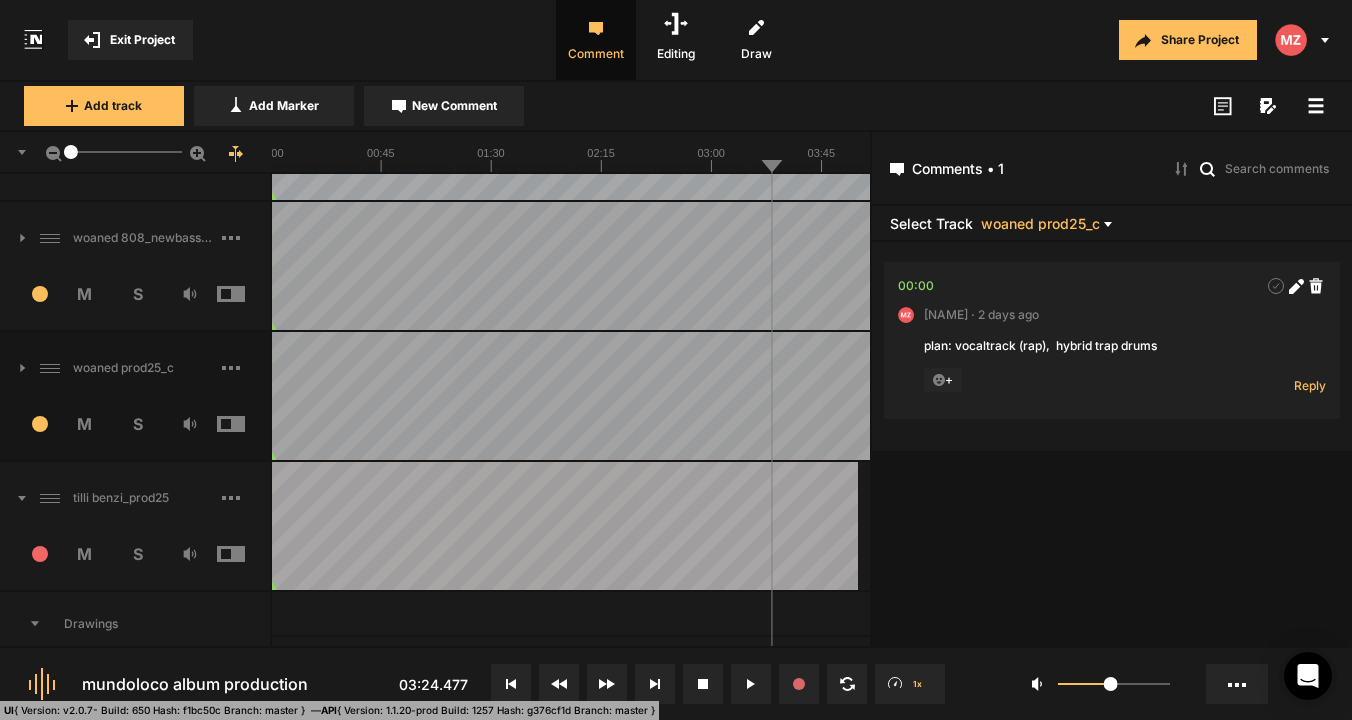 click on "tilli benzi_prod25" at bounding box center (135, 498) 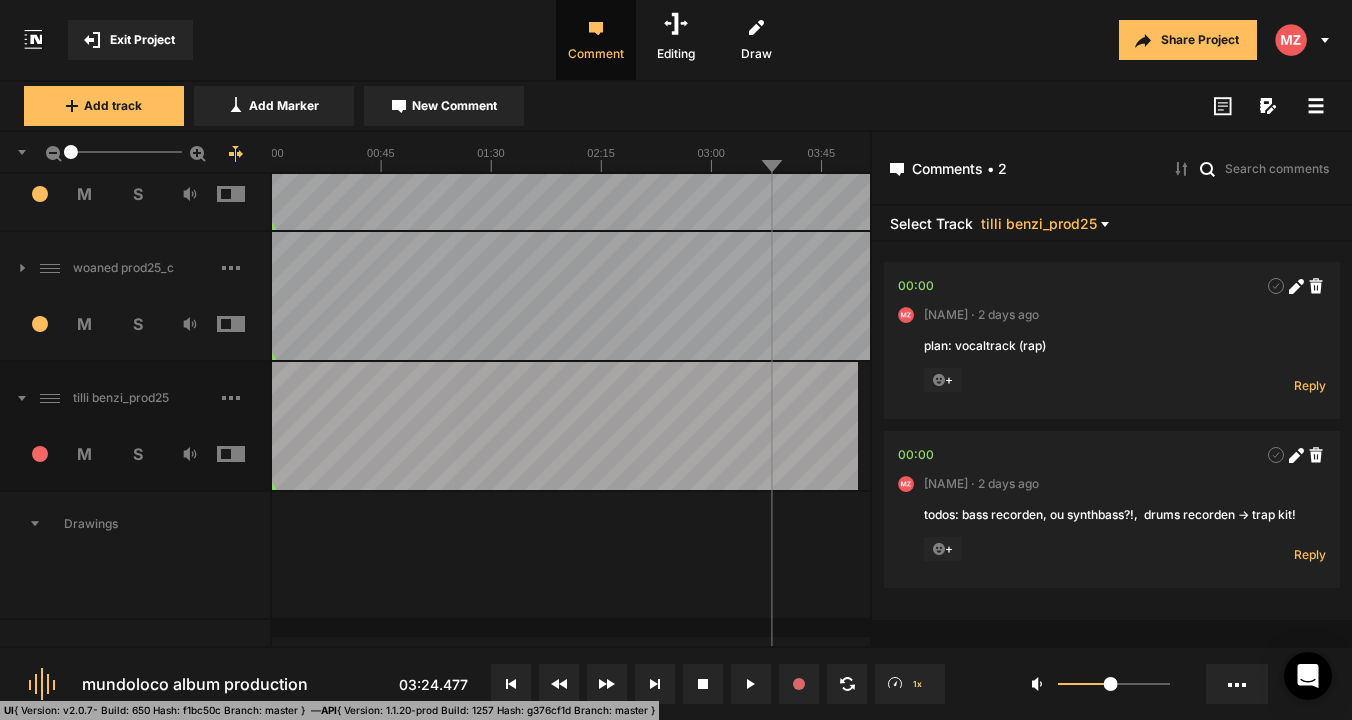 scroll, scrollTop: 2028, scrollLeft: 0, axis: vertical 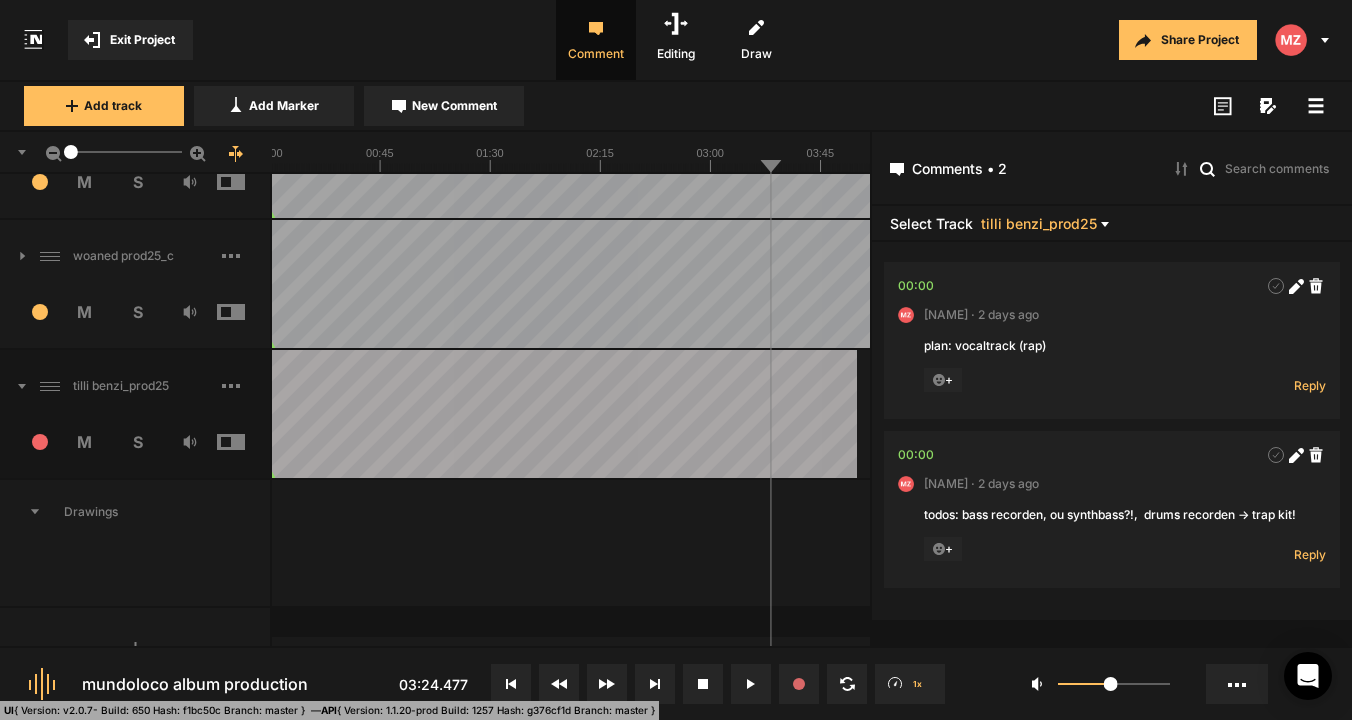 click on "Drawings" at bounding box center [135, 512] 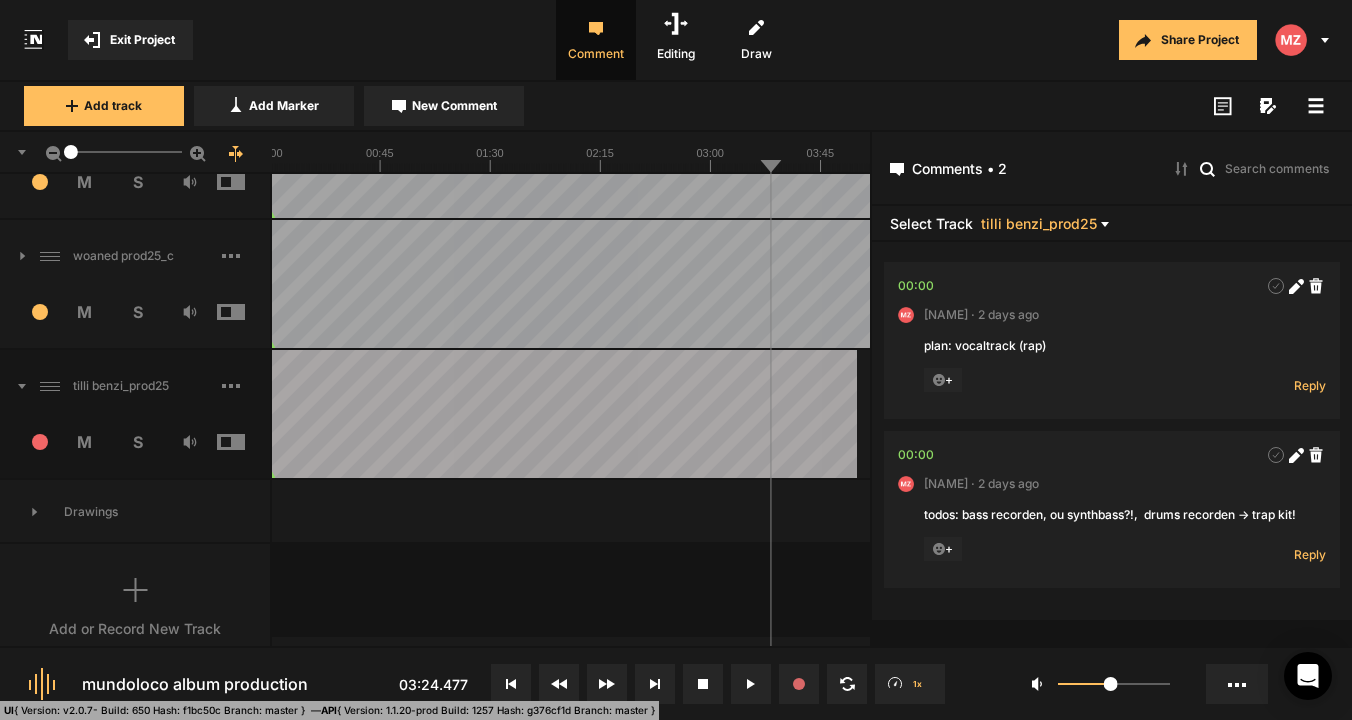 click at bounding box center (13, 386) 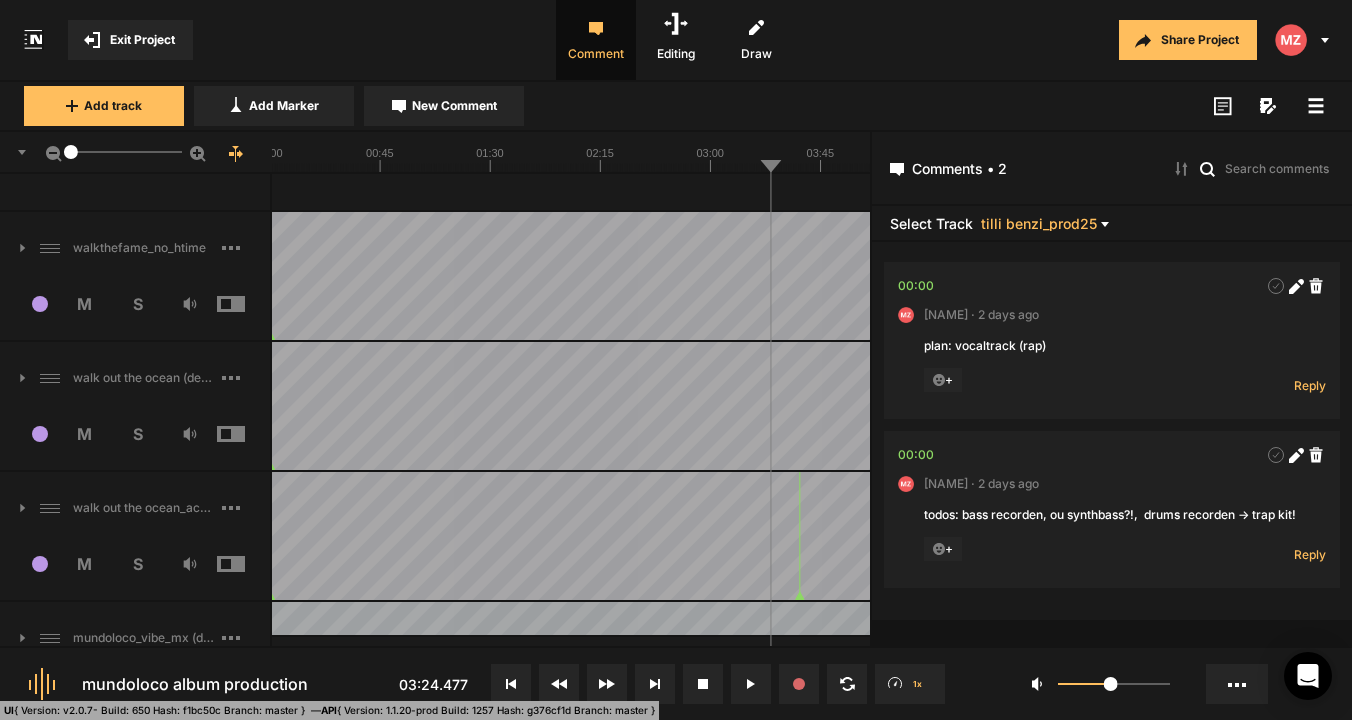 scroll, scrollTop: 1250, scrollLeft: 0, axis: vertical 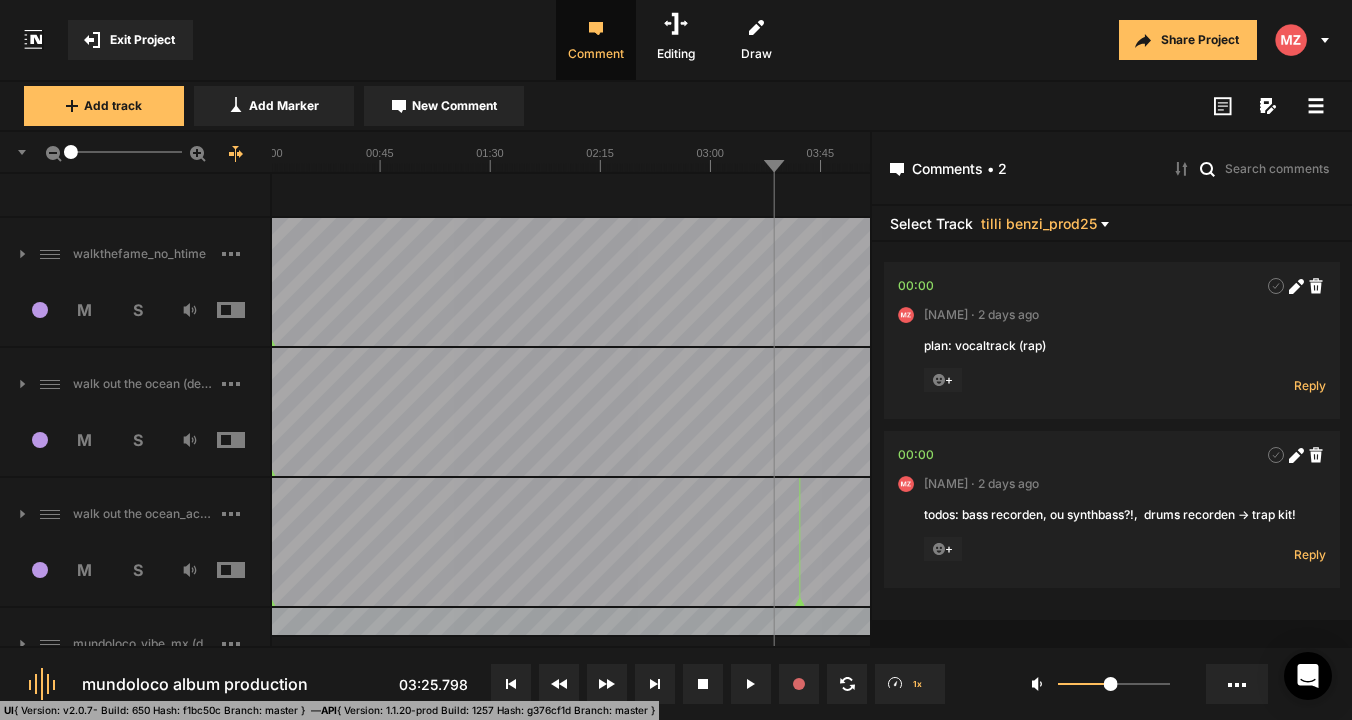 click 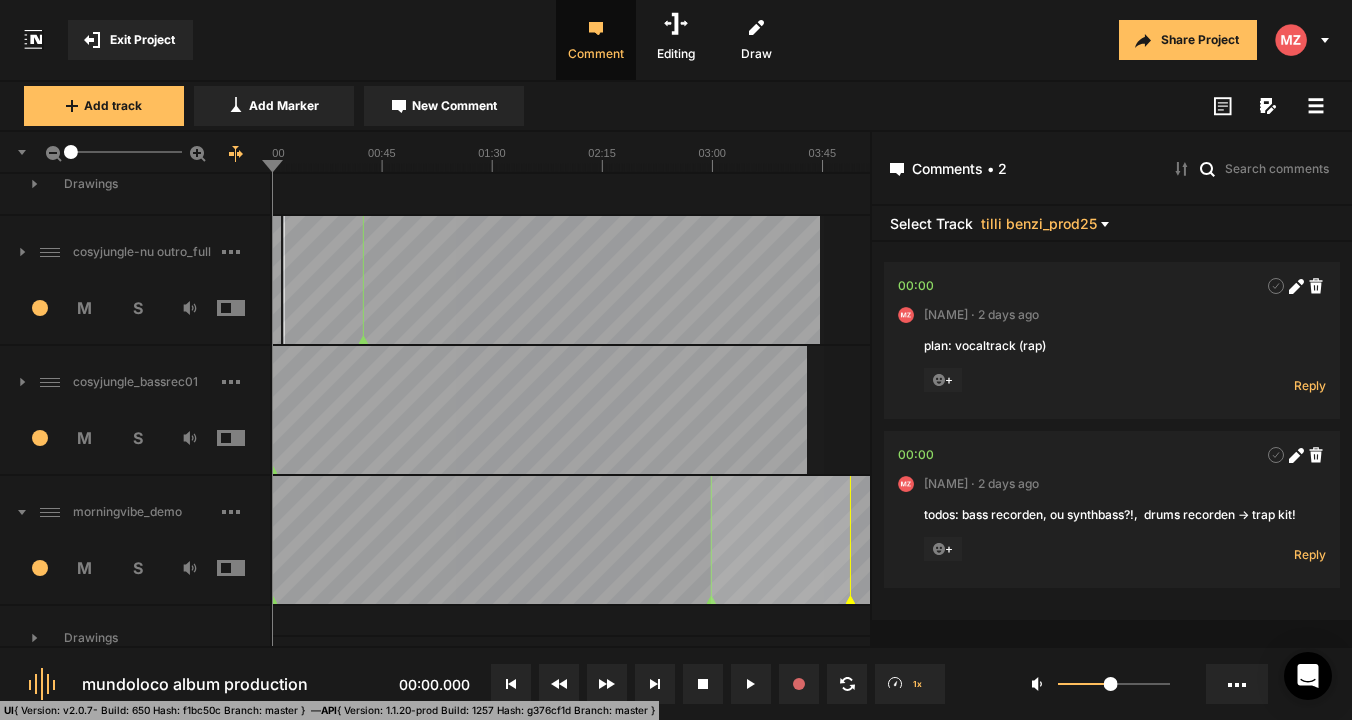scroll, scrollTop: 168, scrollLeft: 0, axis: vertical 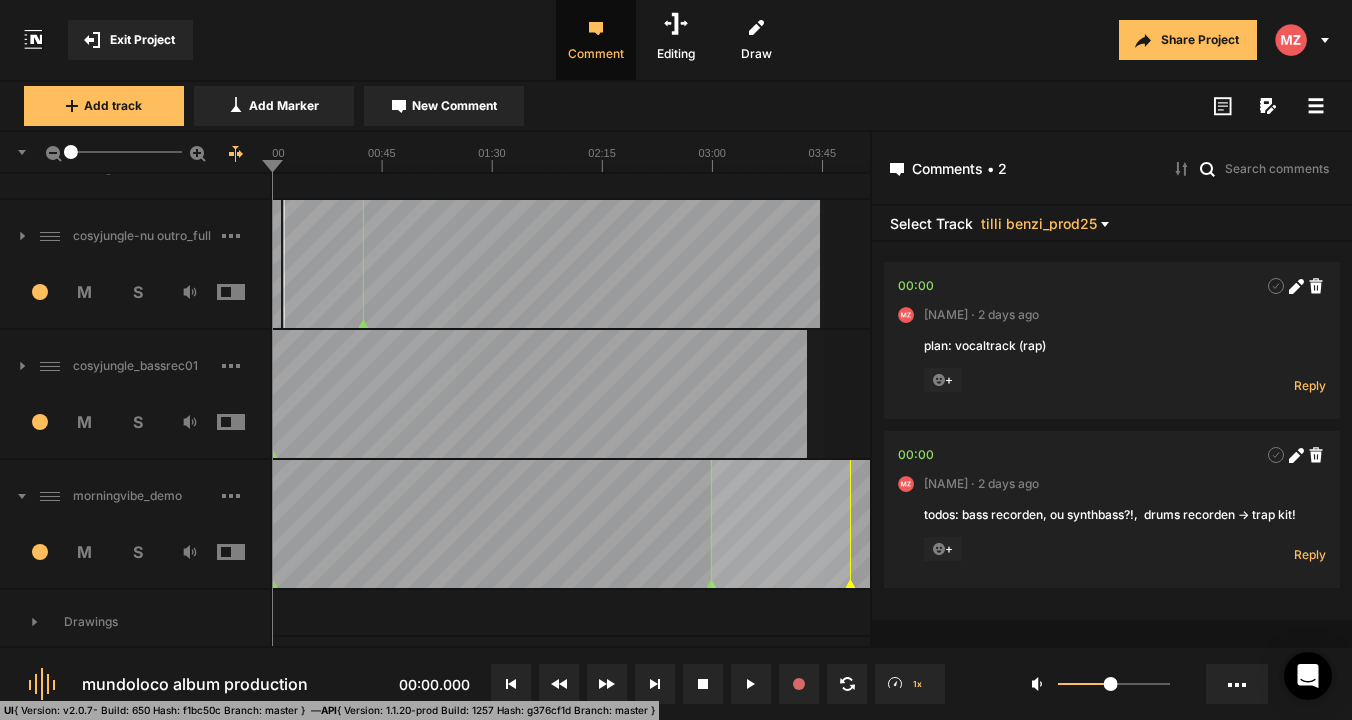 click at bounding box center [246, 422] 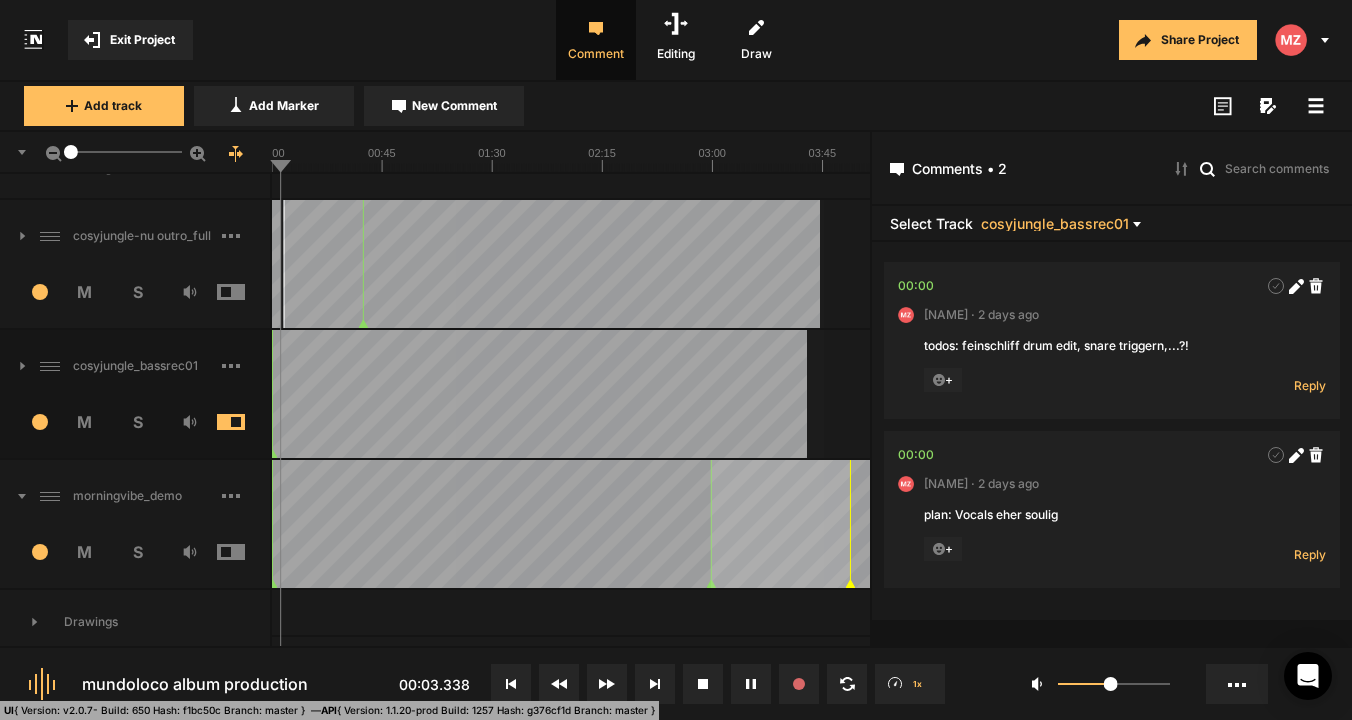 click at bounding box center (690, 394) 